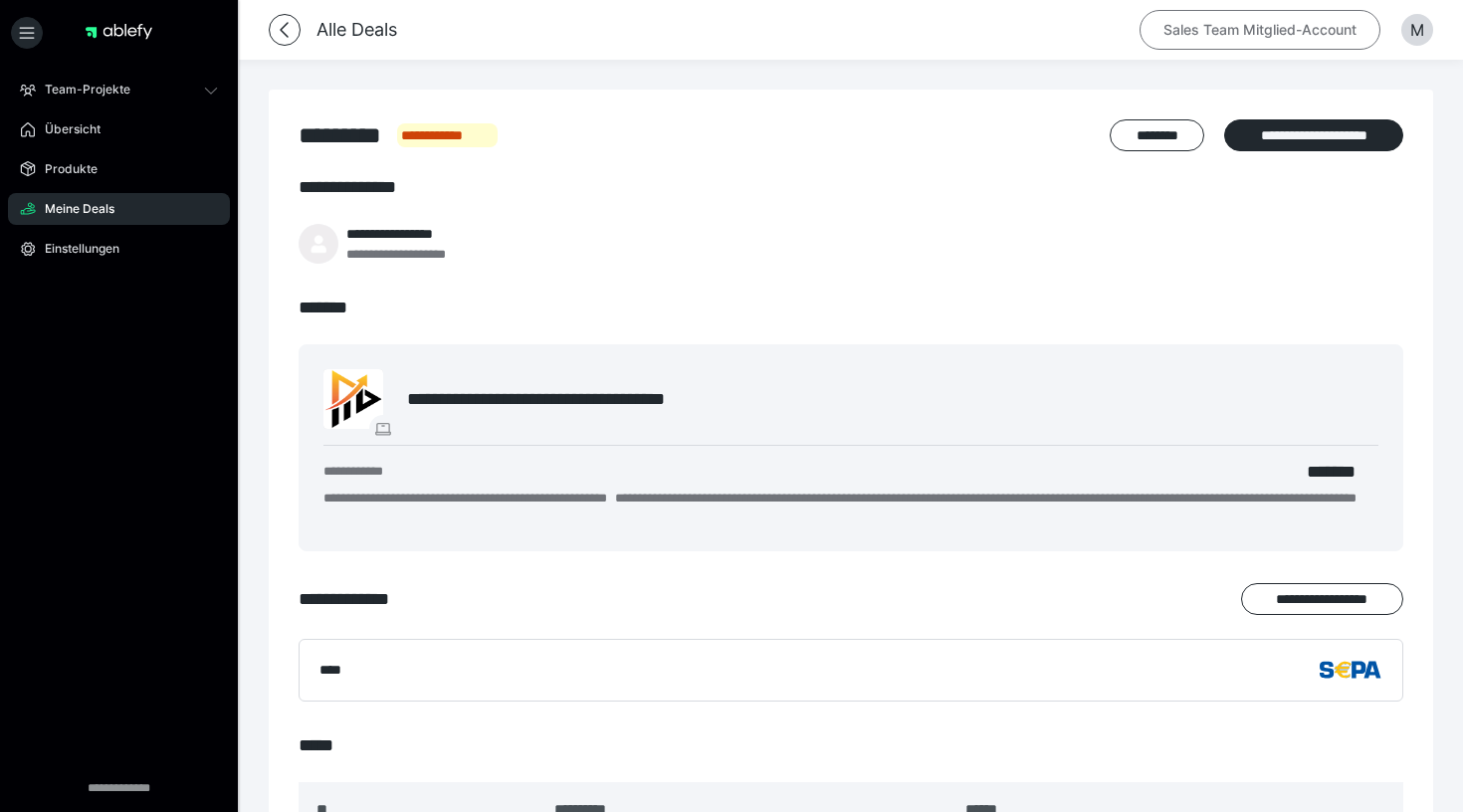 scroll, scrollTop: 0, scrollLeft: 0, axis: both 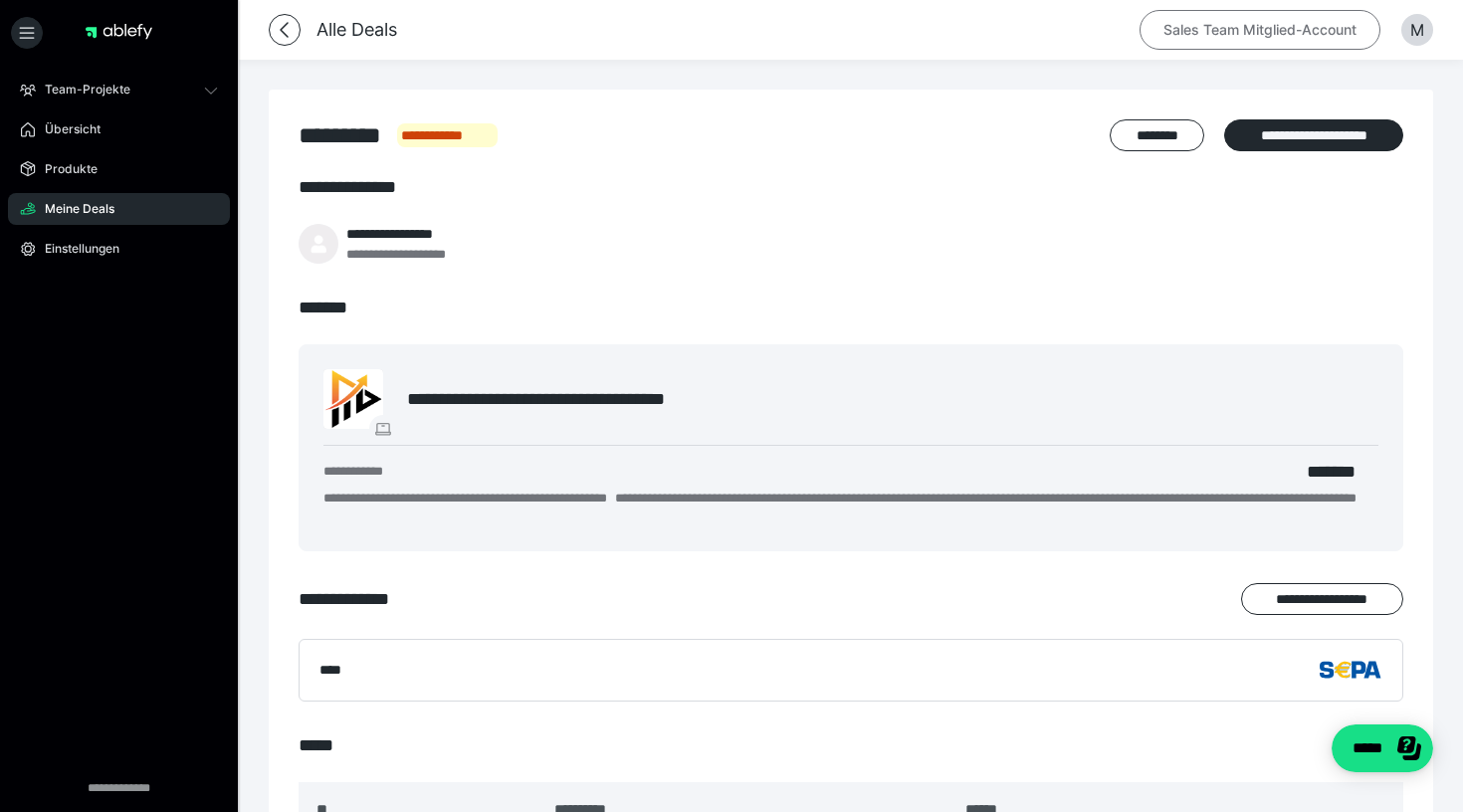 click on "Sales Team Mitglied-Account" at bounding box center (1260, 30) 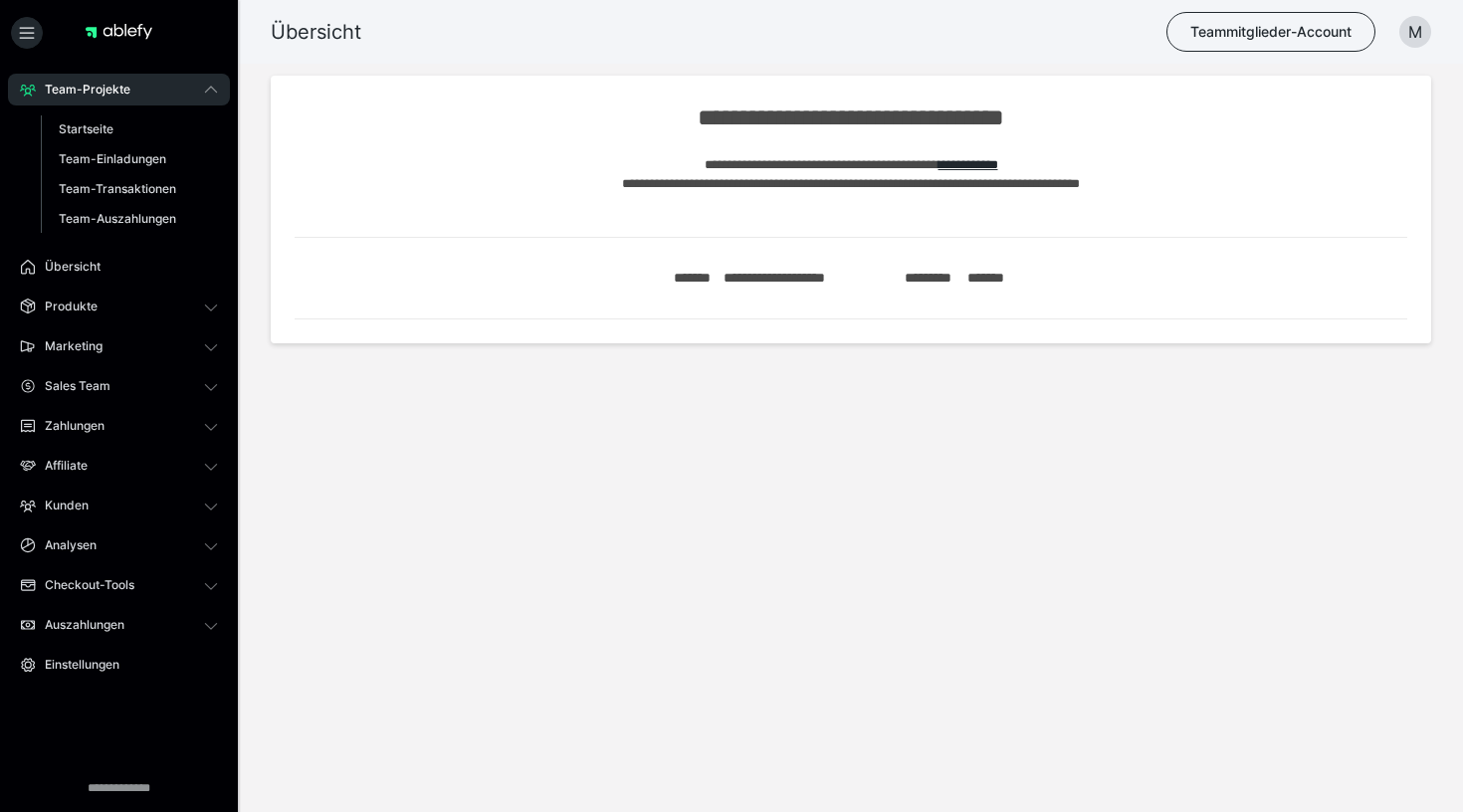 scroll, scrollTop: 0, scrollLeft: 0, axis: both 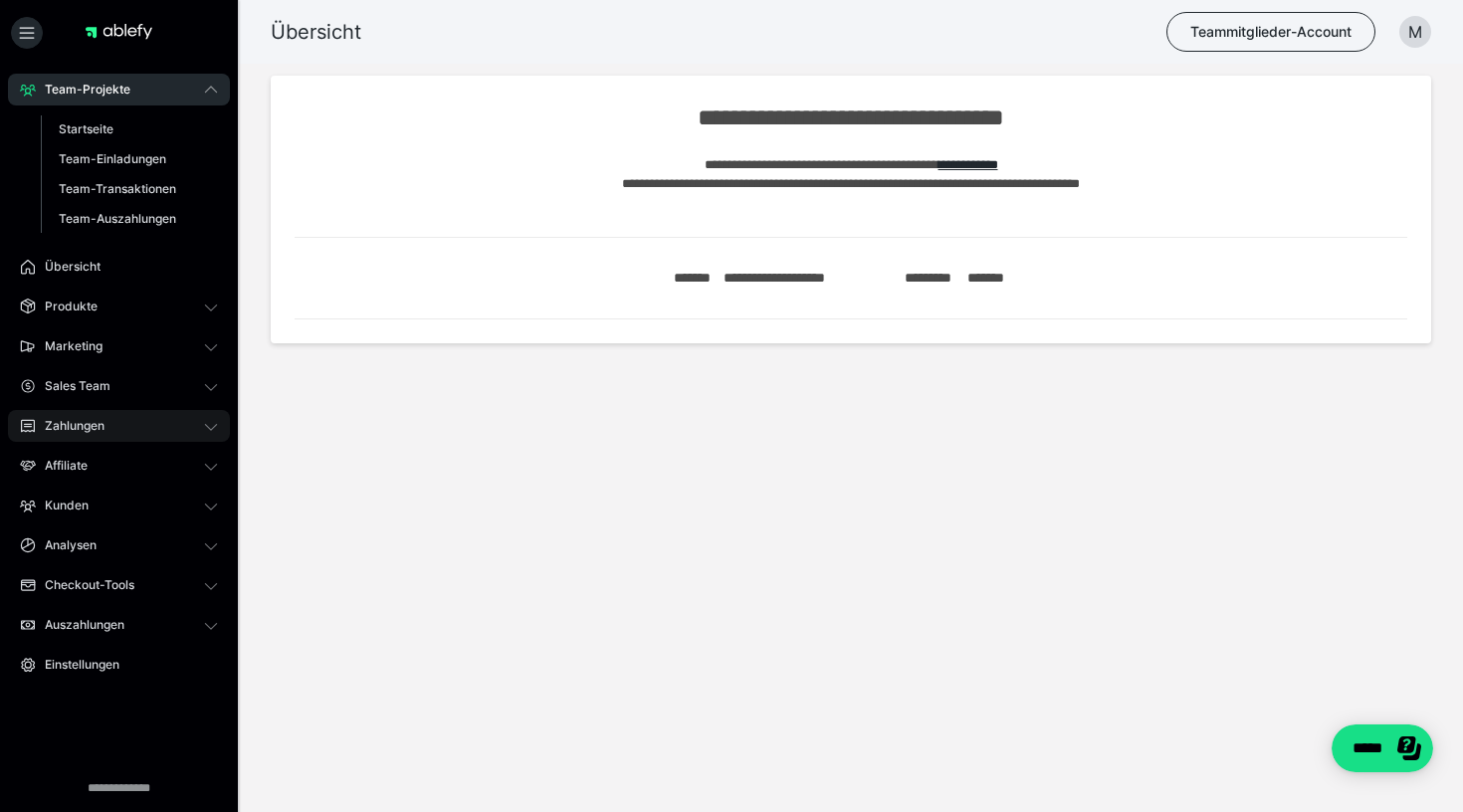 click on "Zahlungen" at bounding box center [68, 426] 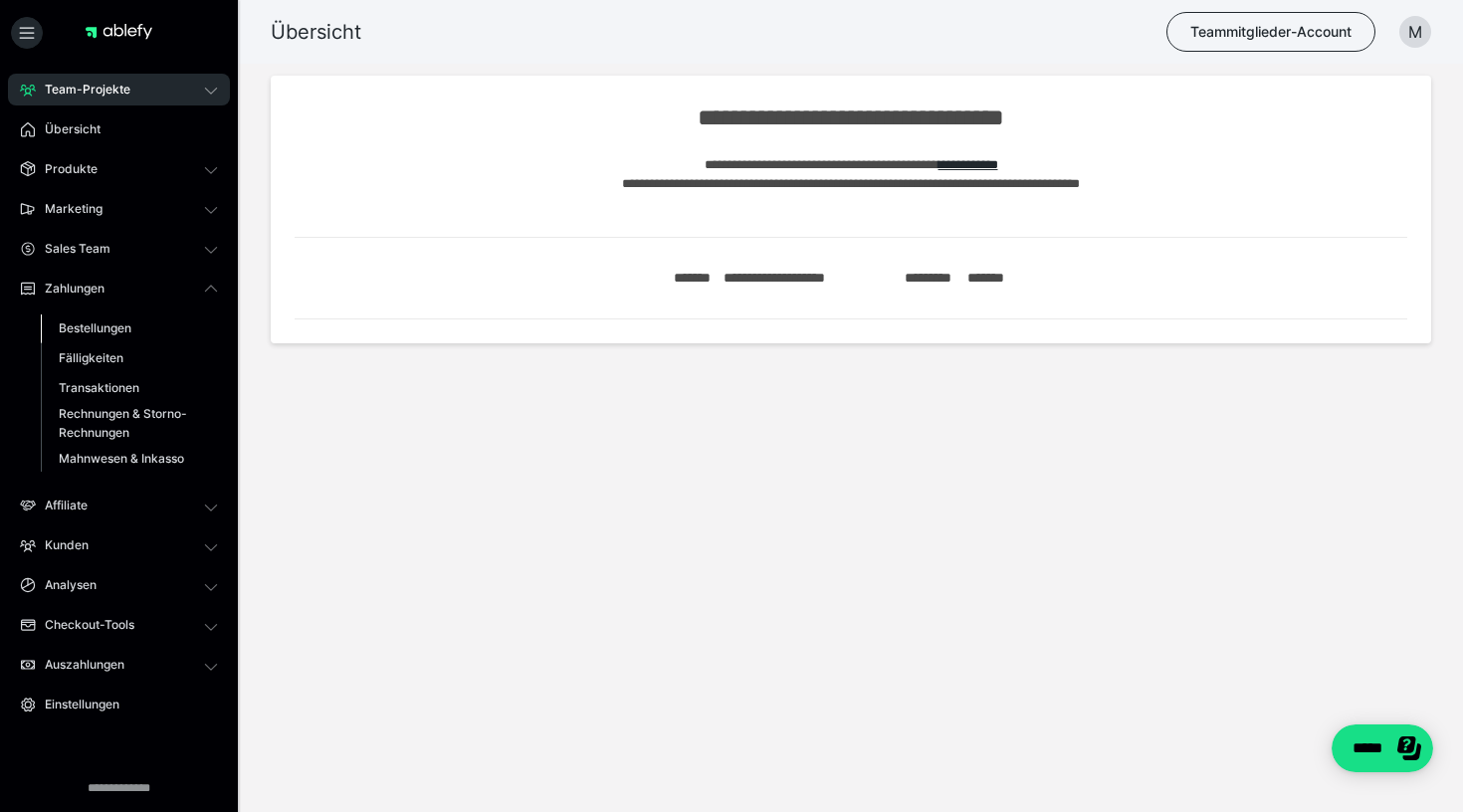 click on "Bestellungen" at bounding box center [95, 327] 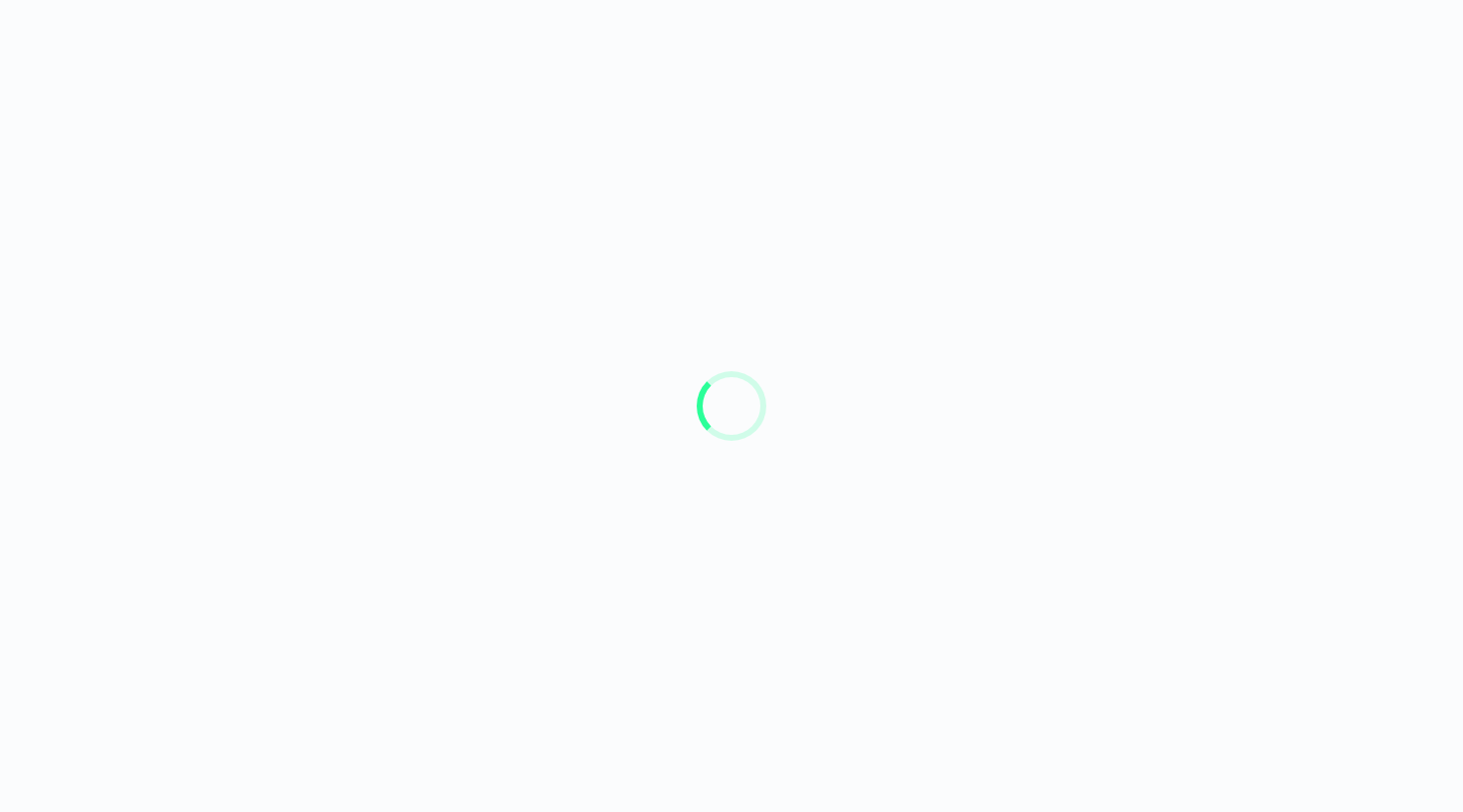 scroll, scrollTop: 0, scrollLeft: 0, axis: both 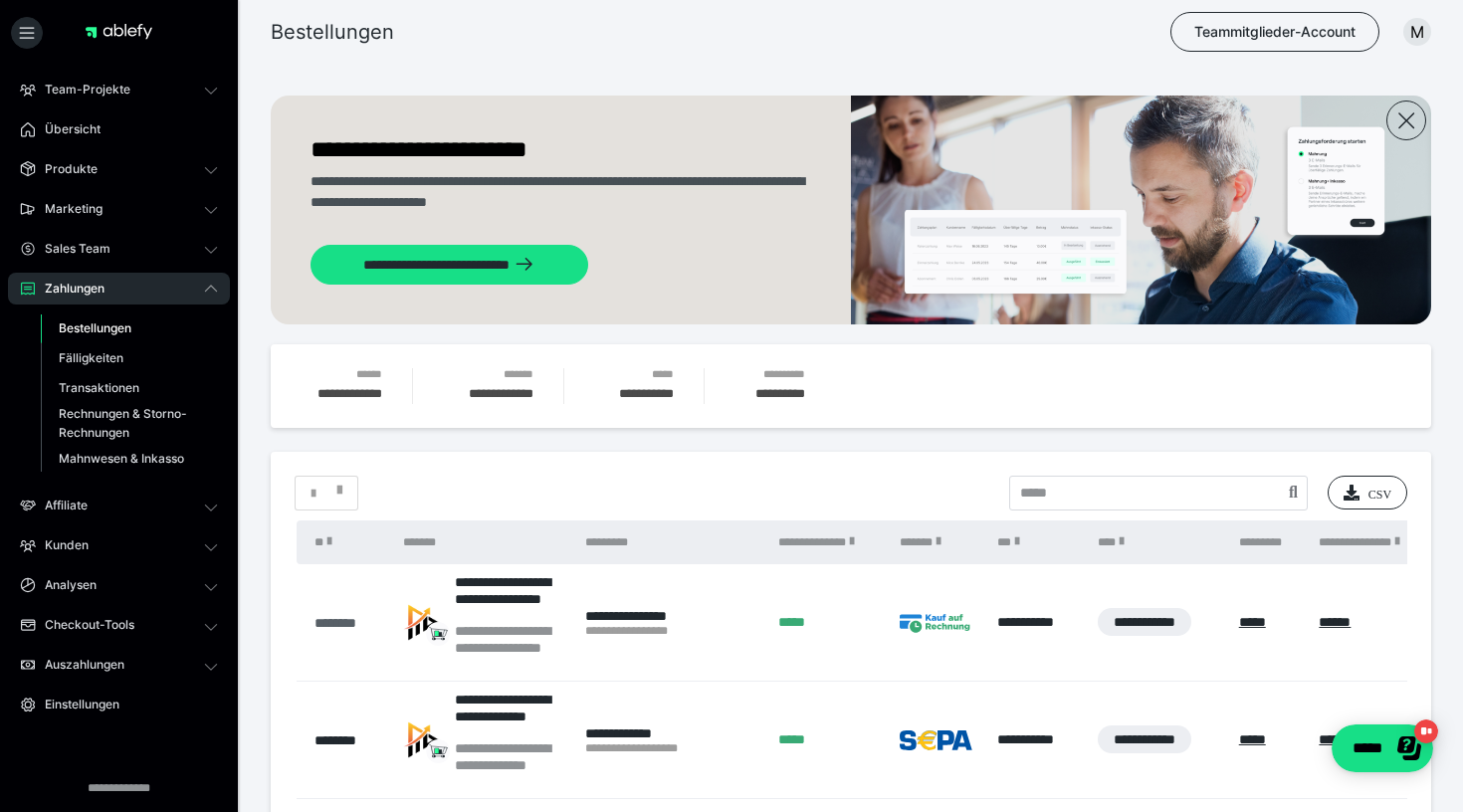 click on "********" at bounding box center (348, 623) 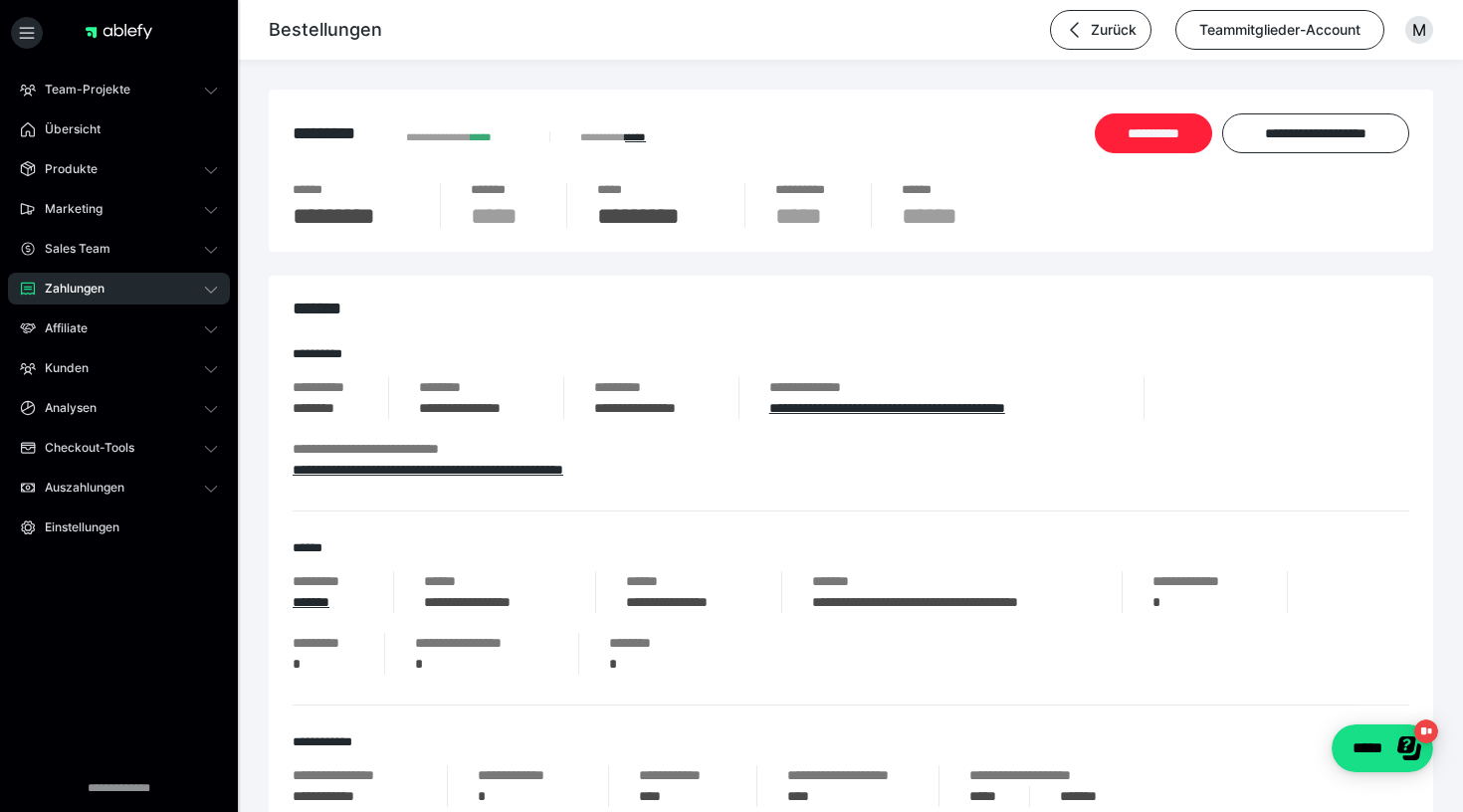 click on "**********" at bounding box center (1153, 133) 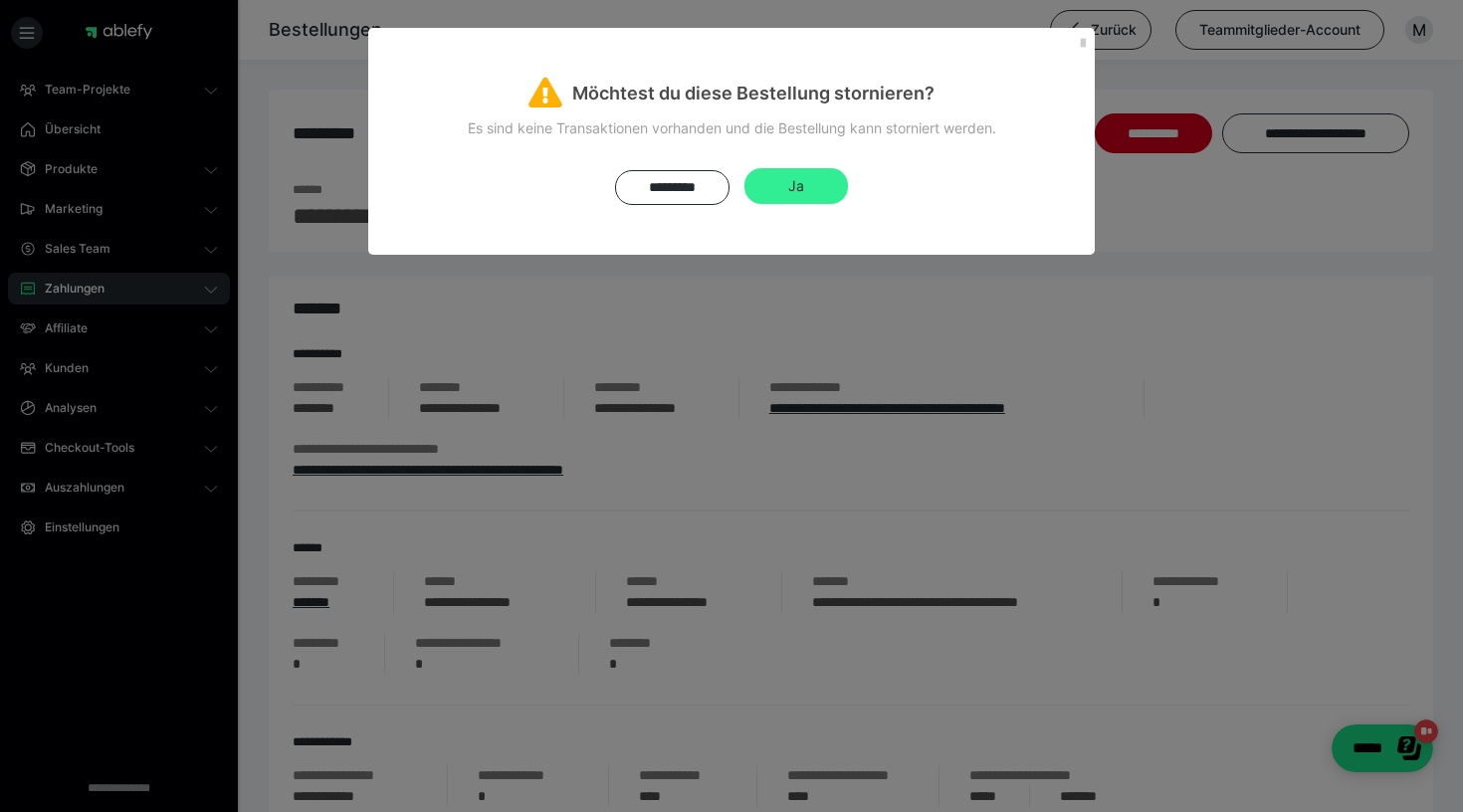 click on "Ja" at bounding box center (796, 185) 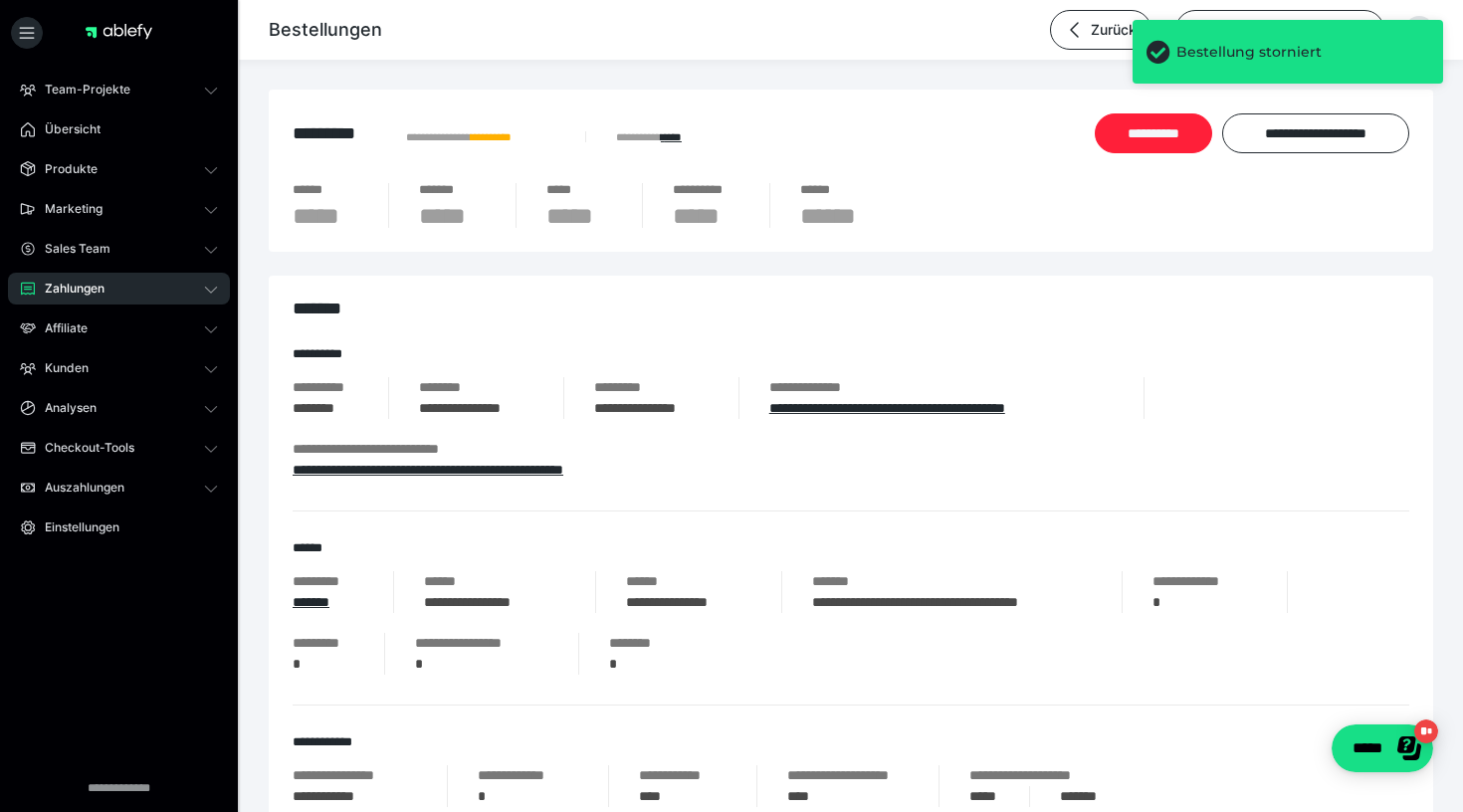 click on "**********" at bounding box center [1153, 133] 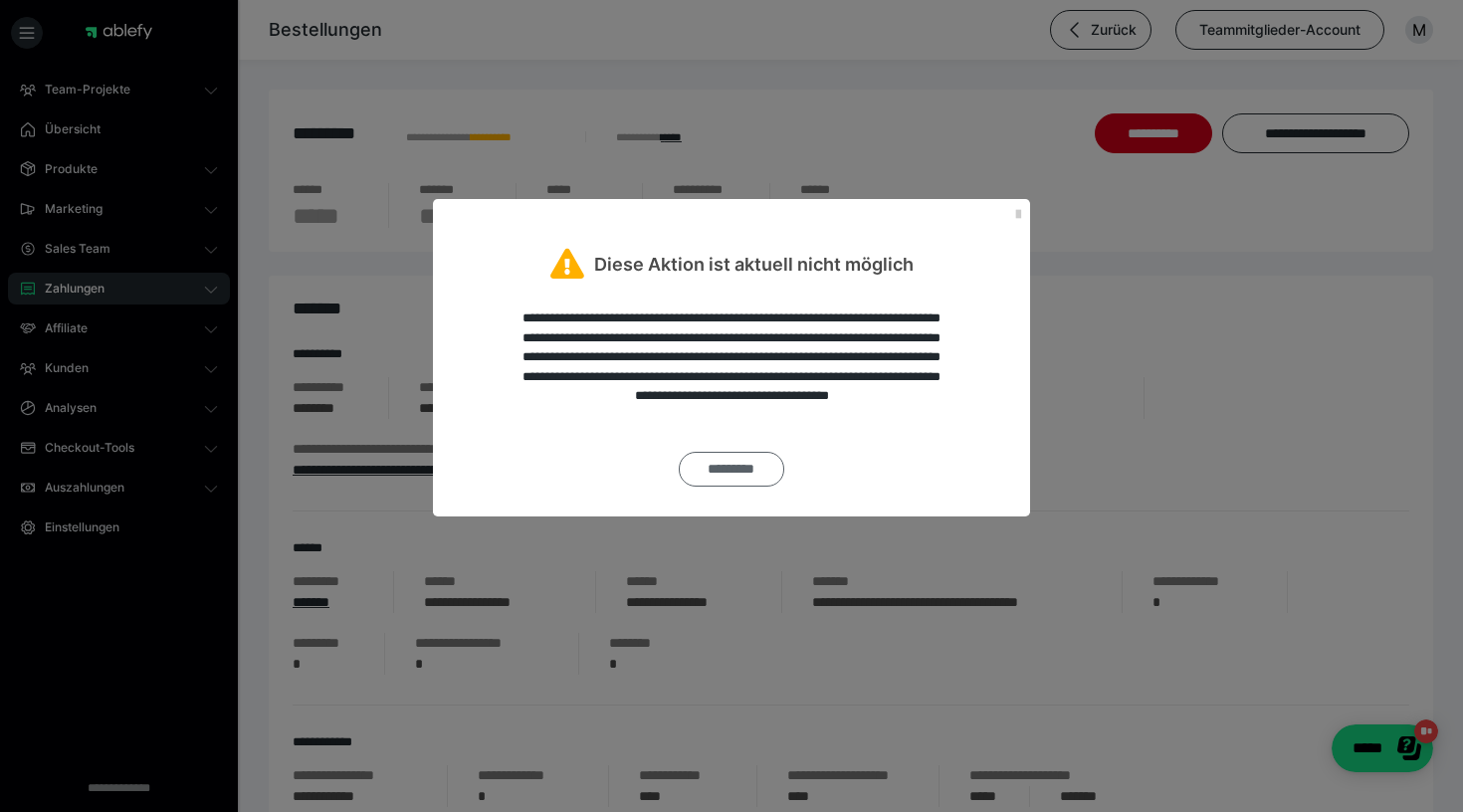 click on "*********" at bounding box center [732, 469] 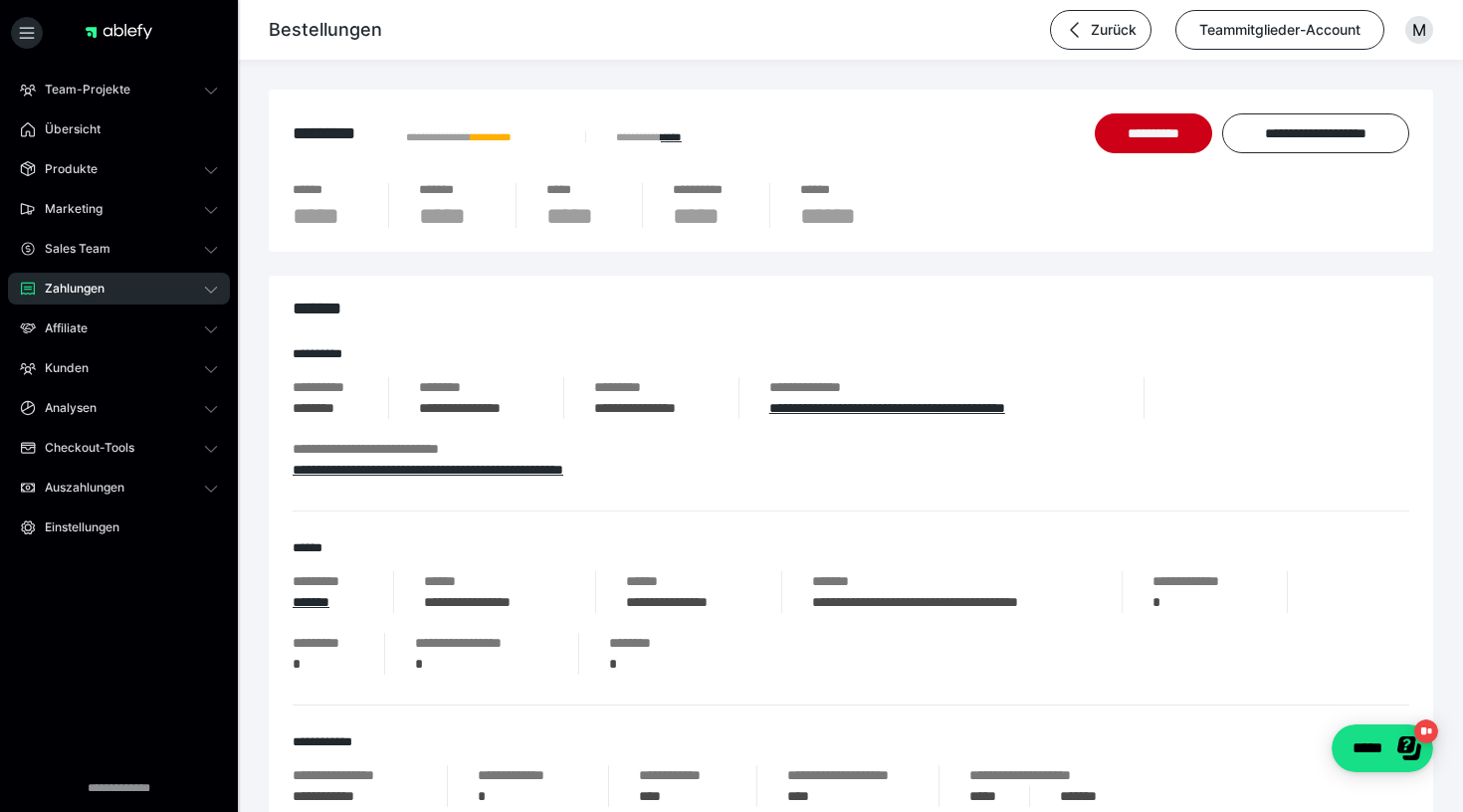 click on "**********" at bounding box center [851, 205] 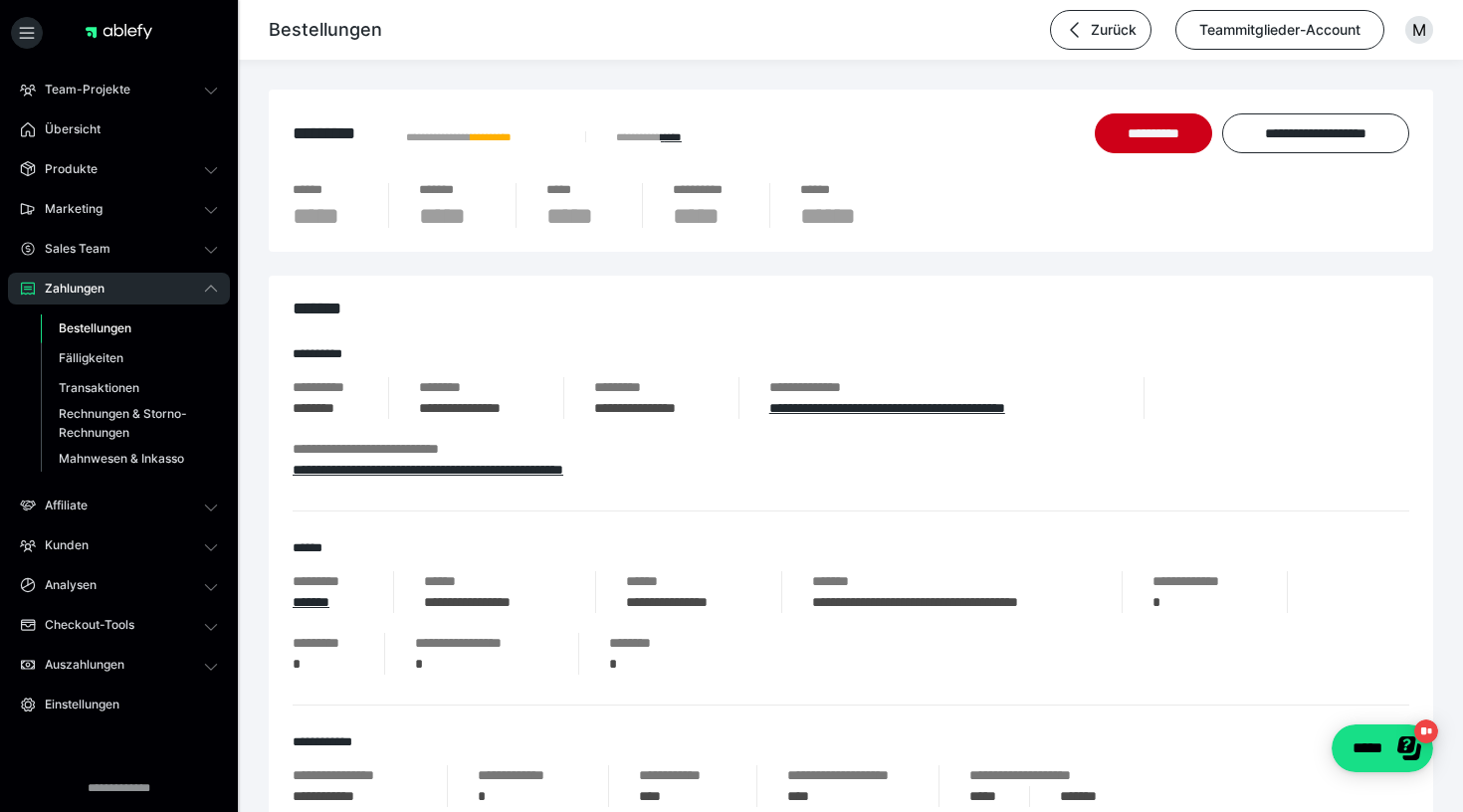 click on "**********" at bounding box center (851, 170) 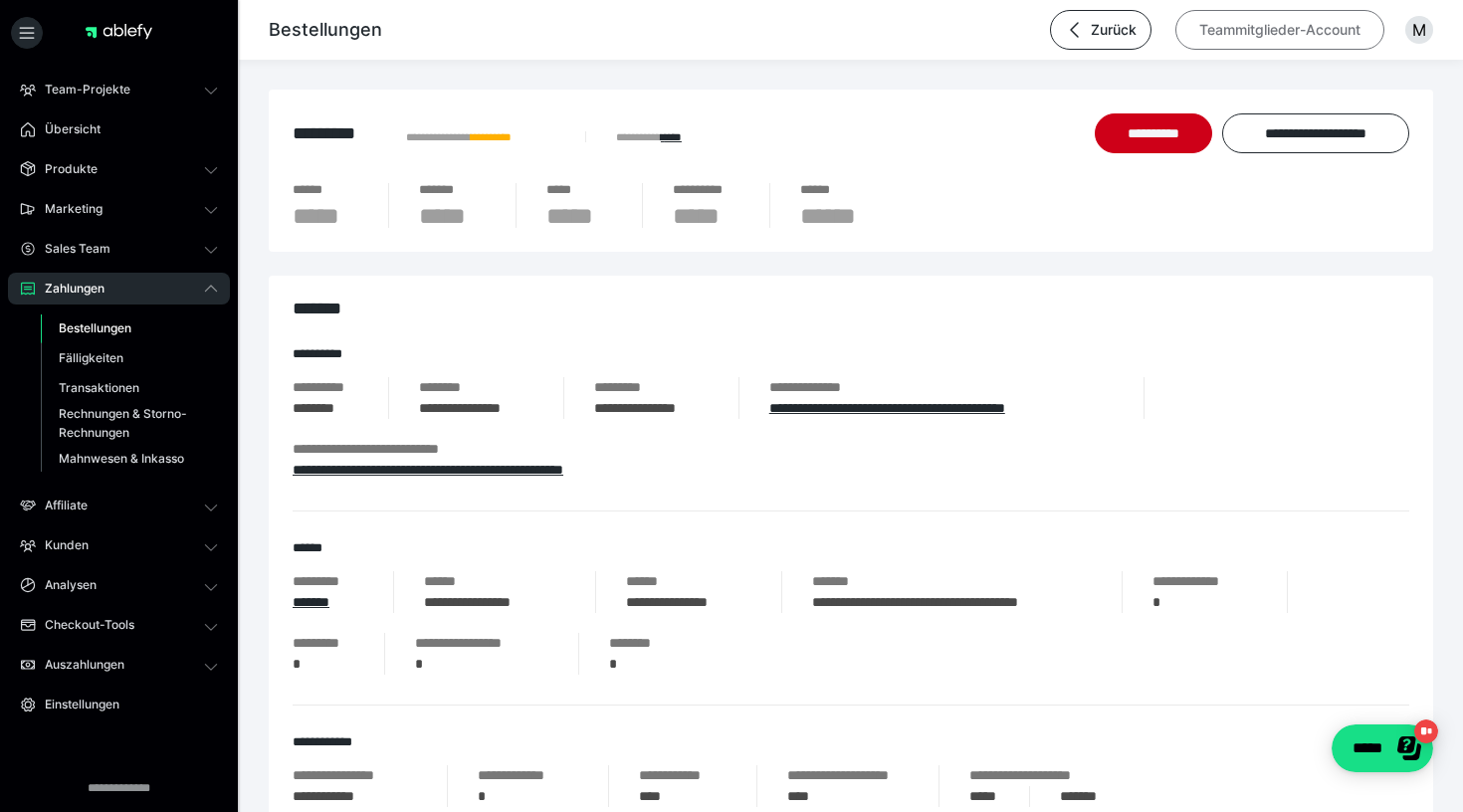 click on "Teammitglieder-Account" at bounding box center [1280, 30] 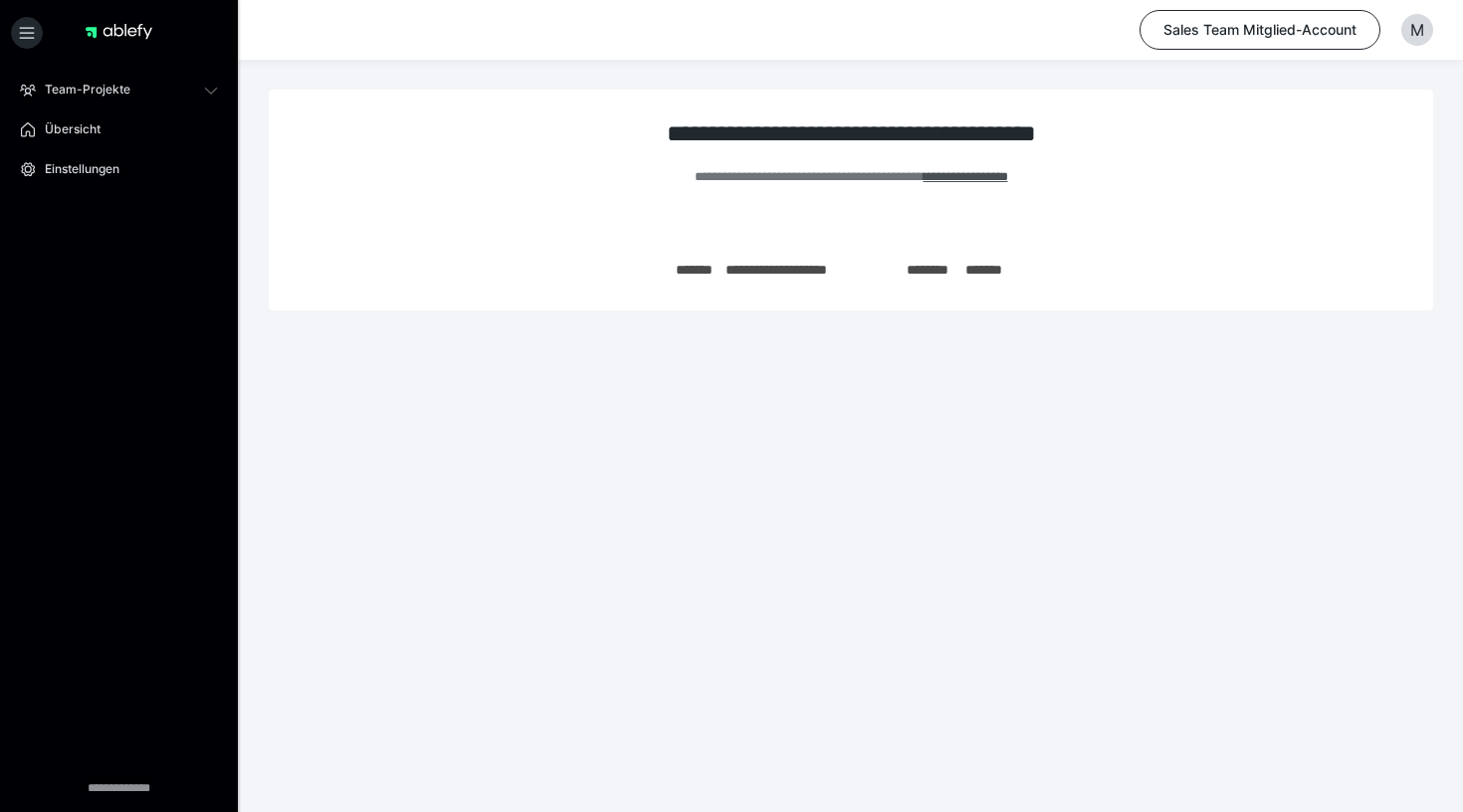 scroll, scrollTop: 0, scrollLeft: 0, axis: both 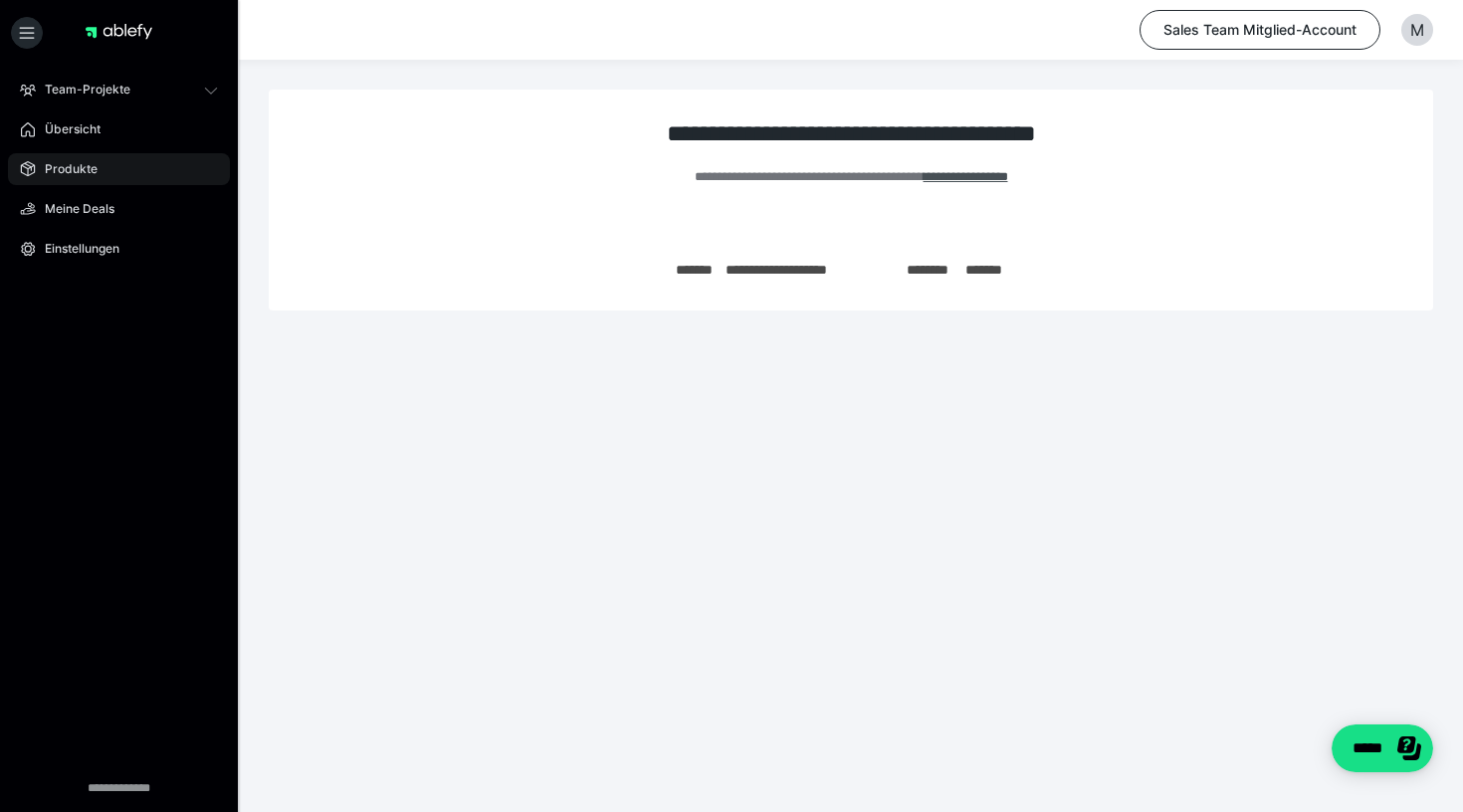 click on "Produkte" at bounding box center [118, 169] 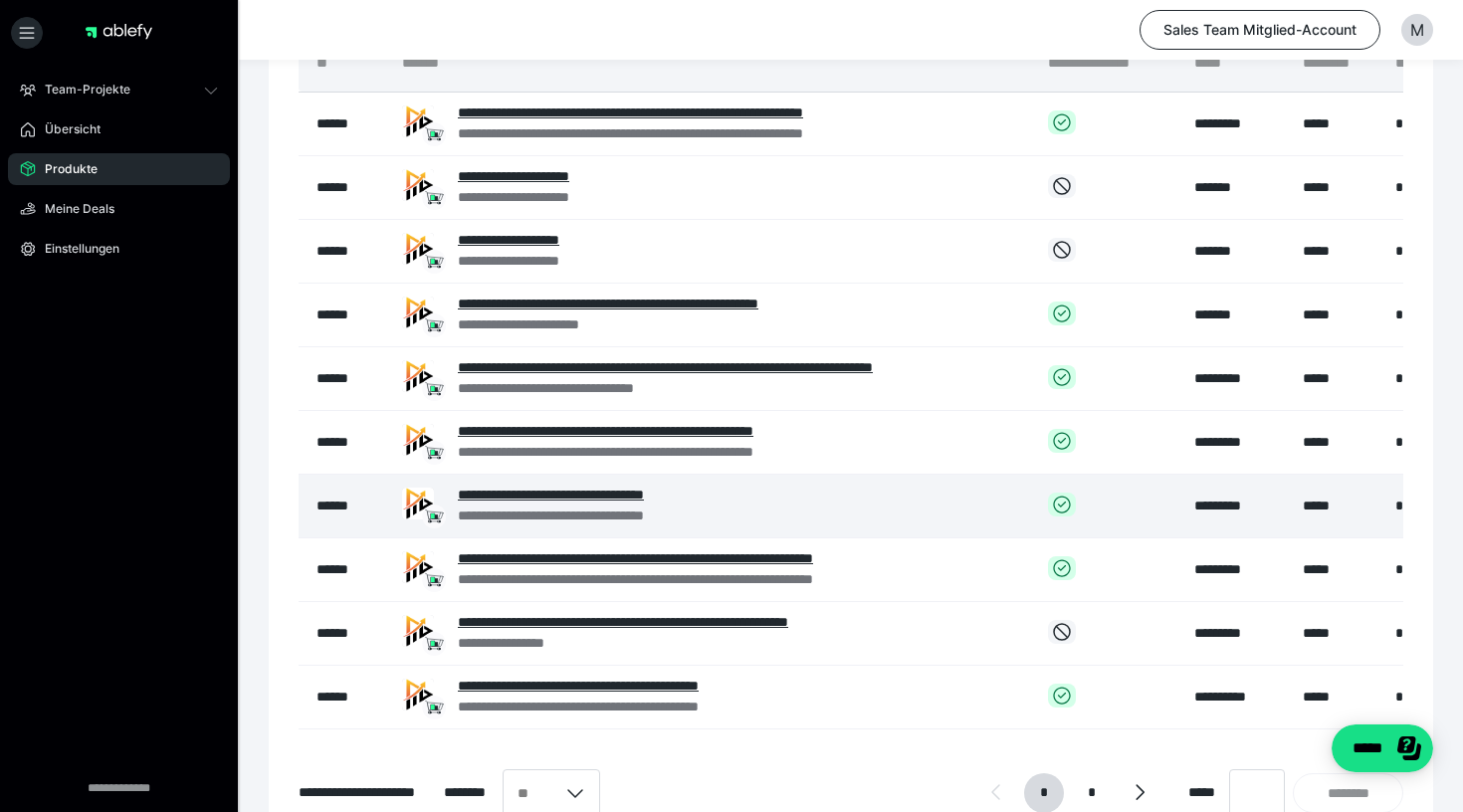 scroll, scrollTop: 191, scrollLeft: 0, axis: vertical 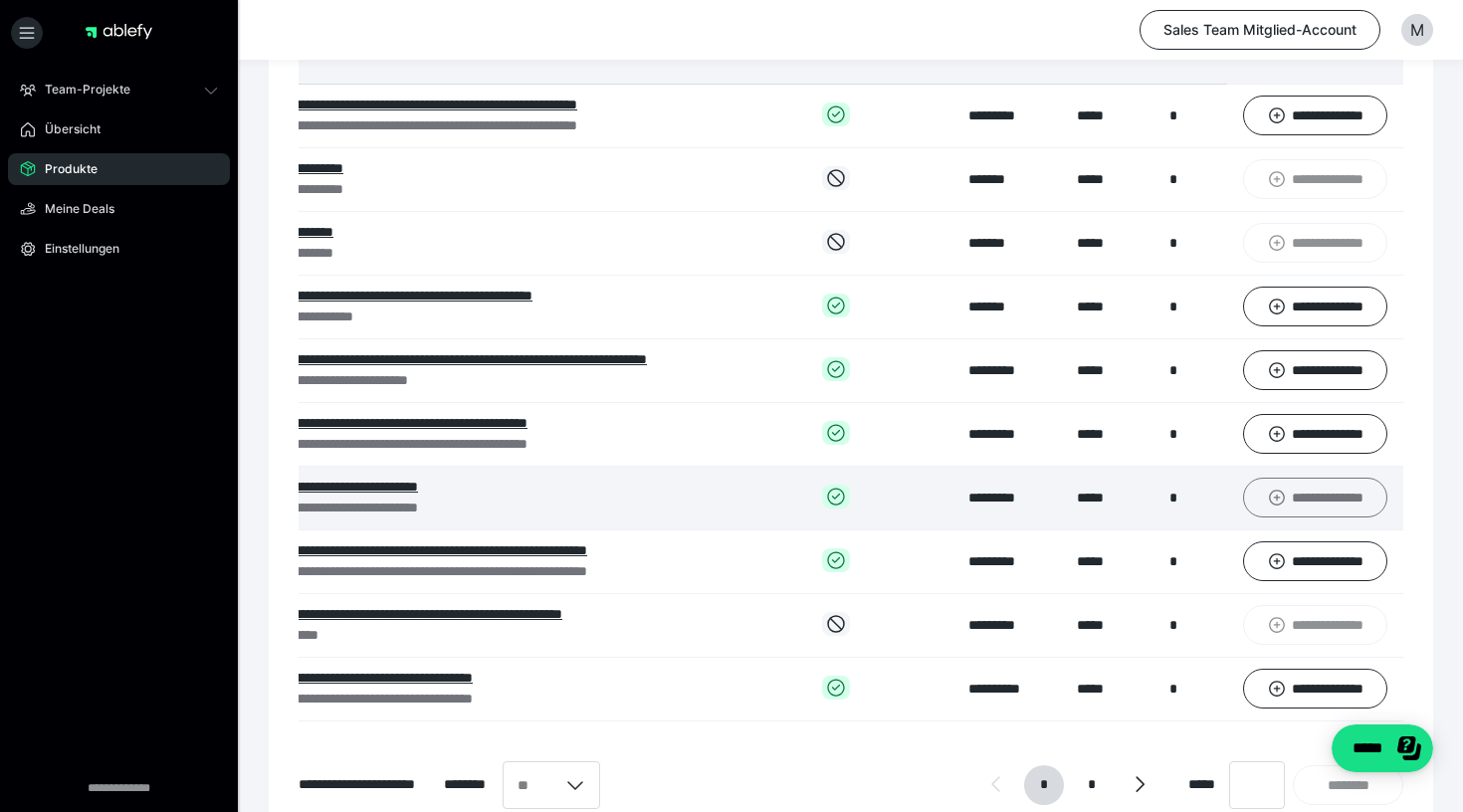click on "**********" at bounding box center (1316, 498) 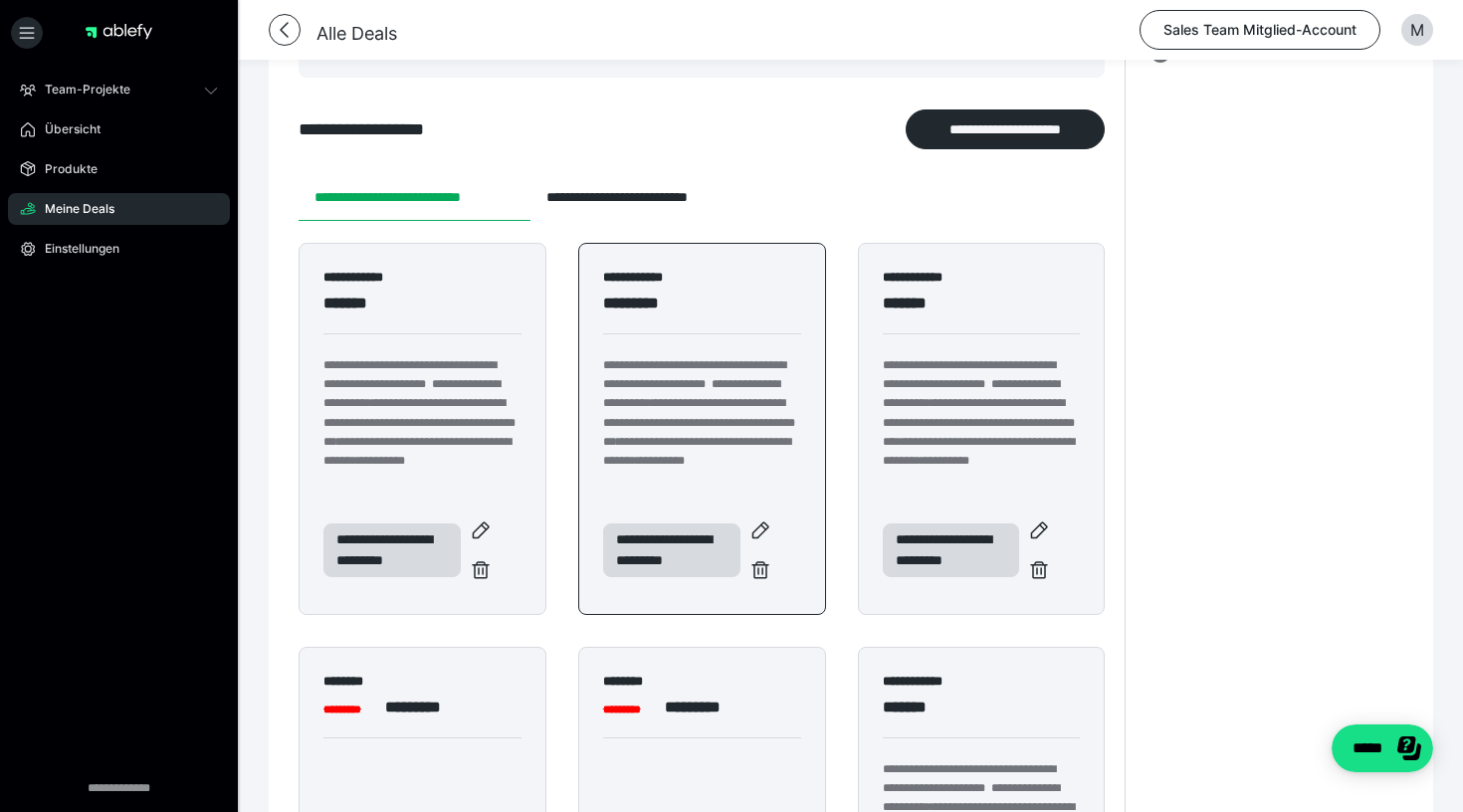 scroll, scrollTop: 194, scrollLeft: 0, axis: vertical 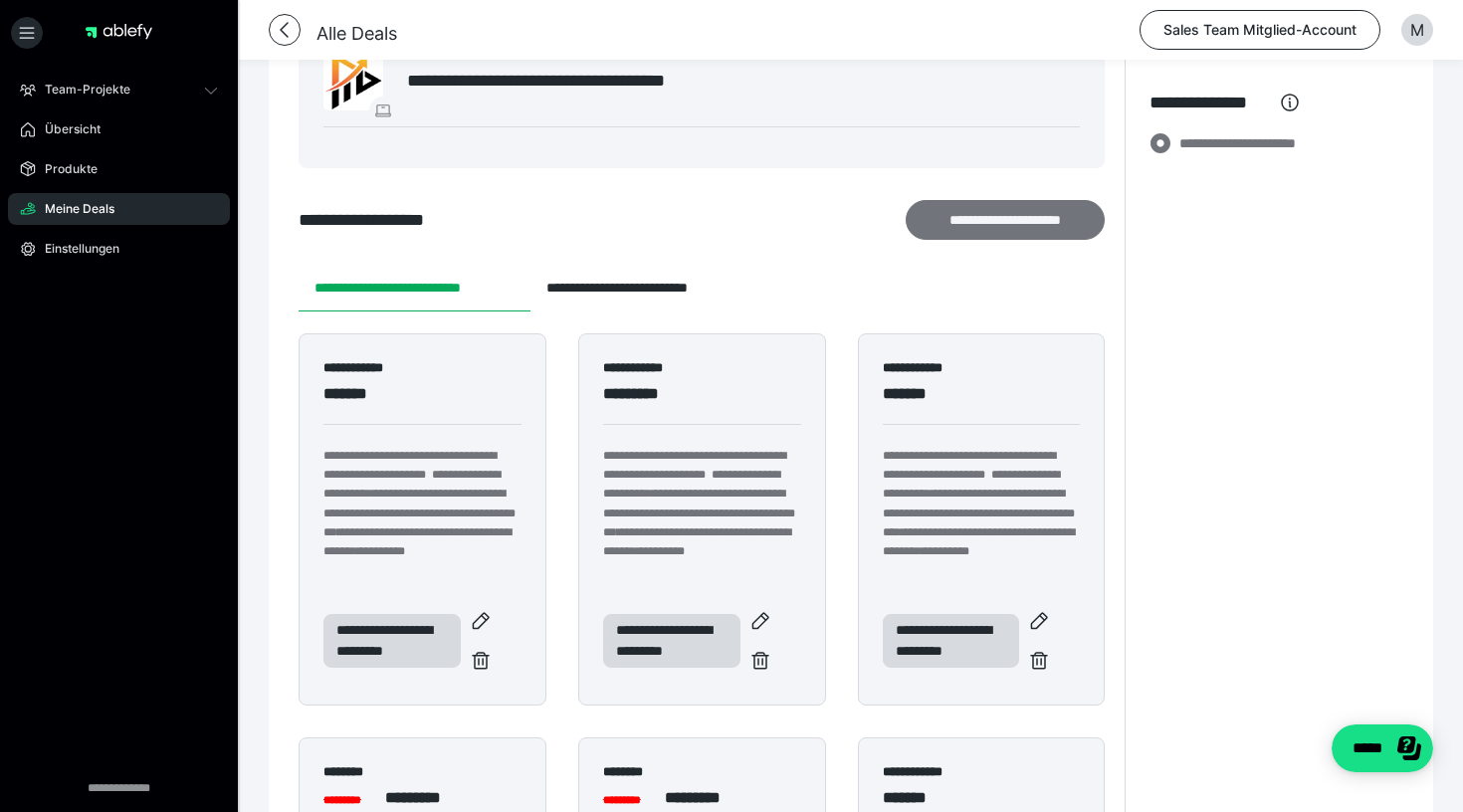 click on "**********" at bounding box center [1005, 220] 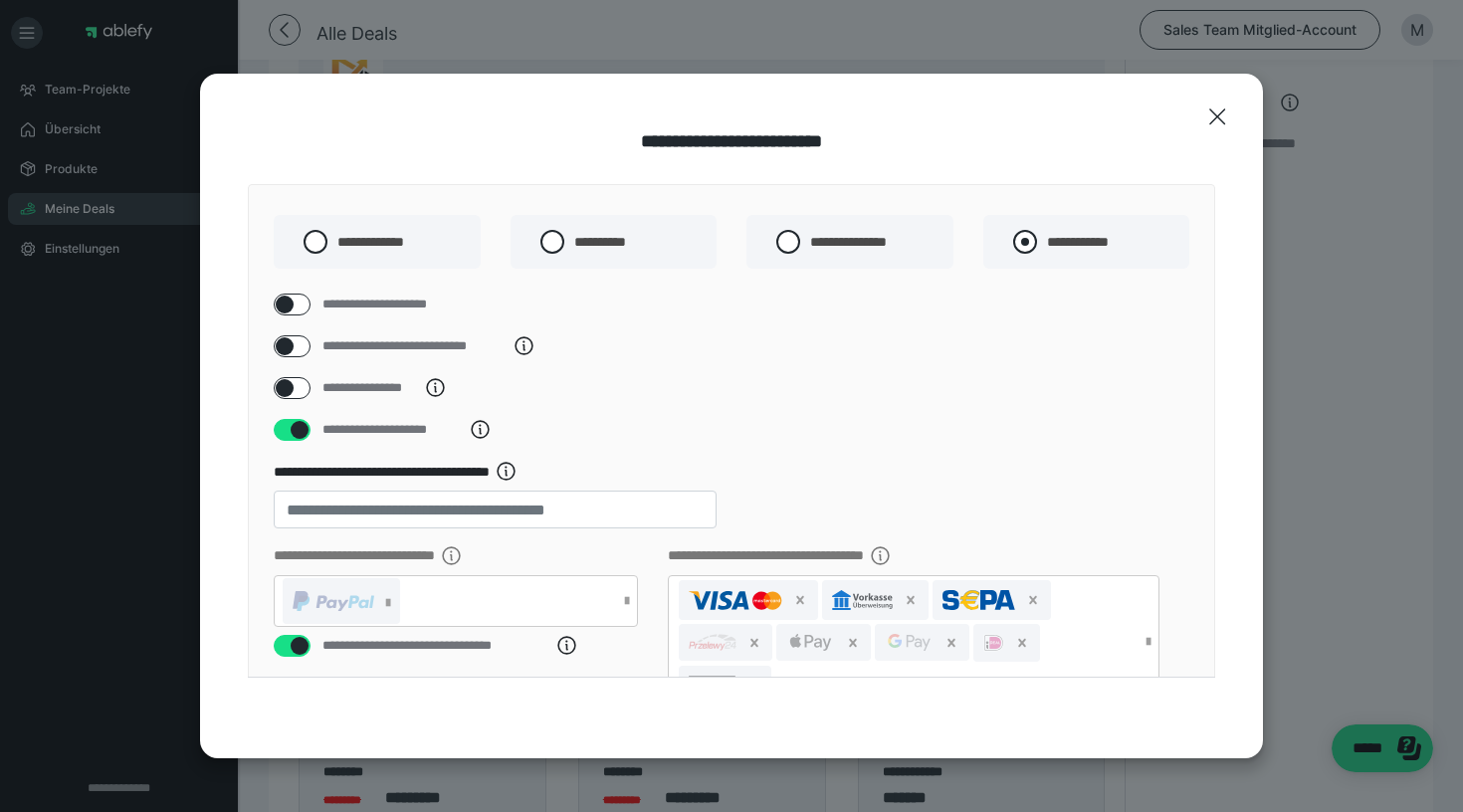 click on "**********" at bounding box center (1087, 242) 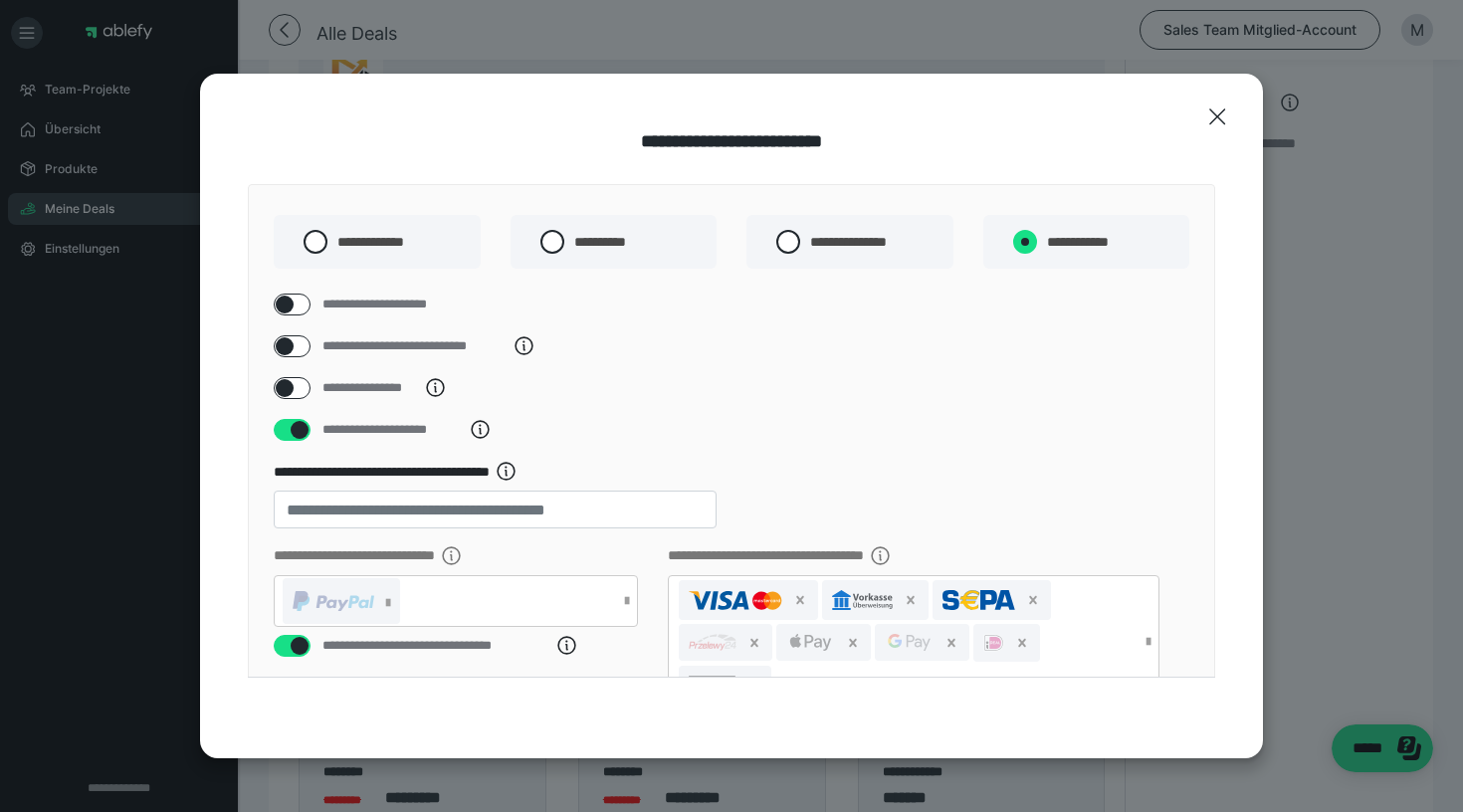 radio on "****" 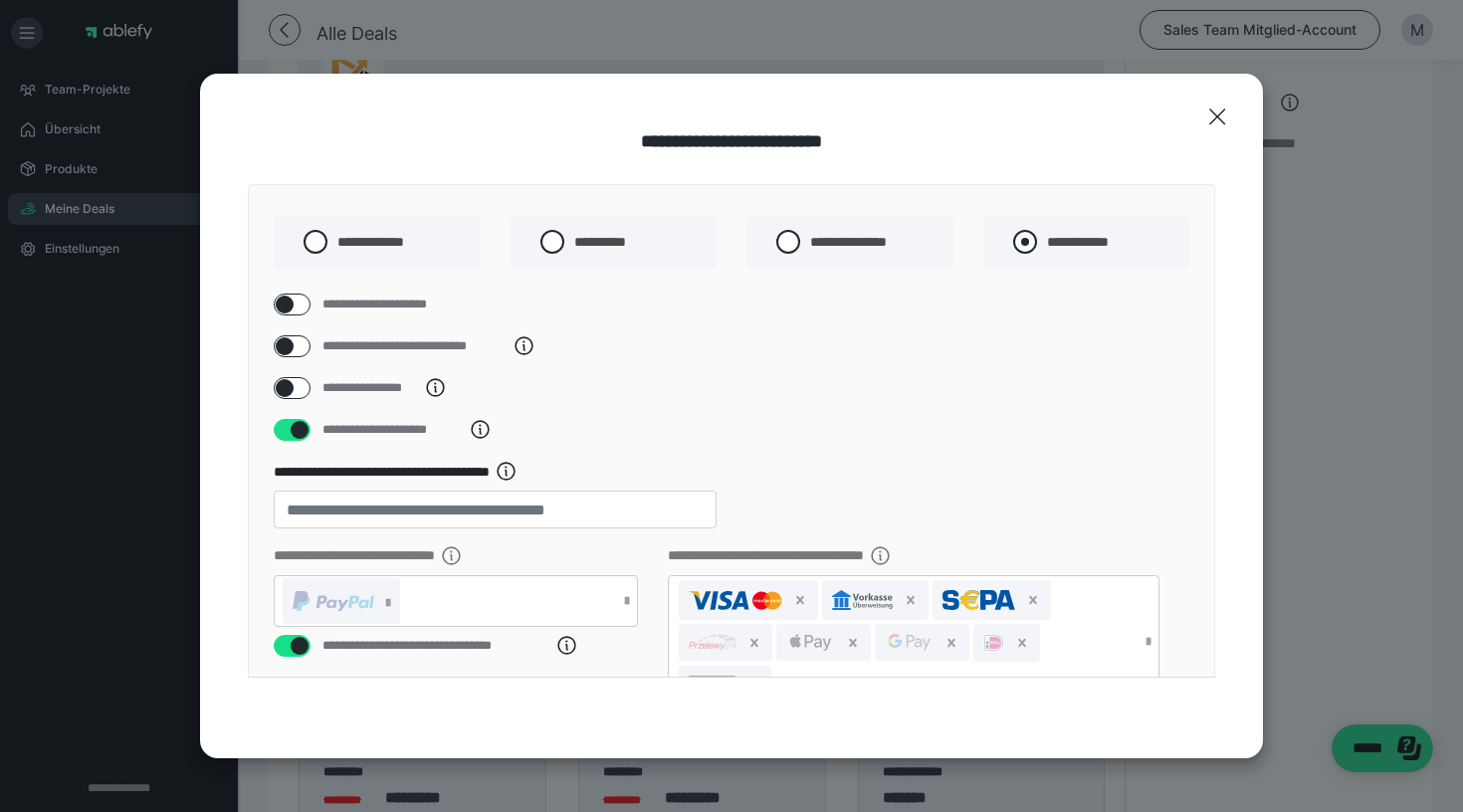 select on "**" 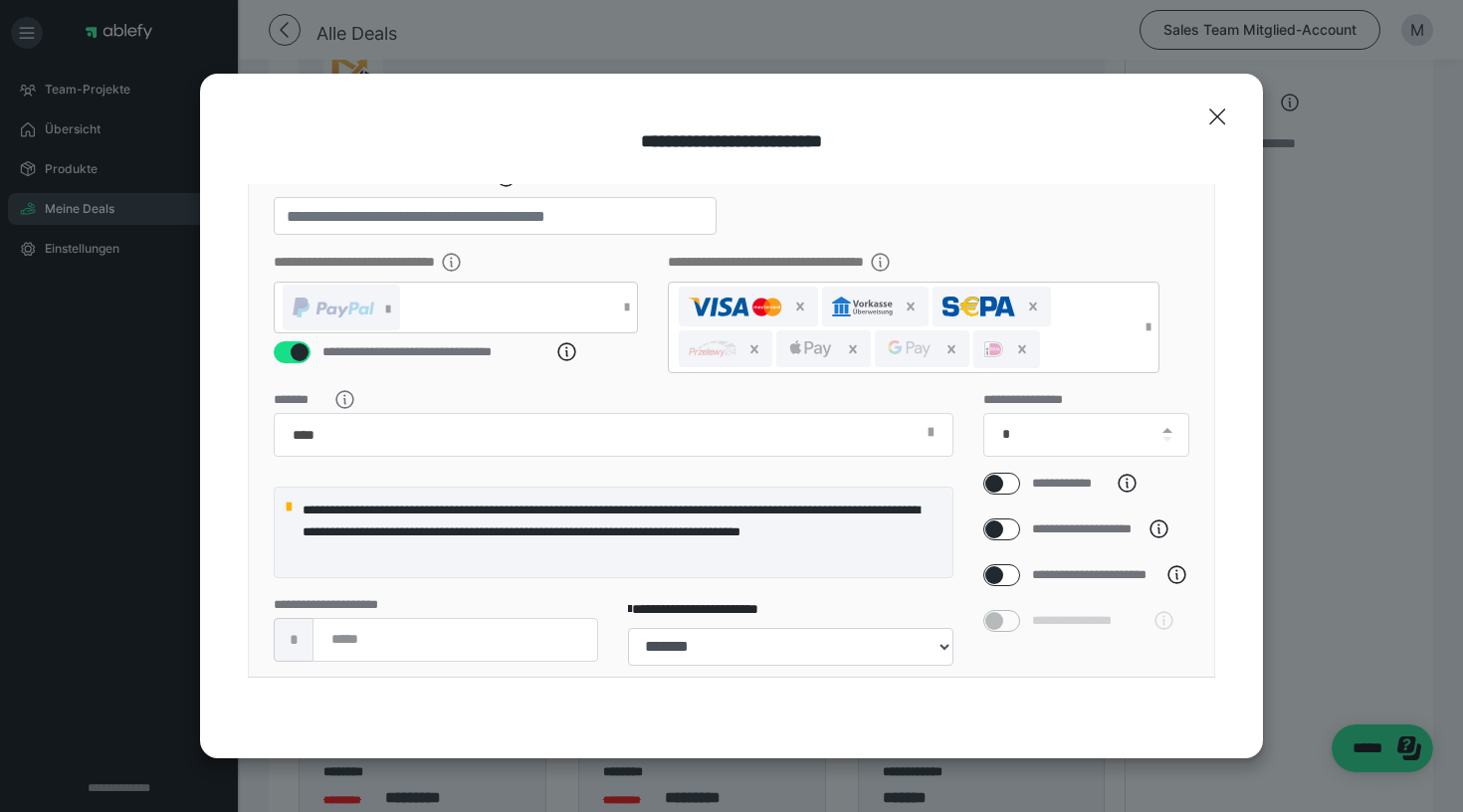 scroll, scrollTop: 296, scrollLeft: 0, axis: vertical 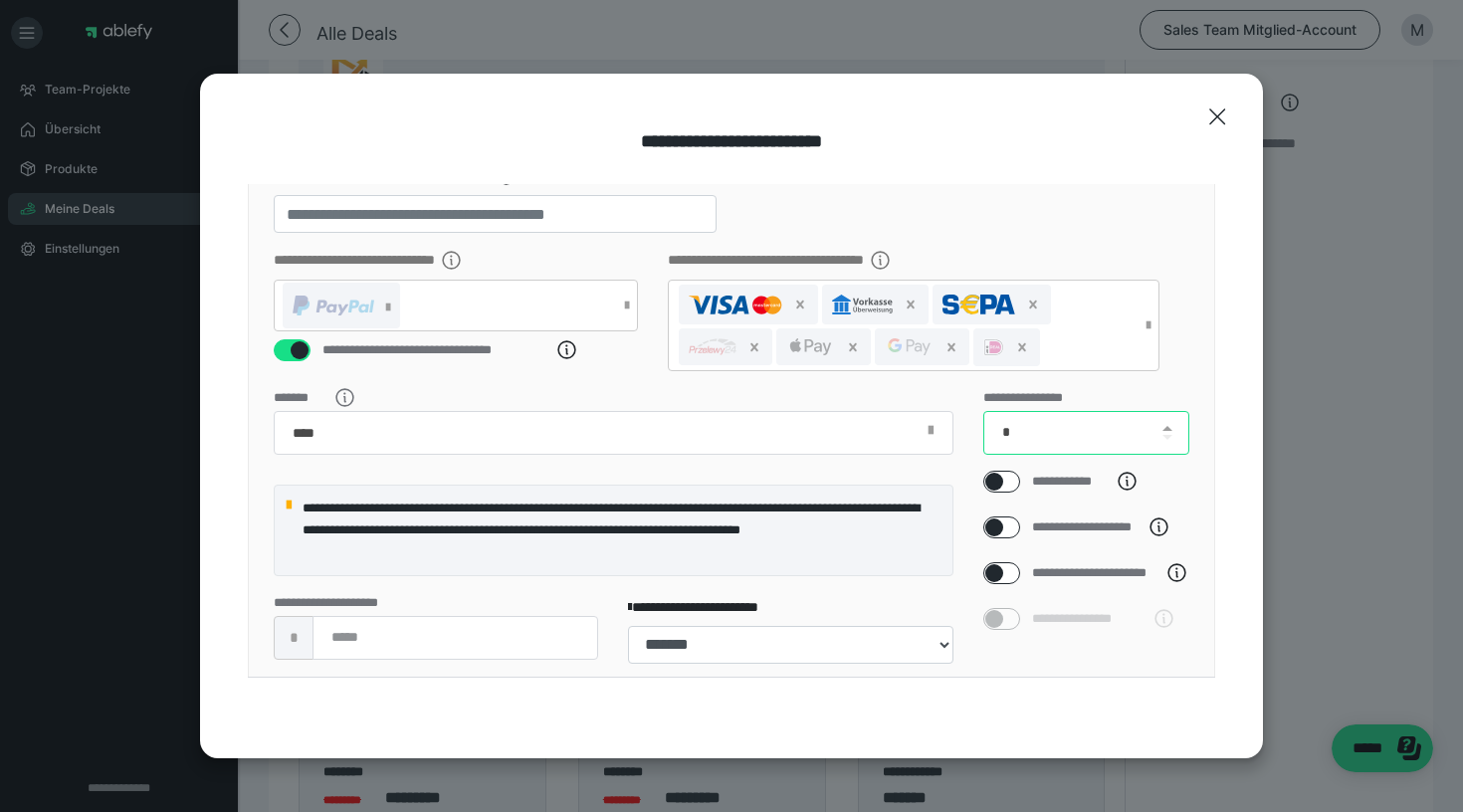 click on "*" at bounding box center (1087, 433) 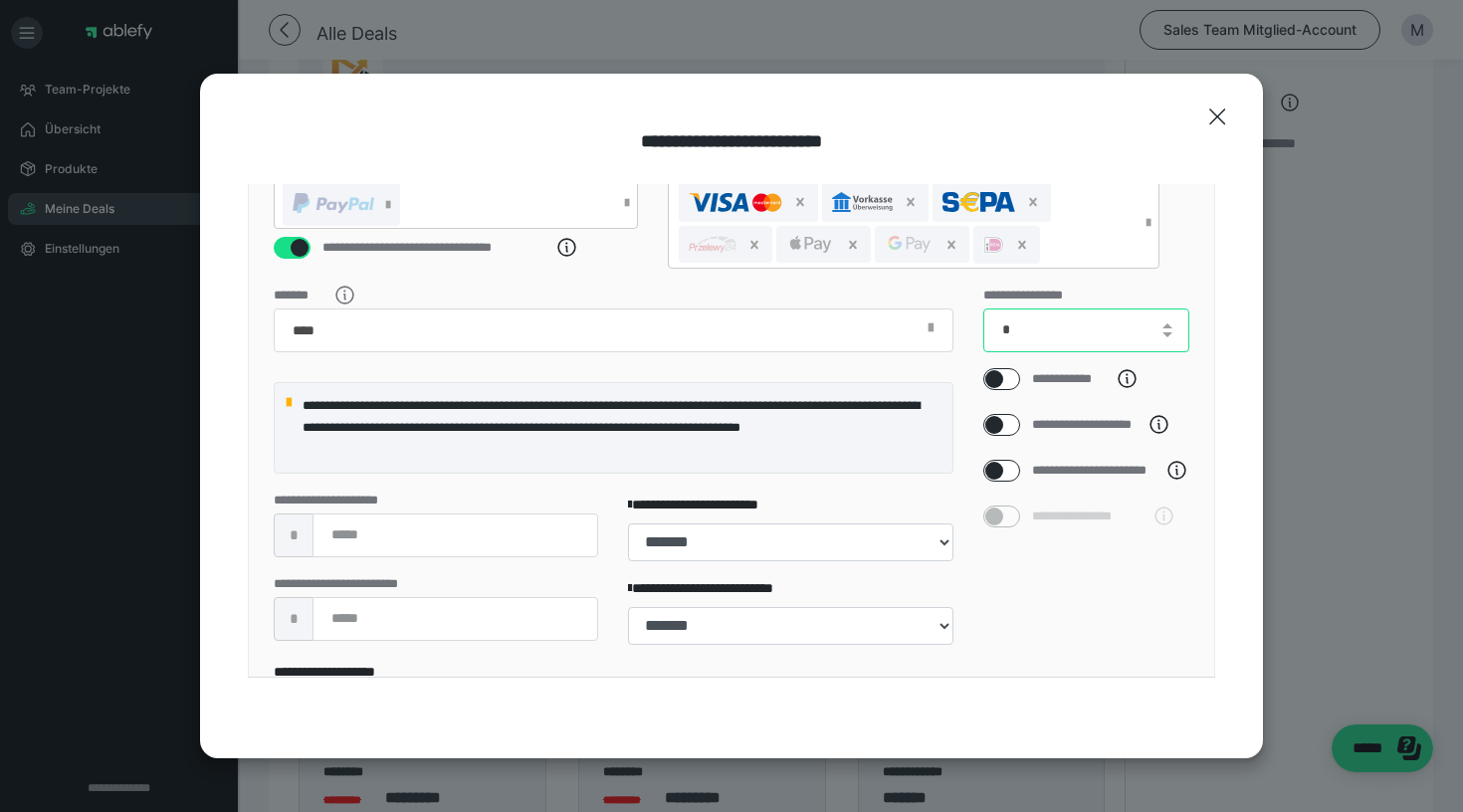 scroll, scrollTop: 400, scrollLeft: 0, axis: vertical 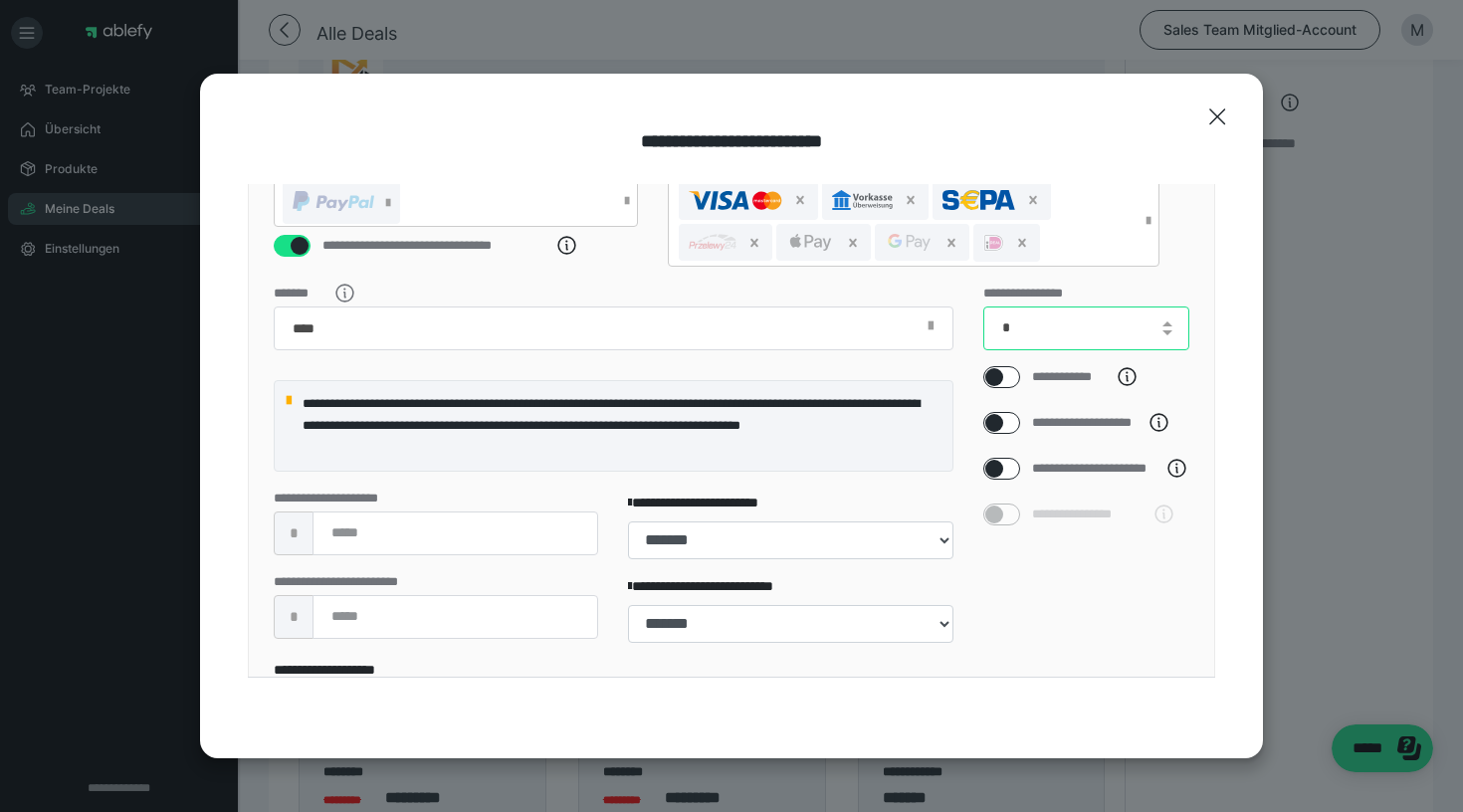 type on "*" 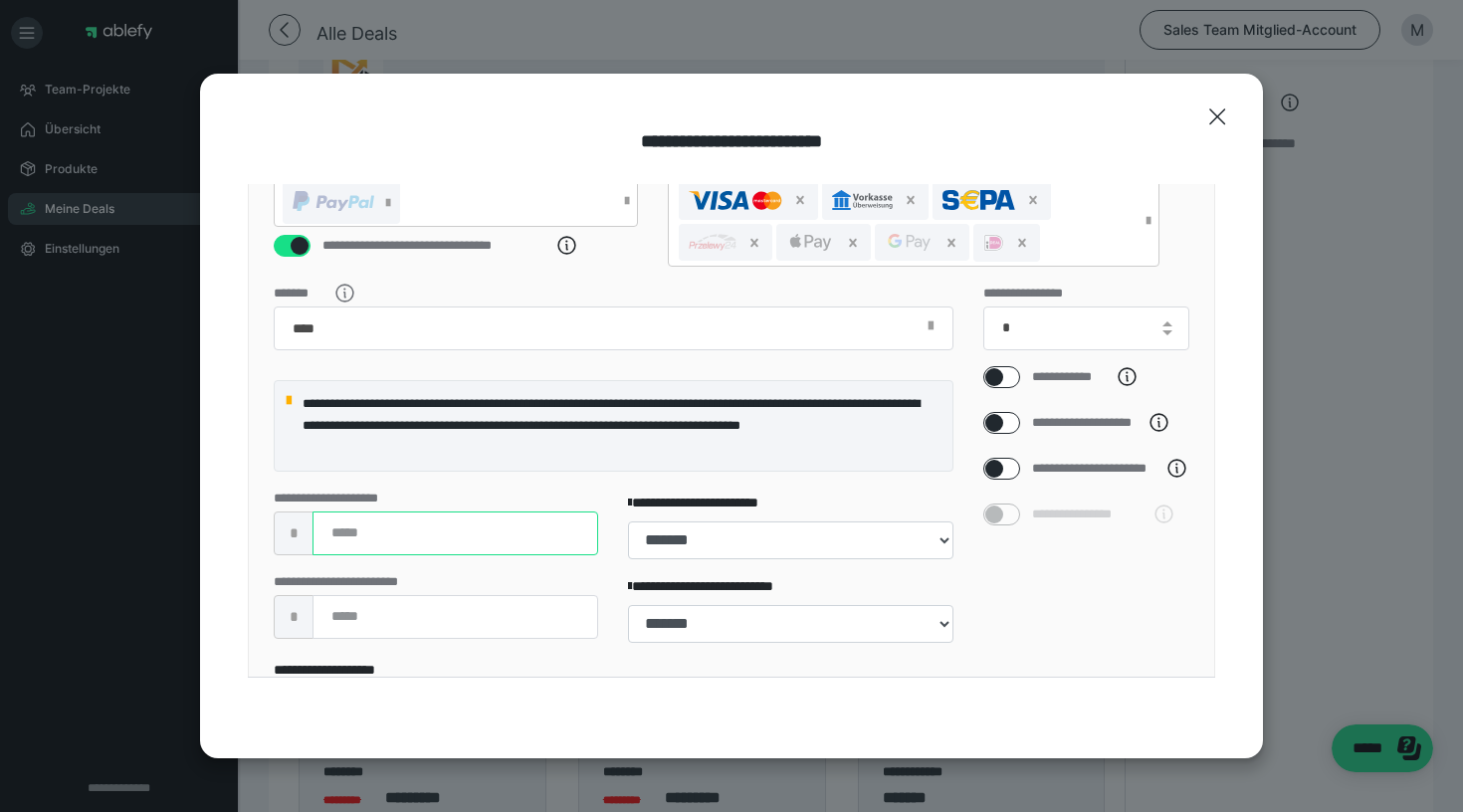 click at bounding box center [455, 533] 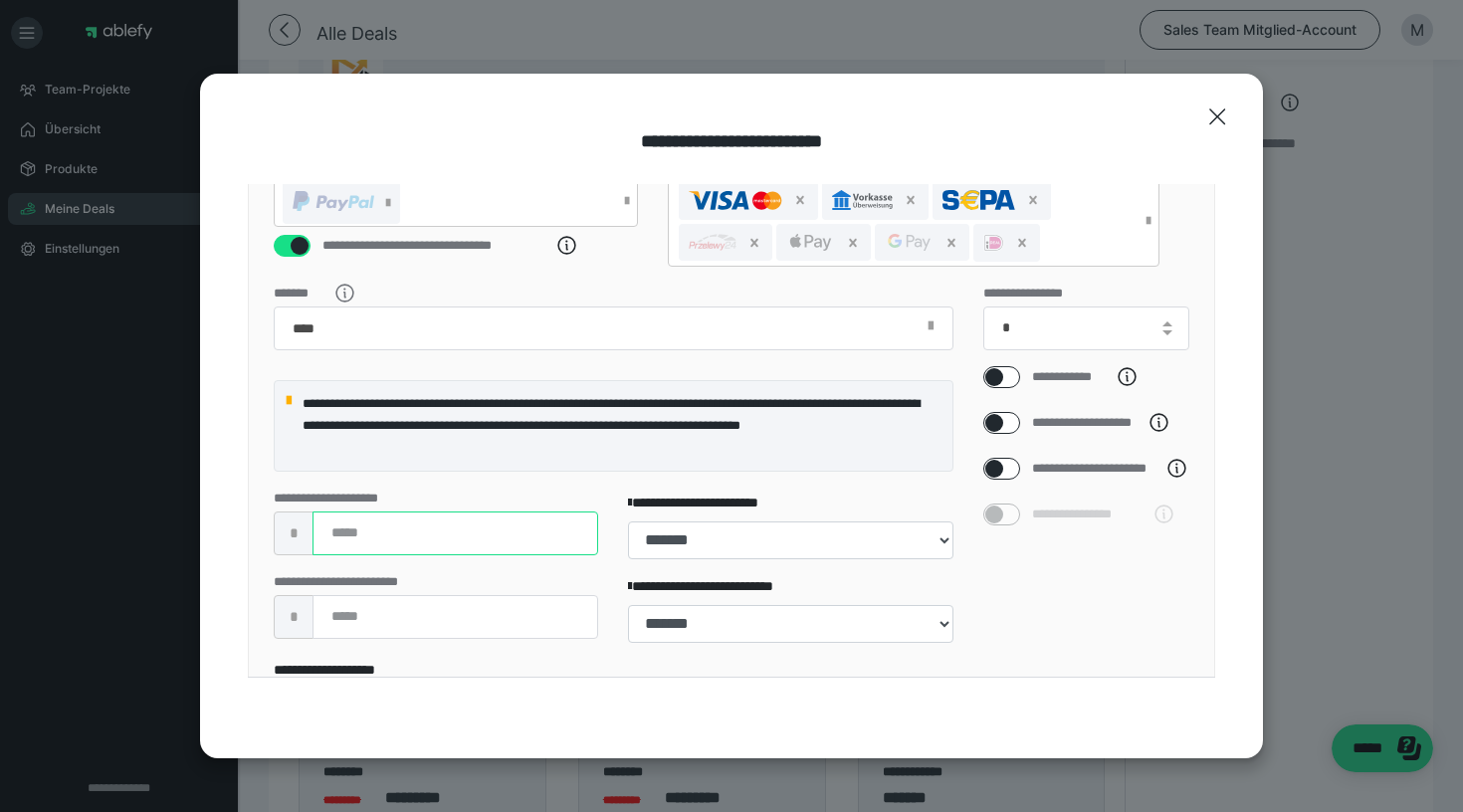 type on "***" 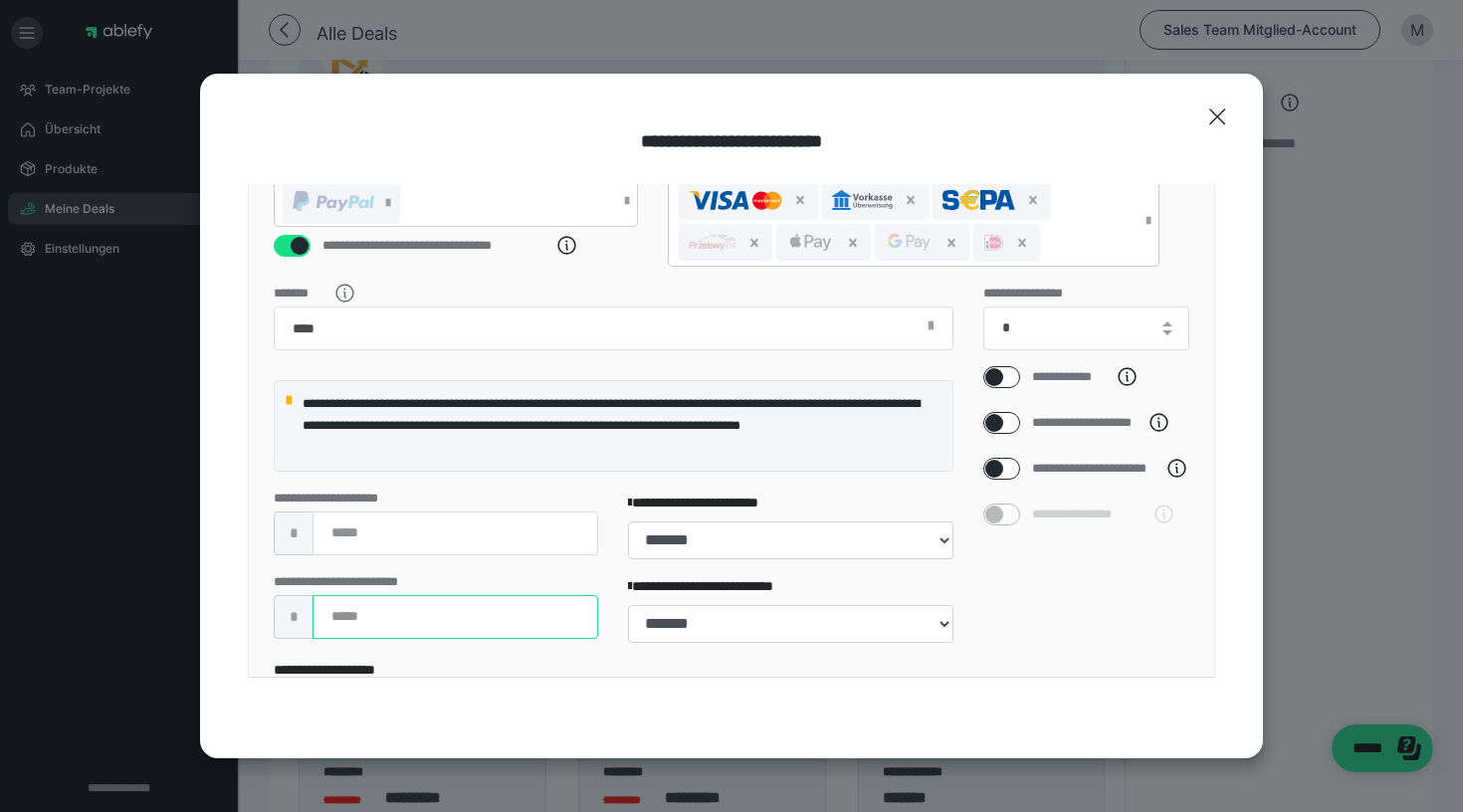 click at bounding box center (455, 617) 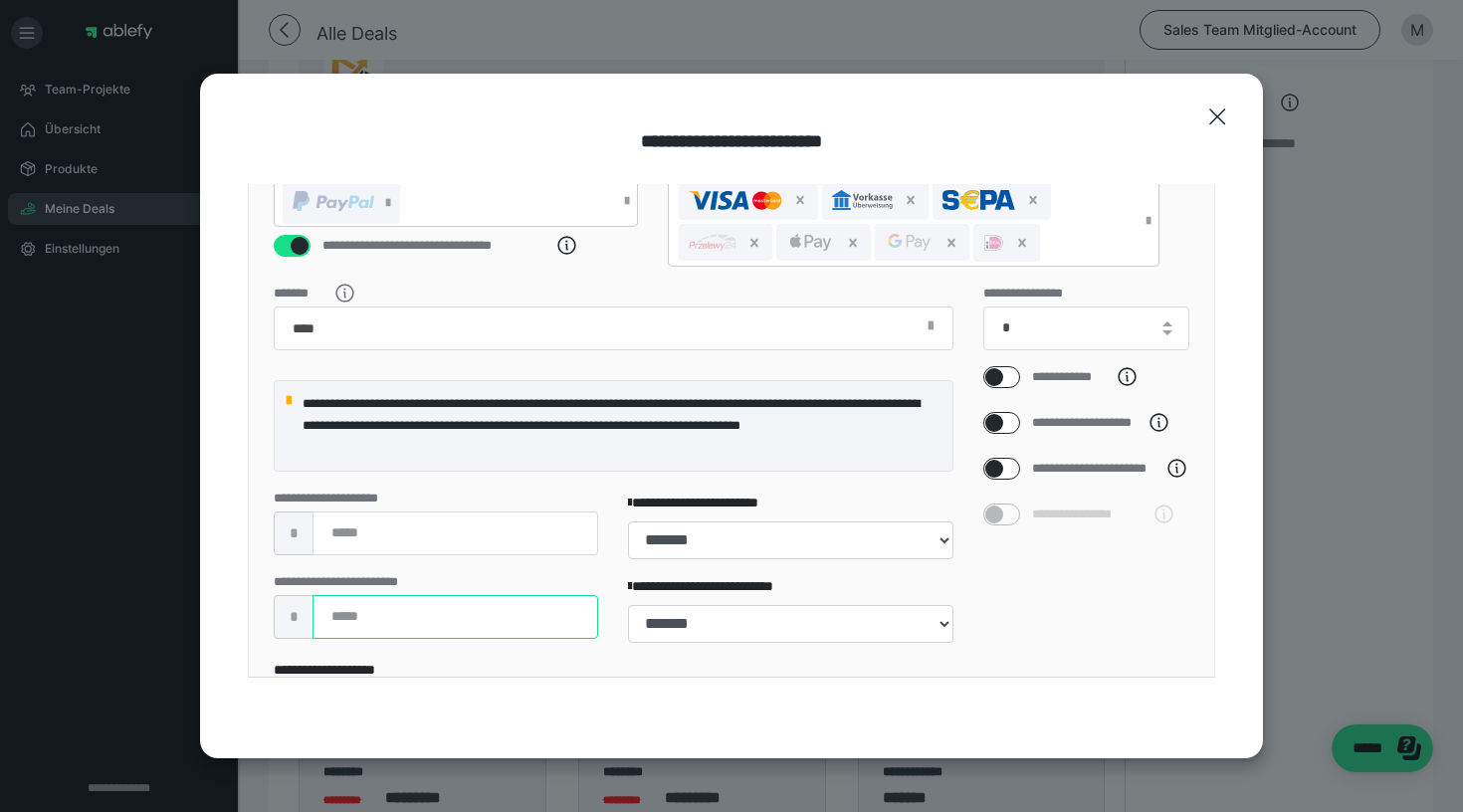 type on "***" 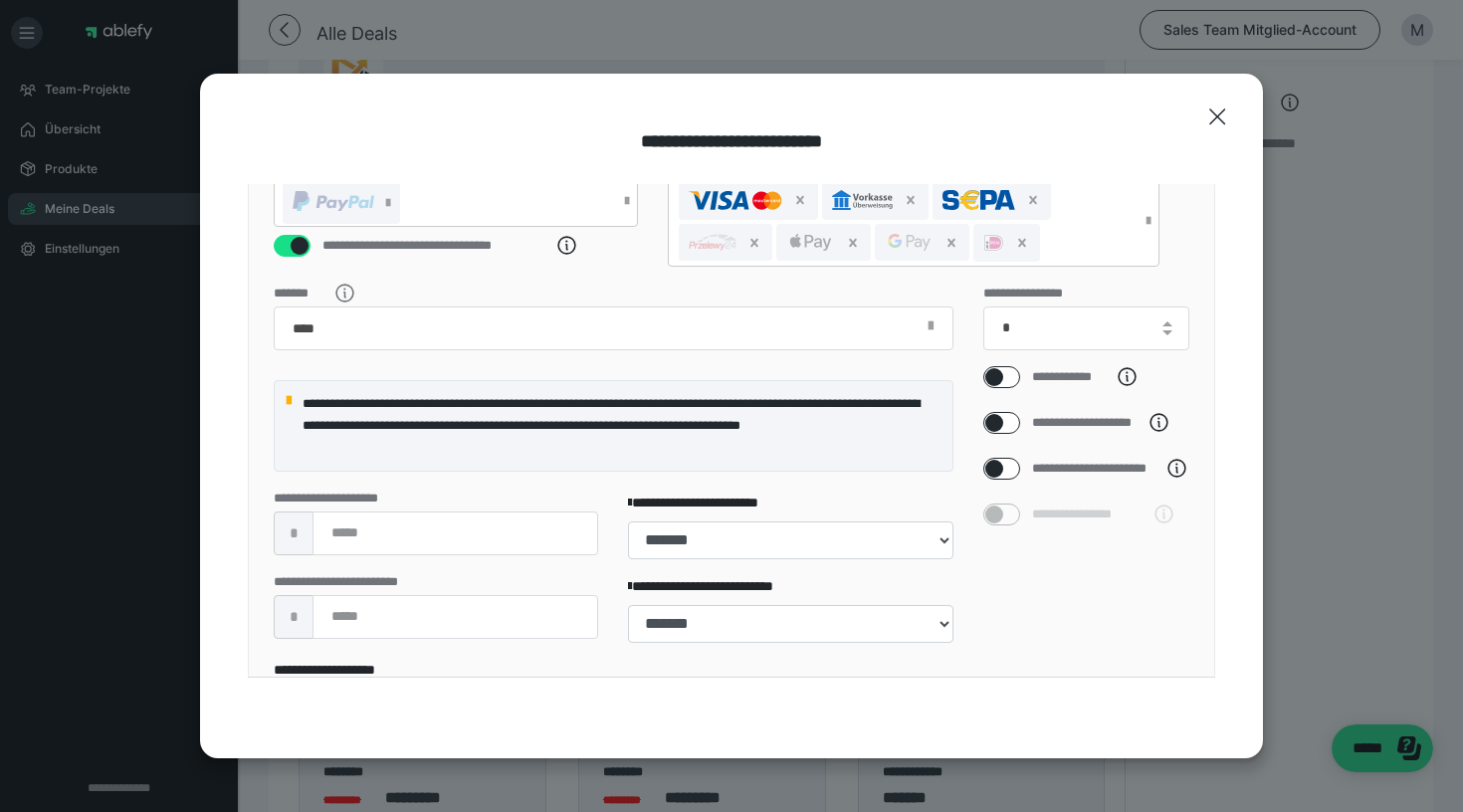 click on "**********" at bounding box center [1087, 473] 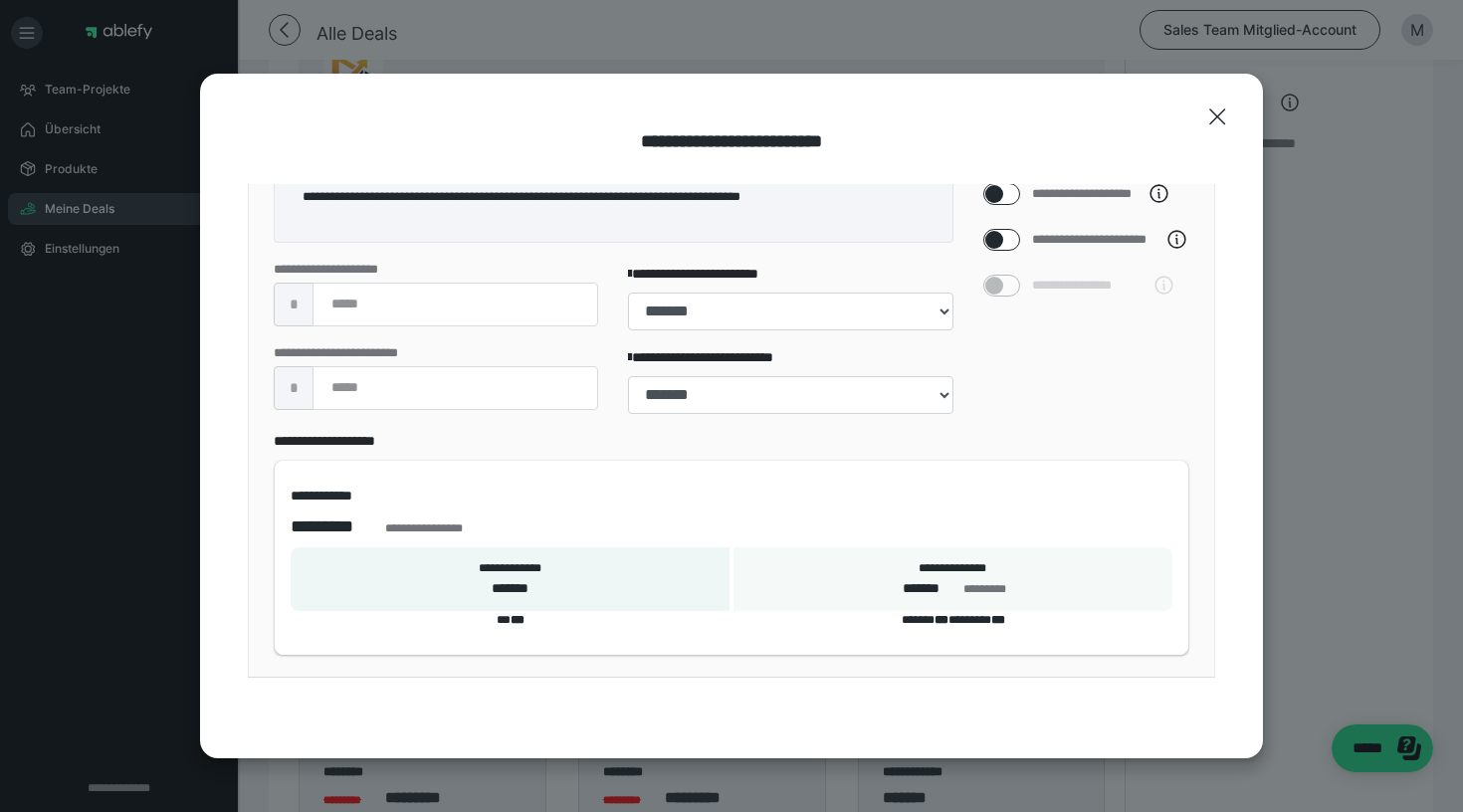 scroll, scrollTop: 631, scrollLeft: 0, axis: vertical 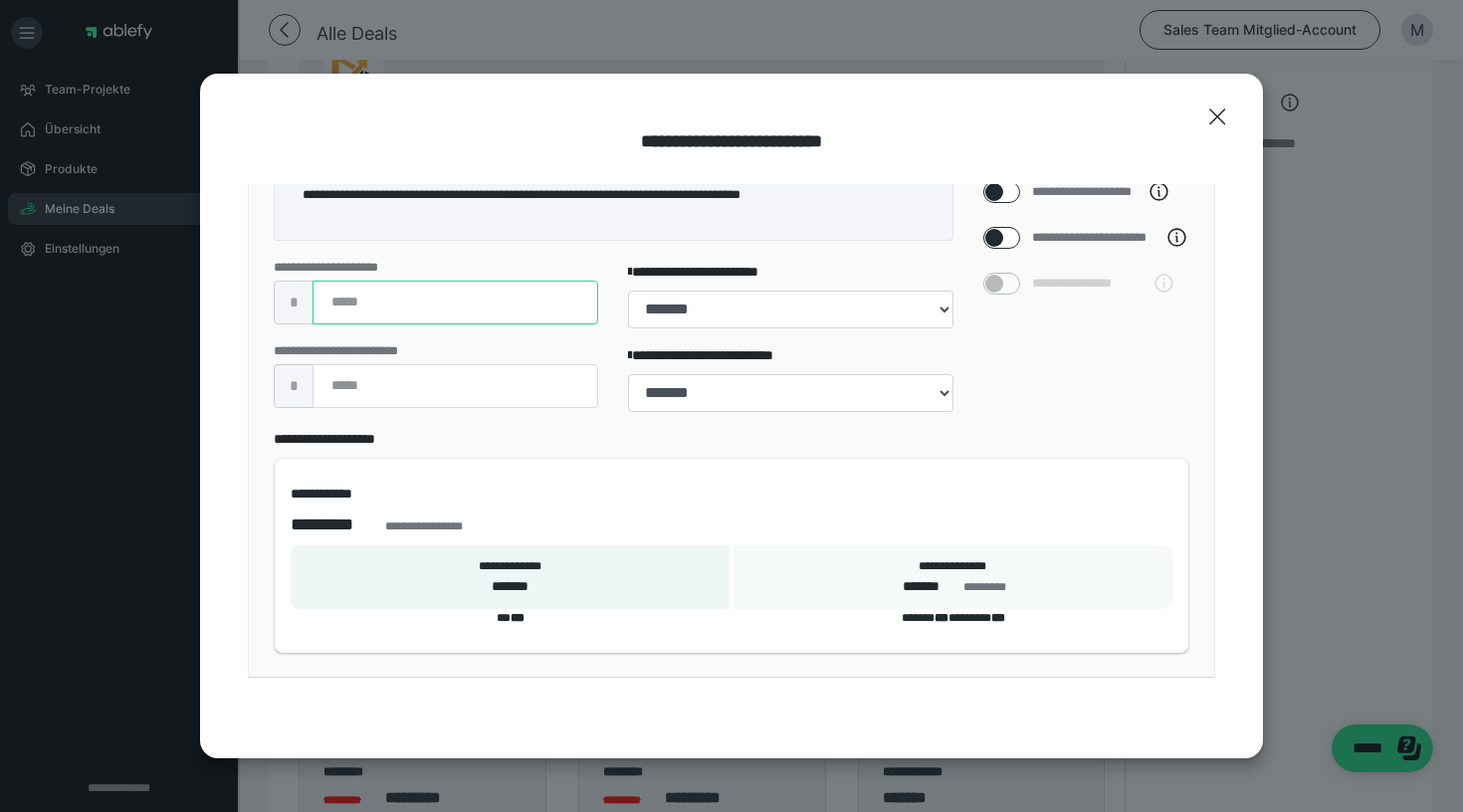 click on "***" at bounding box center [455, 303] 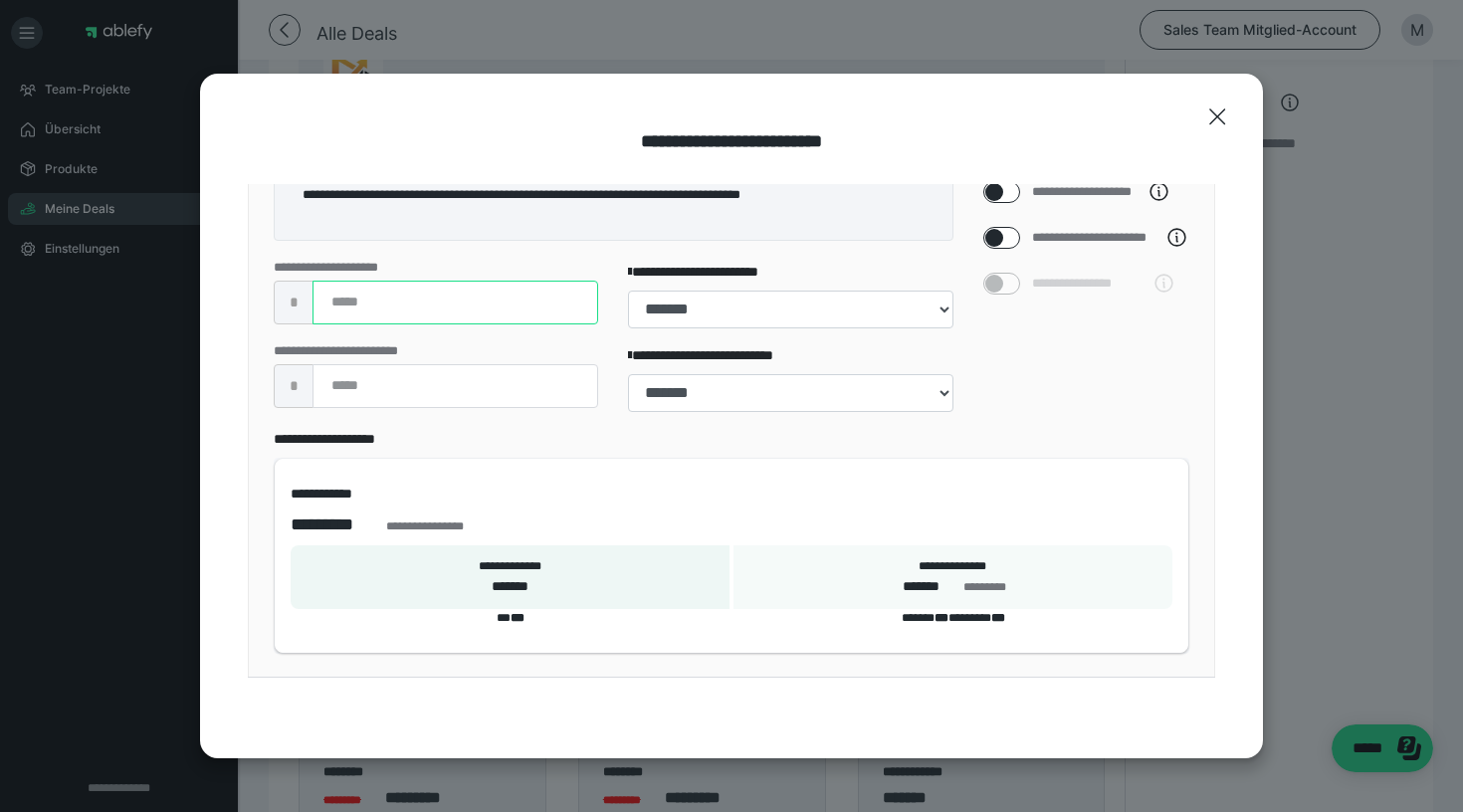 type on "***" 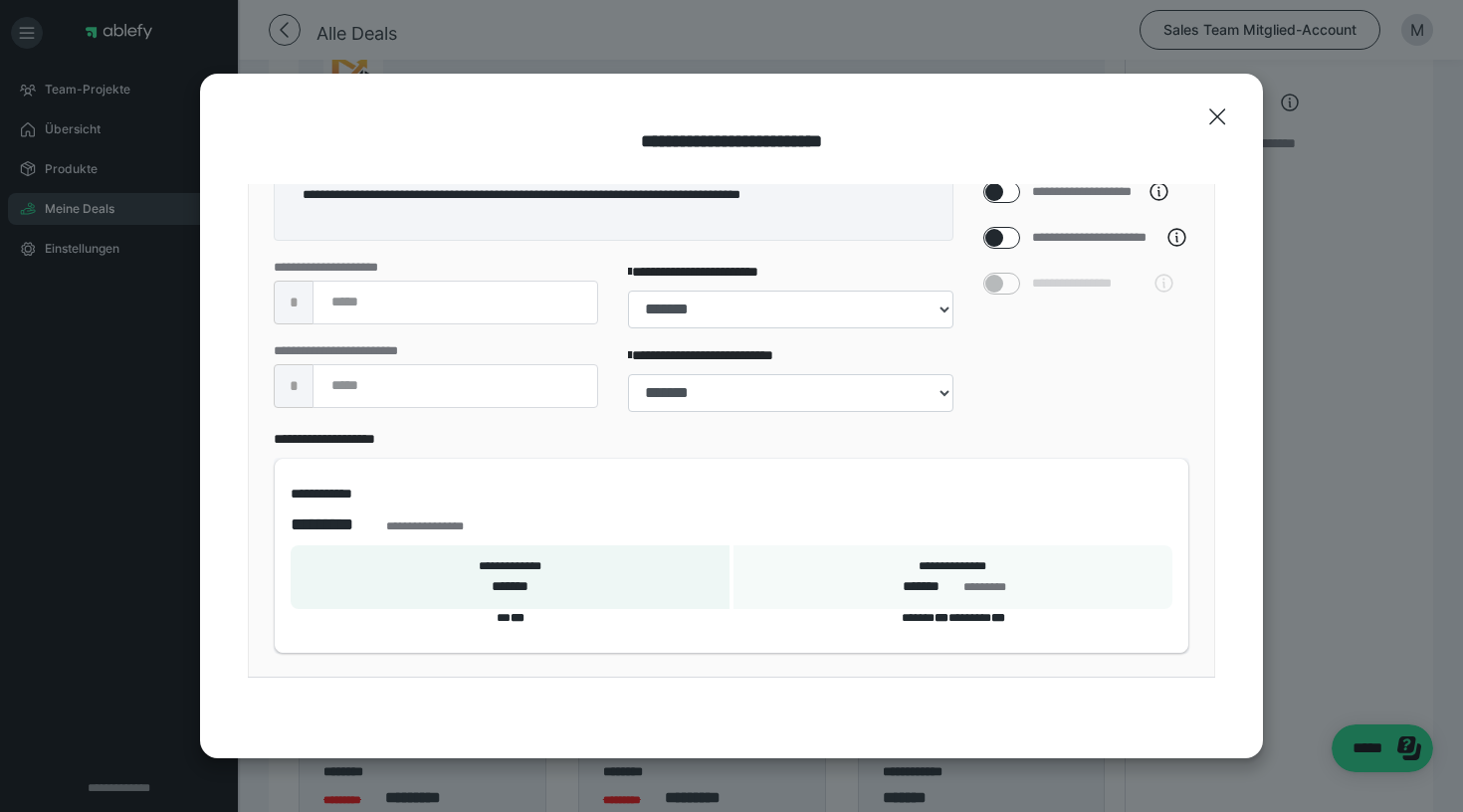 click on "**********" at bounding box center [1087, 242] 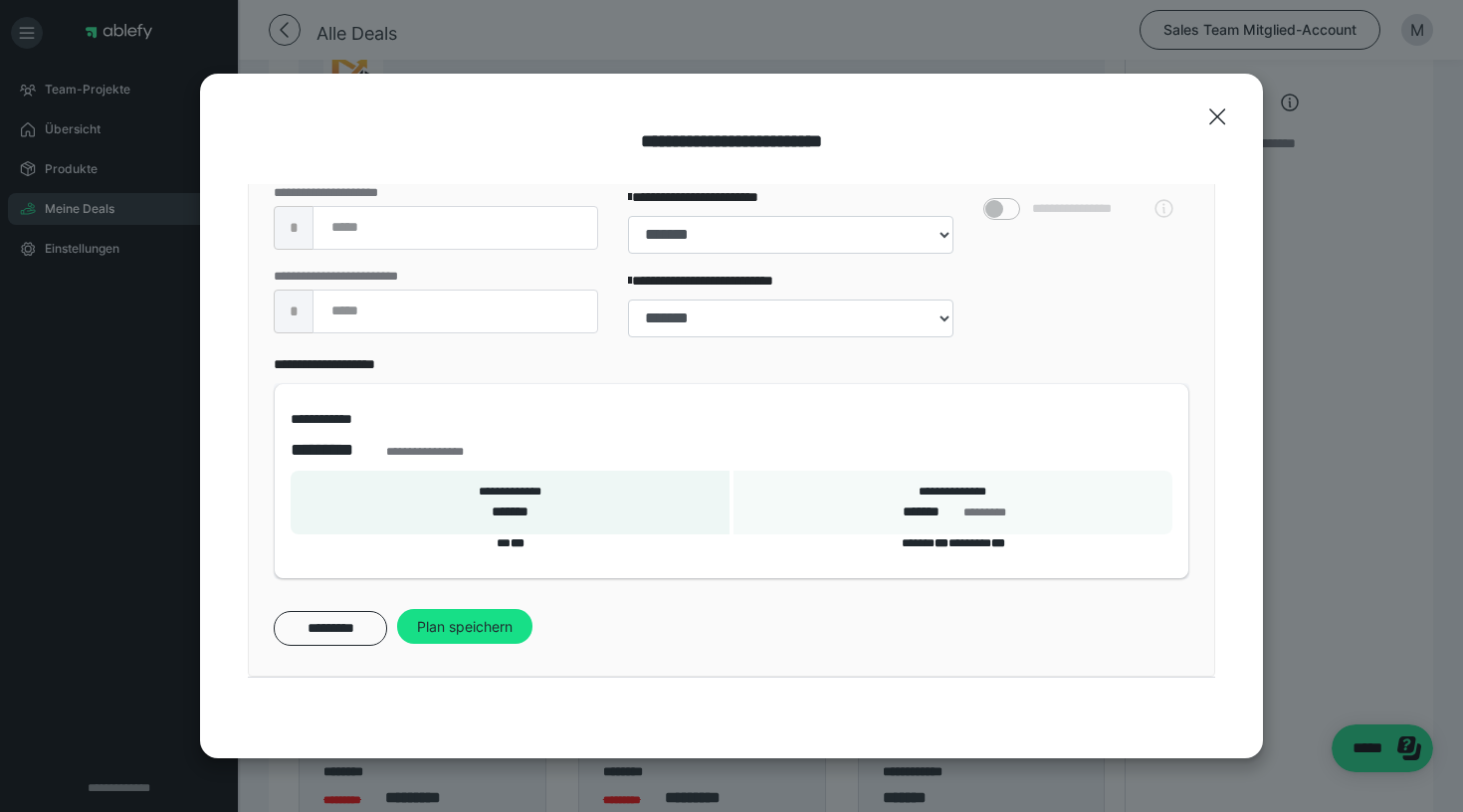 scroll, scrollTop: 708, scrollLeft: 0, axis: vertical 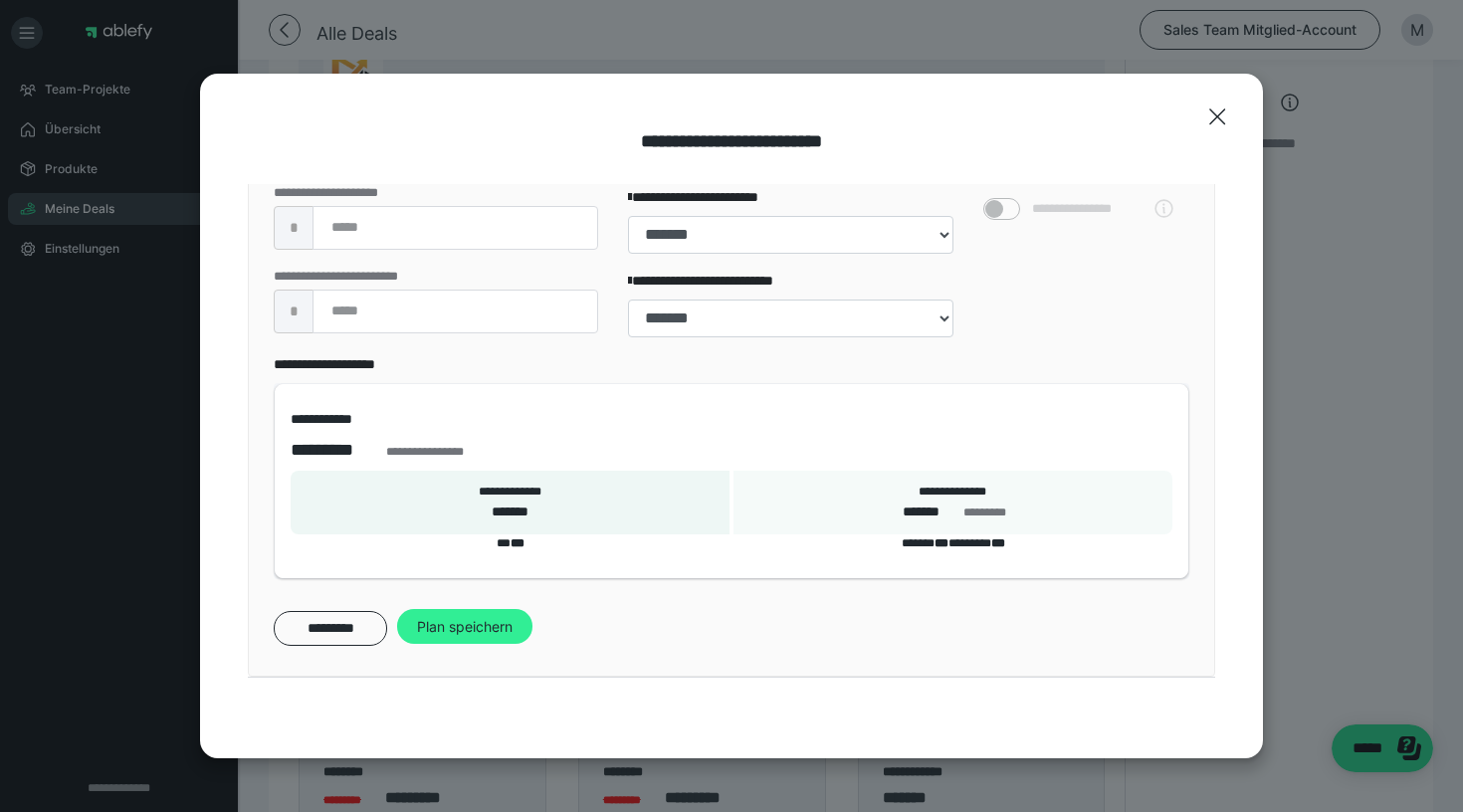 click on "Plan speichern" at bounding box center (465, 627) 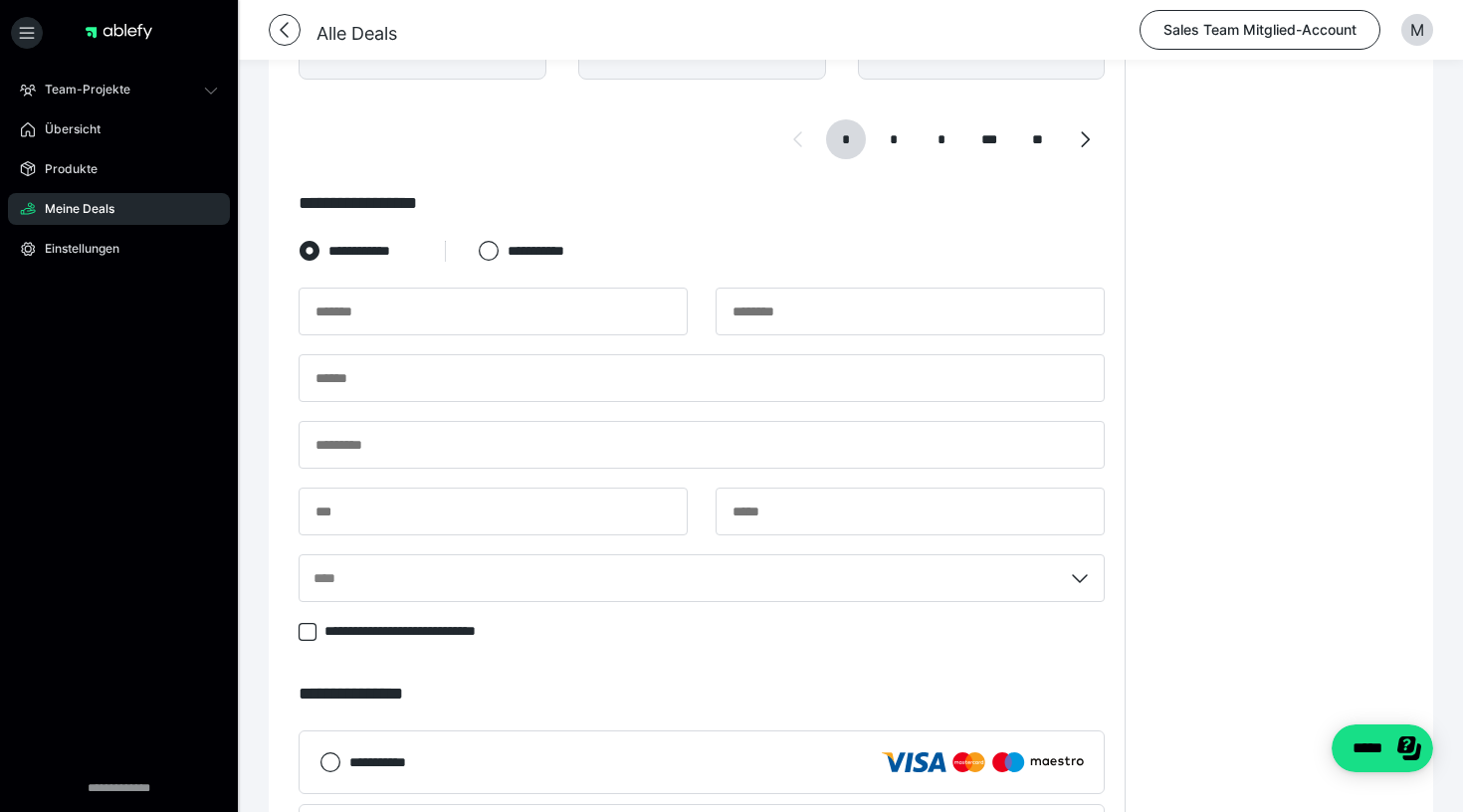 scroll, scrollTop: 1296, scrollLeft: 0, axis: vertical 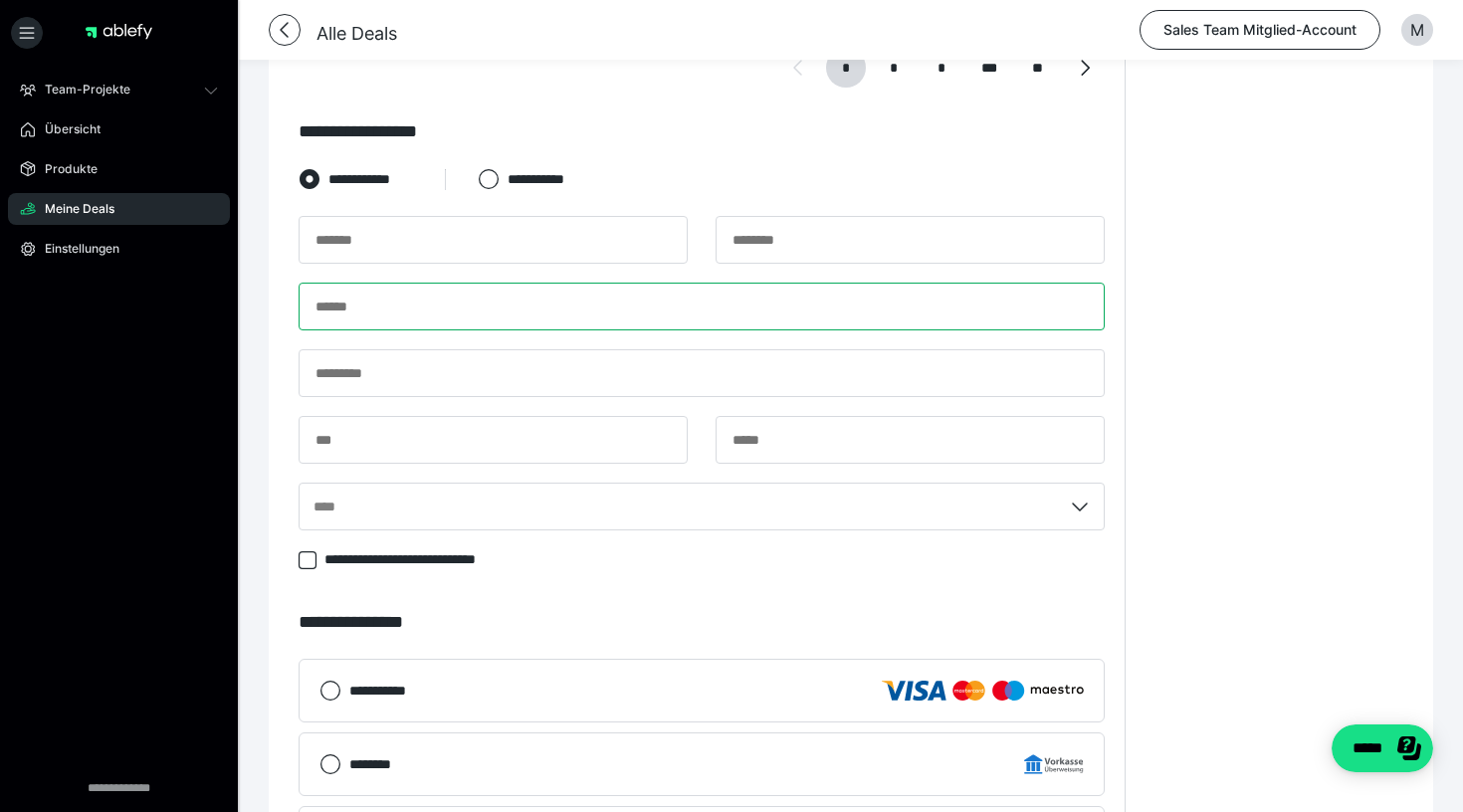 paste on "**********" 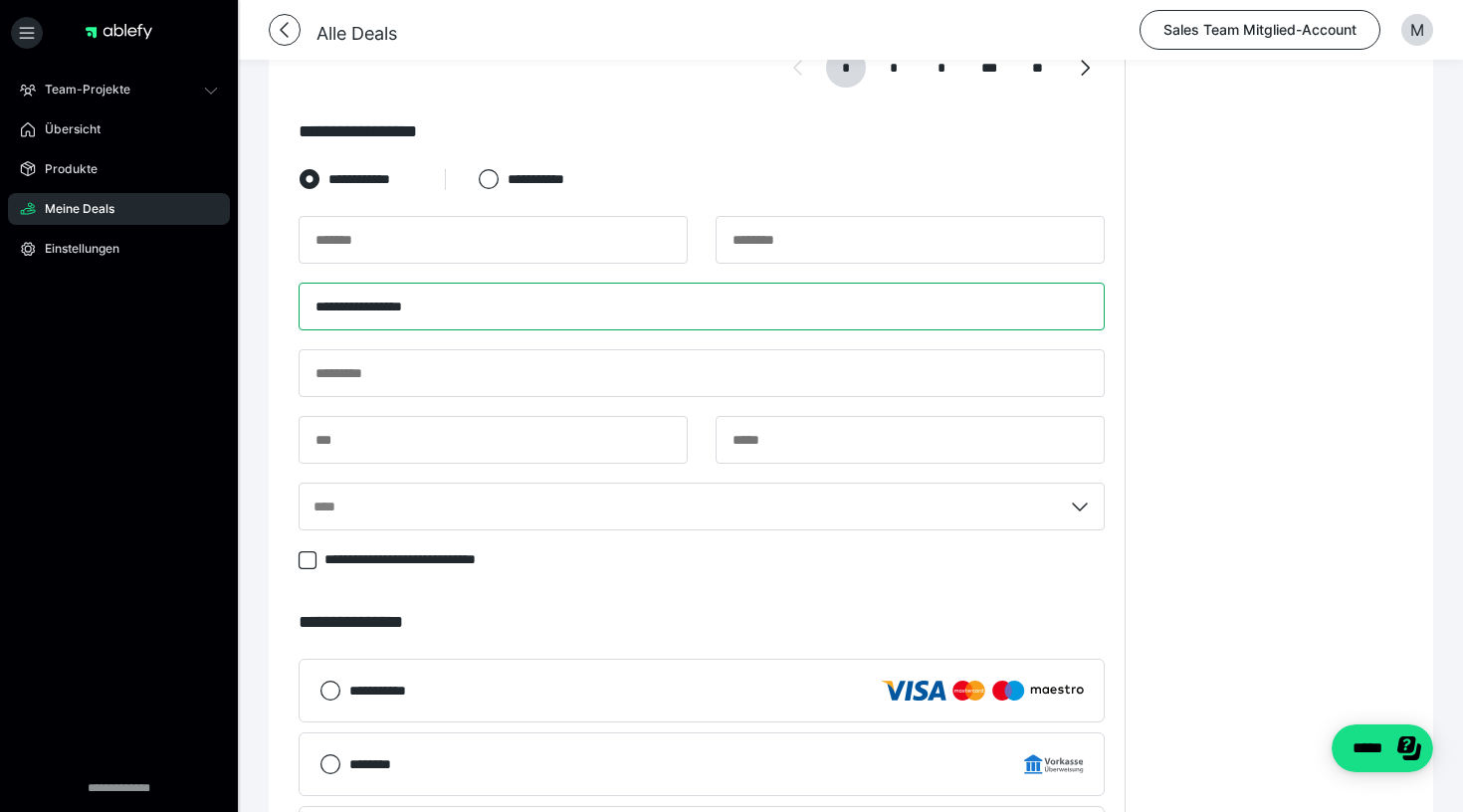 type on "**********" 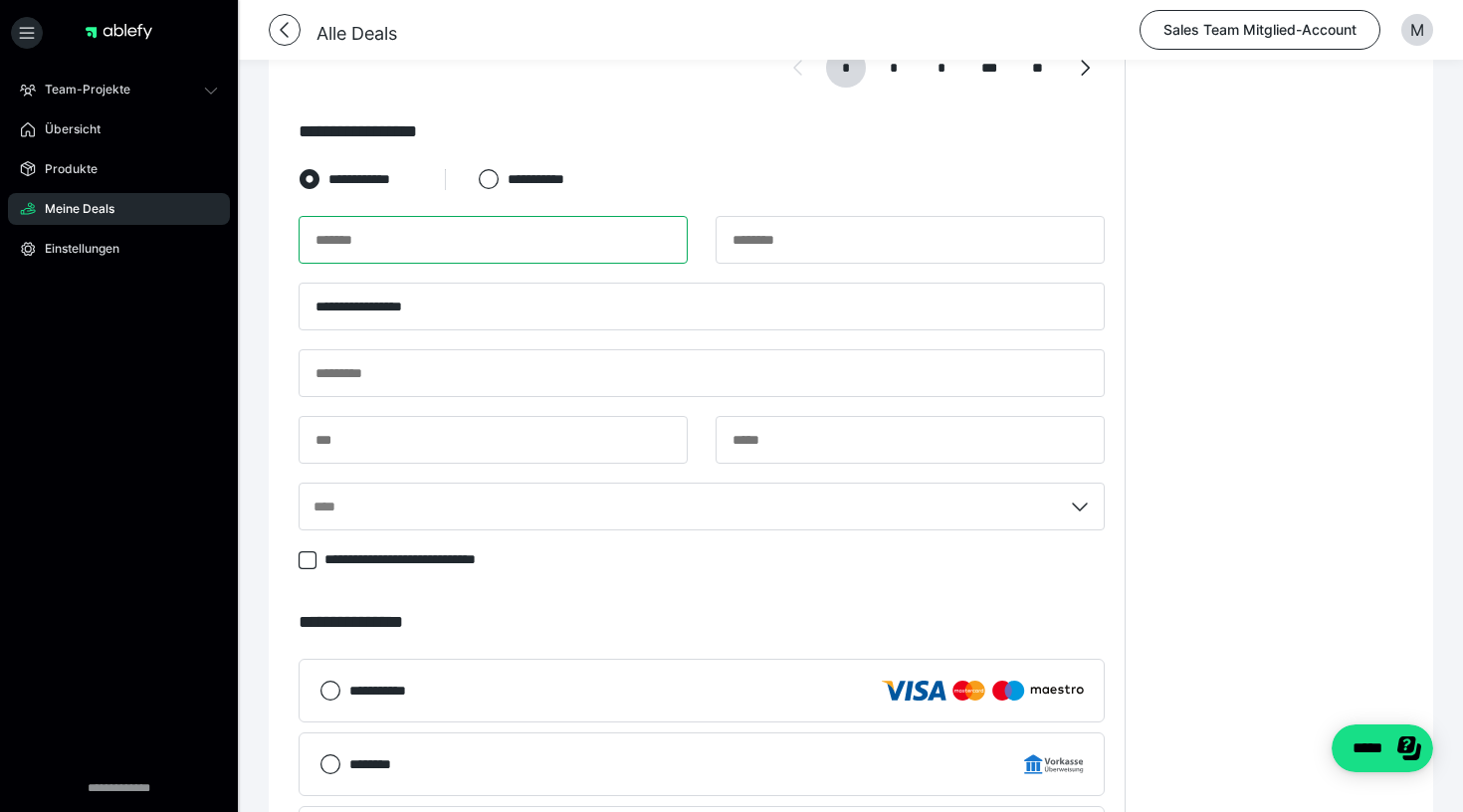 click at bounding box center (493, 240) 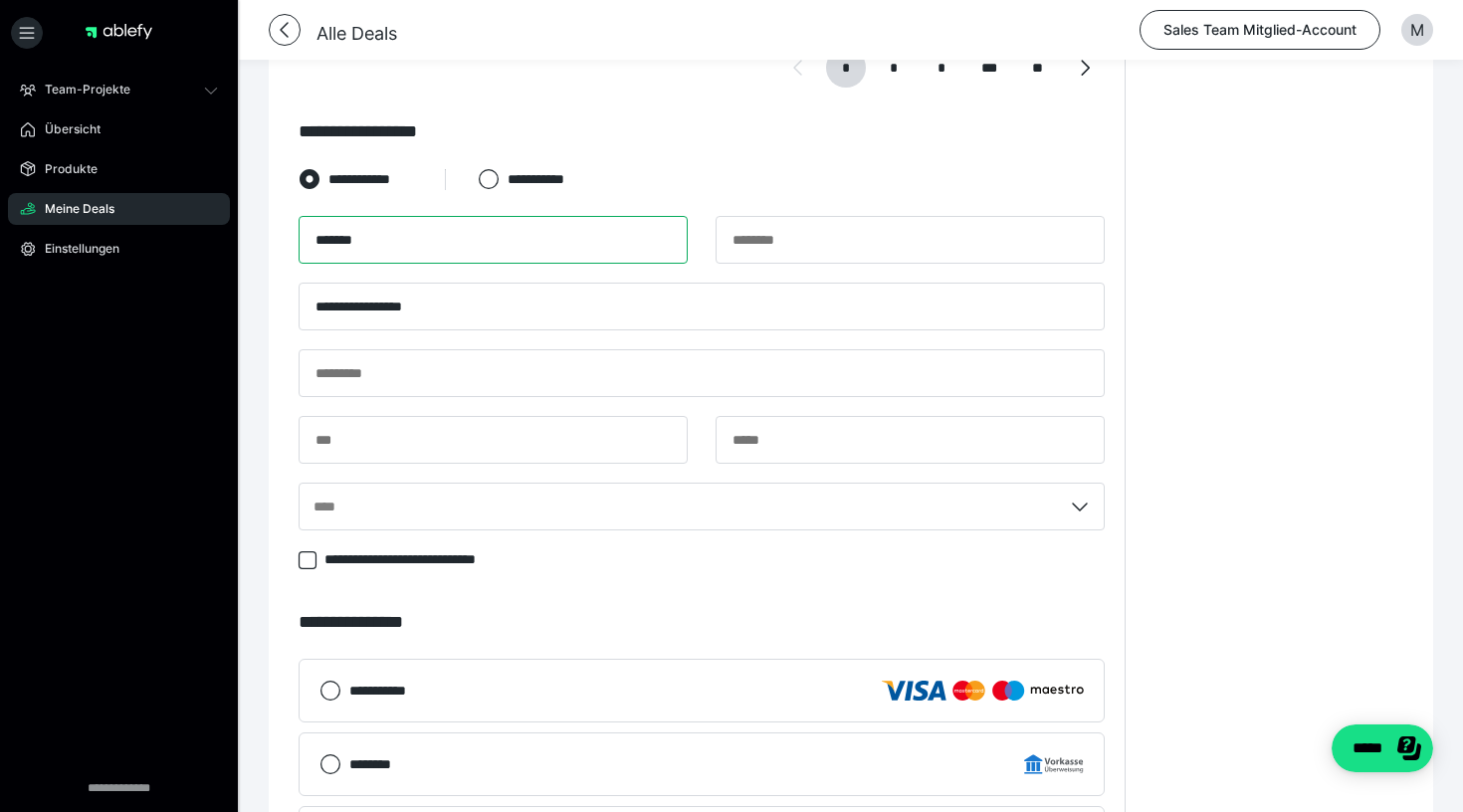 type on "*******" 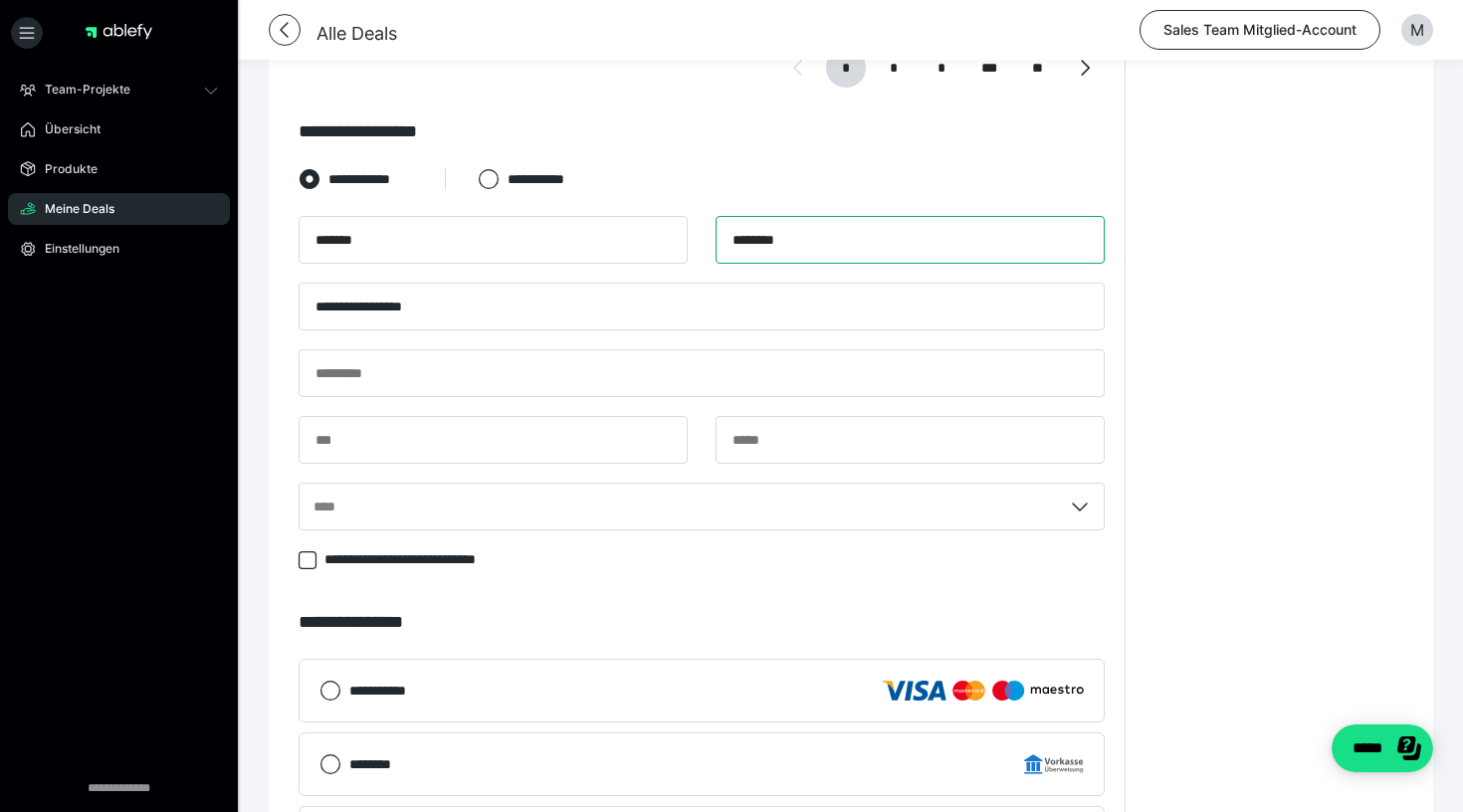 type on "********" 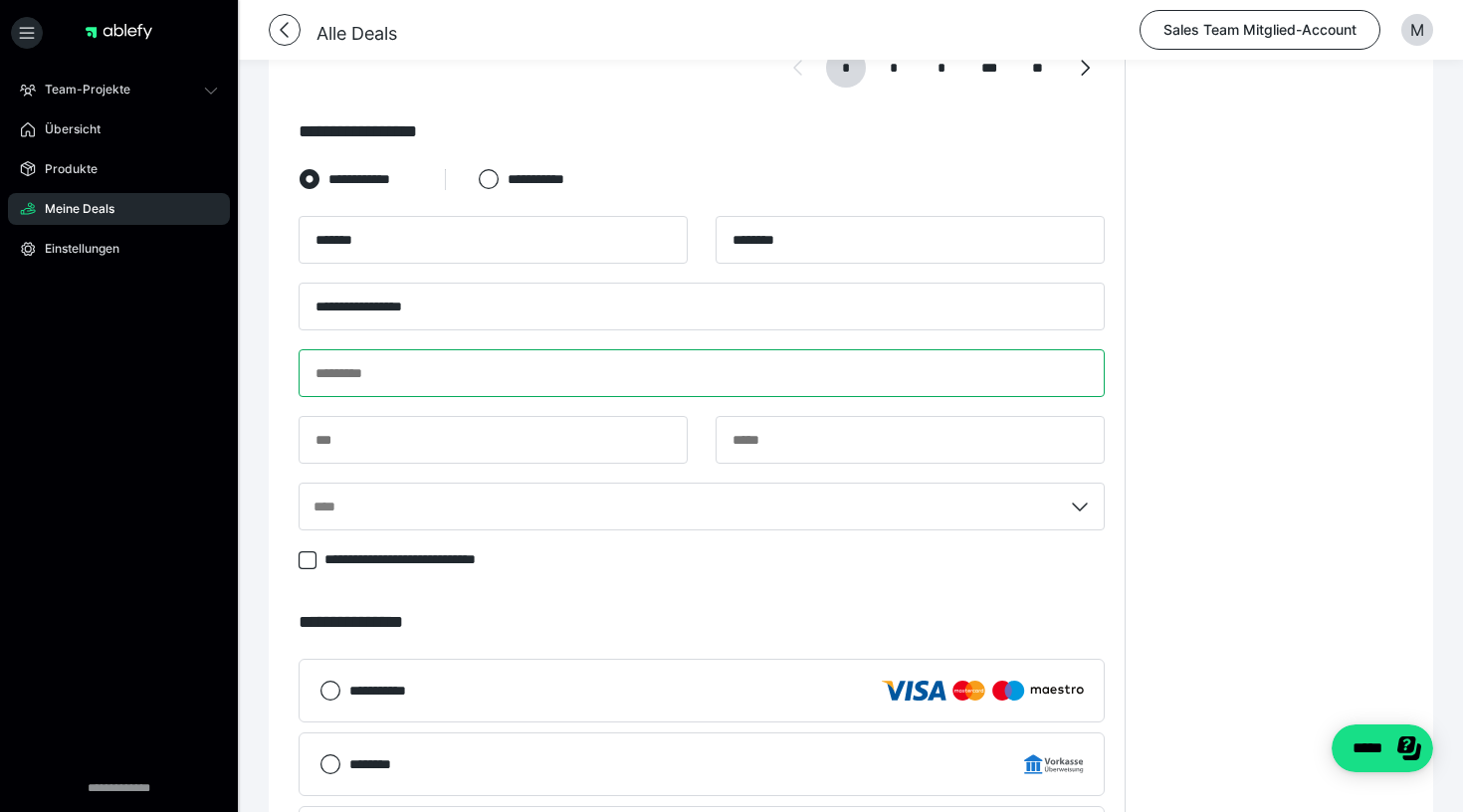 click at bounding box center (702, 373) 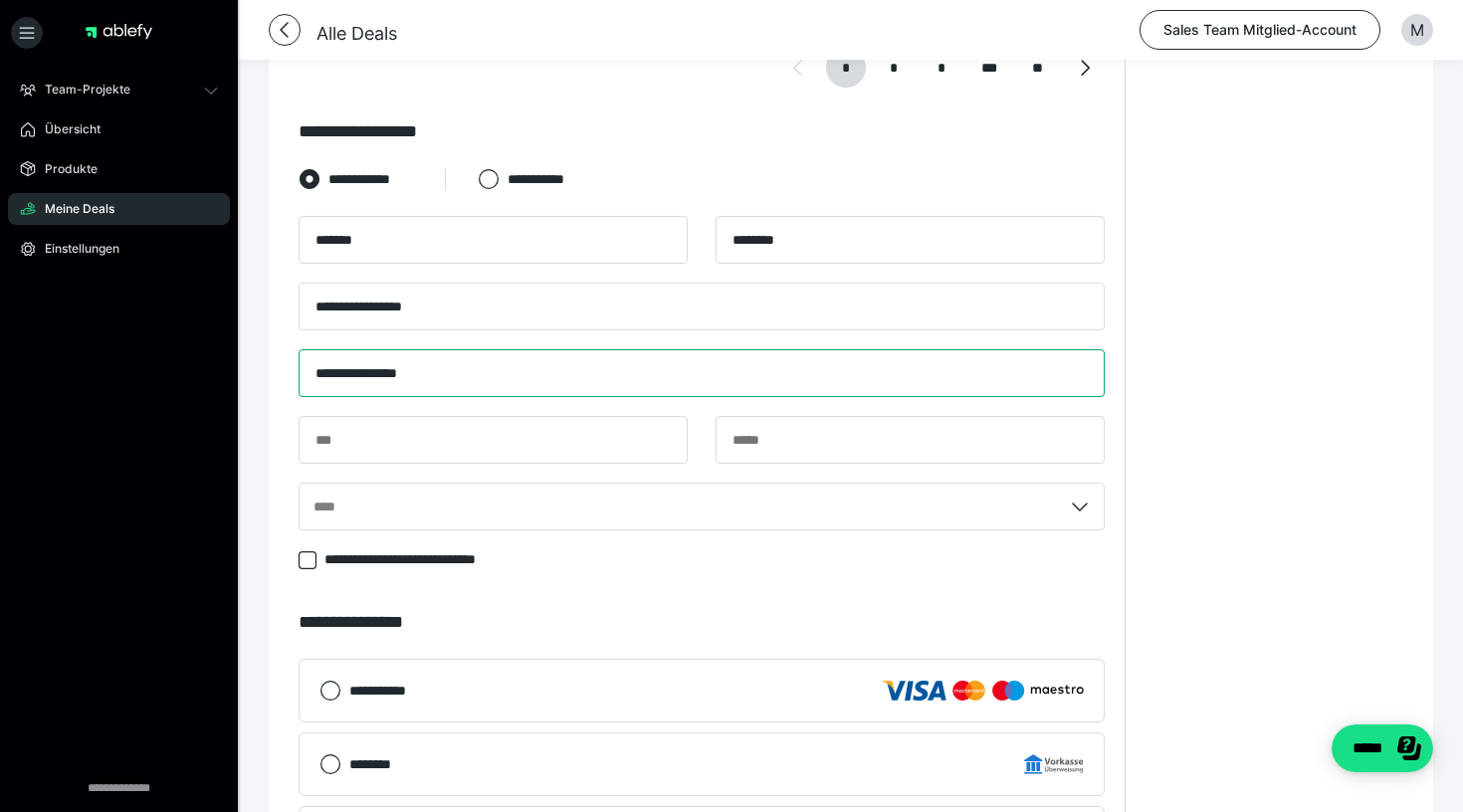 type on "**********" 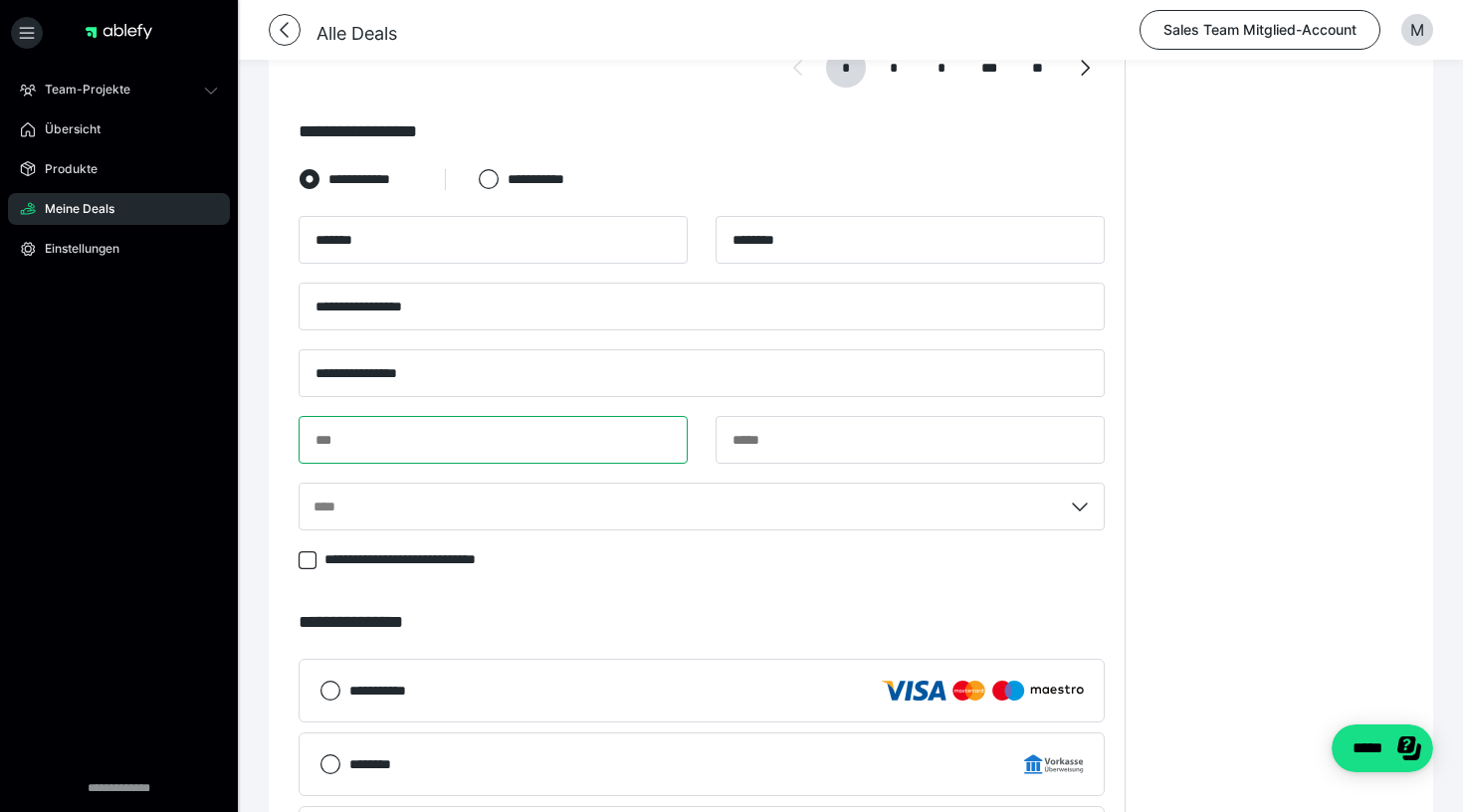 click at bounding box center [493, 440] 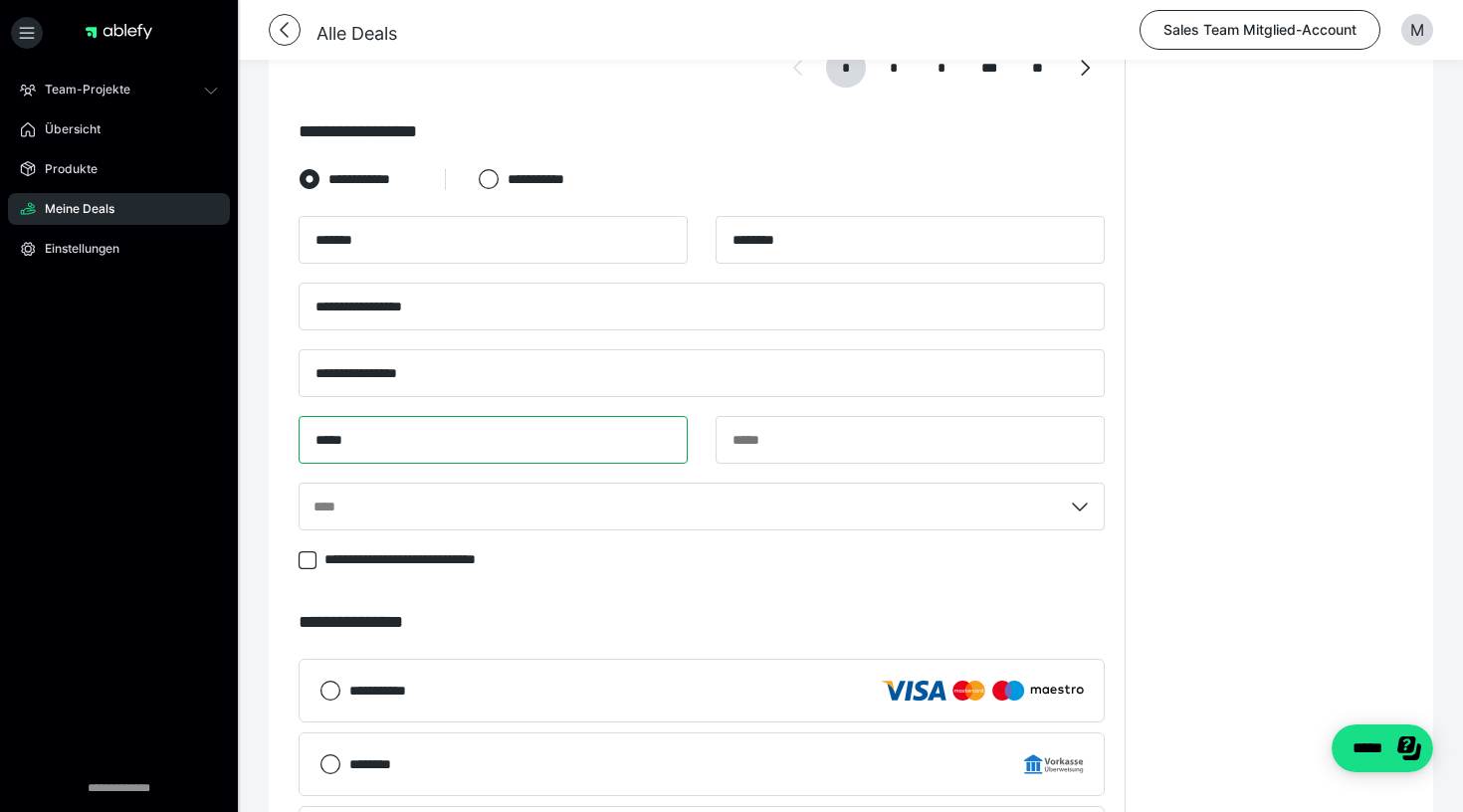 type on "*****" 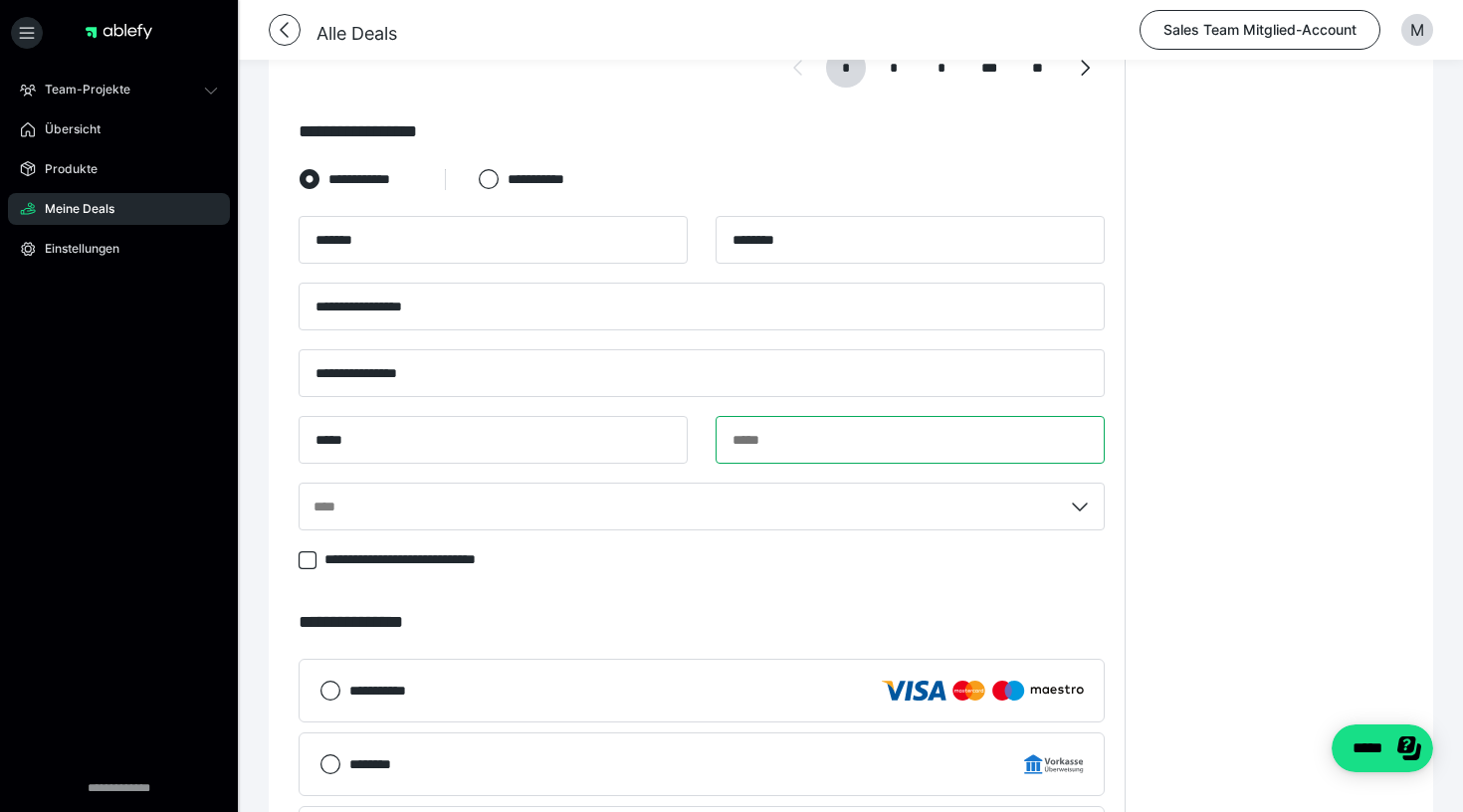 click at bounding box center [910, 440] 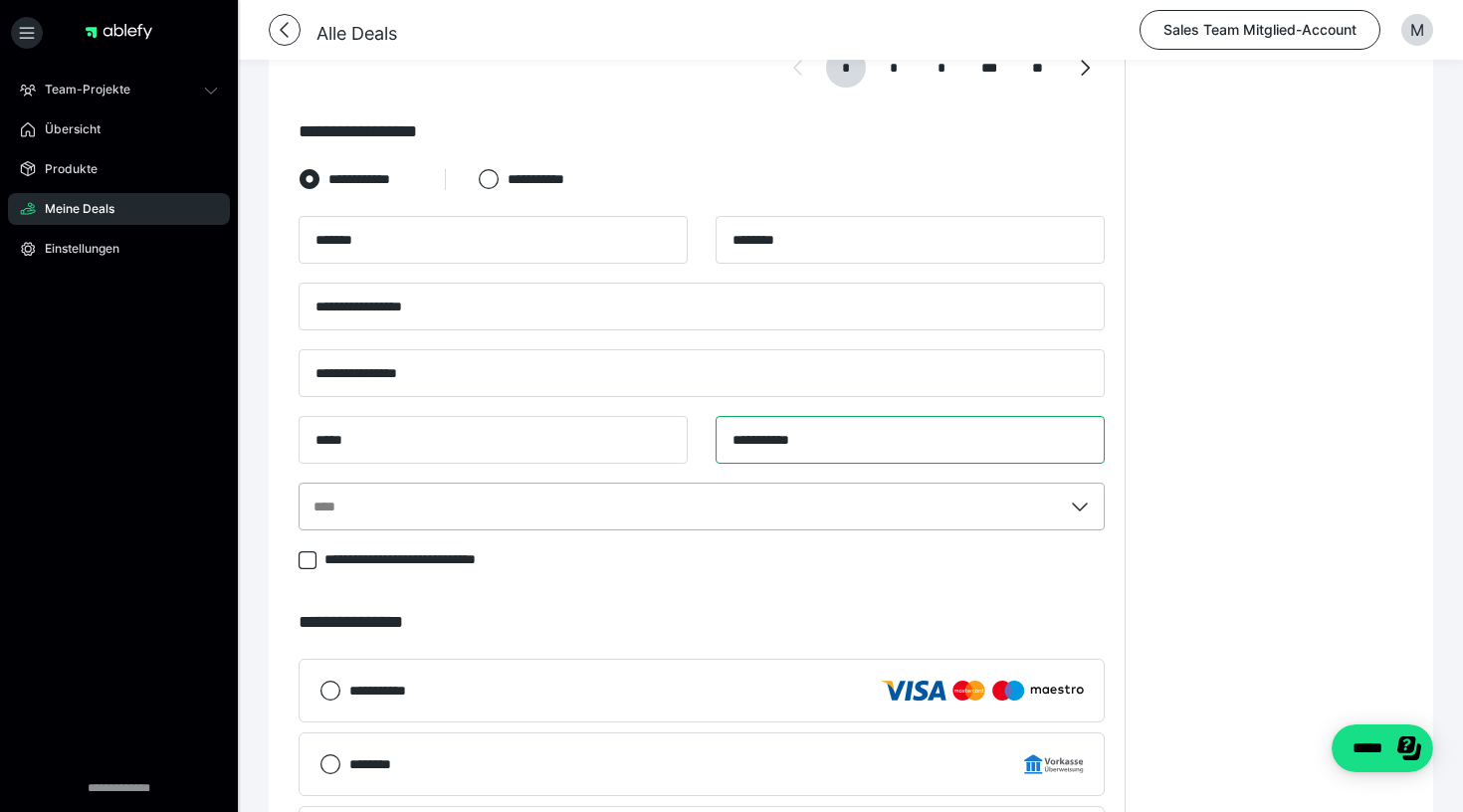 type on "**********" 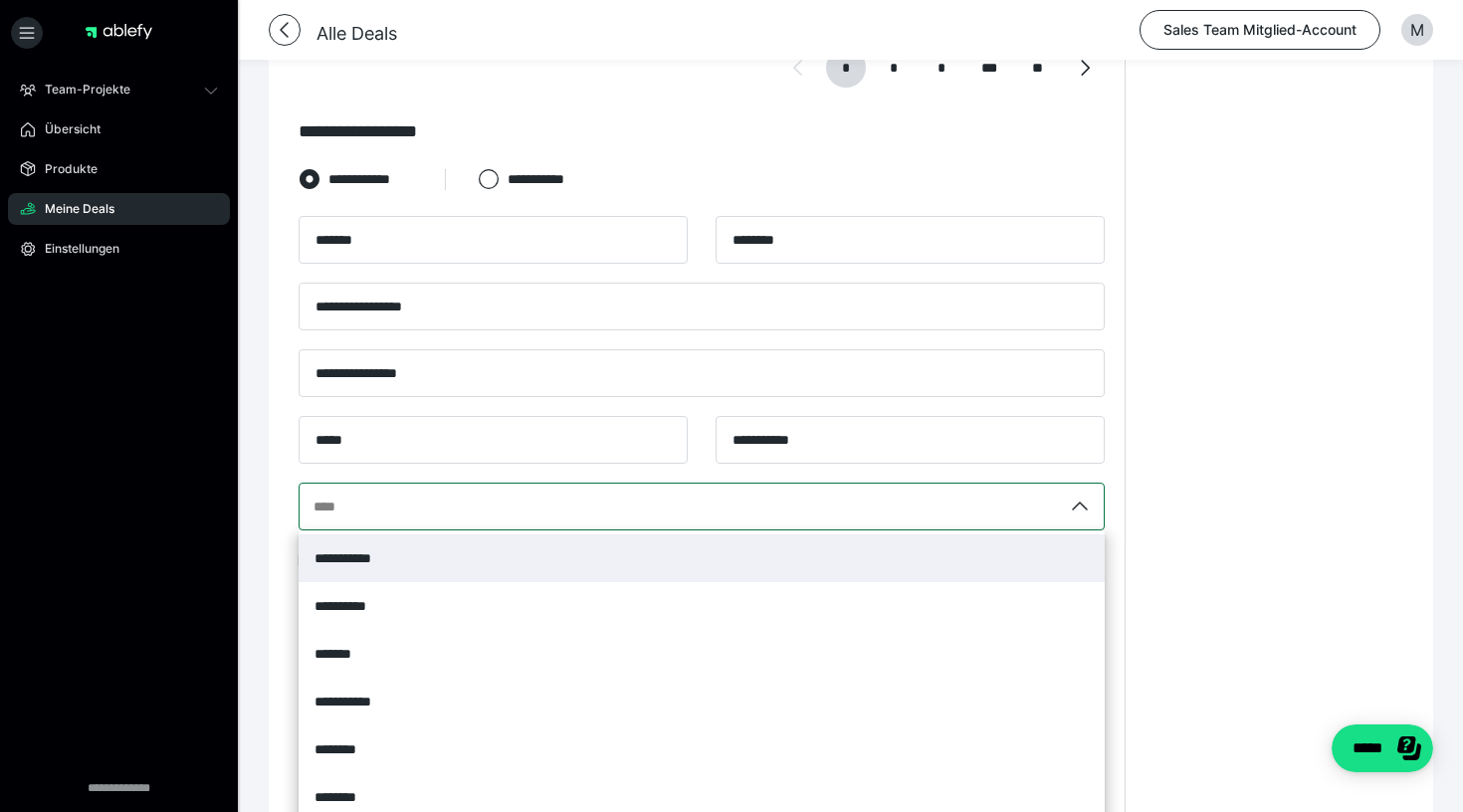 click on "****" at bounding box center (681, 507) 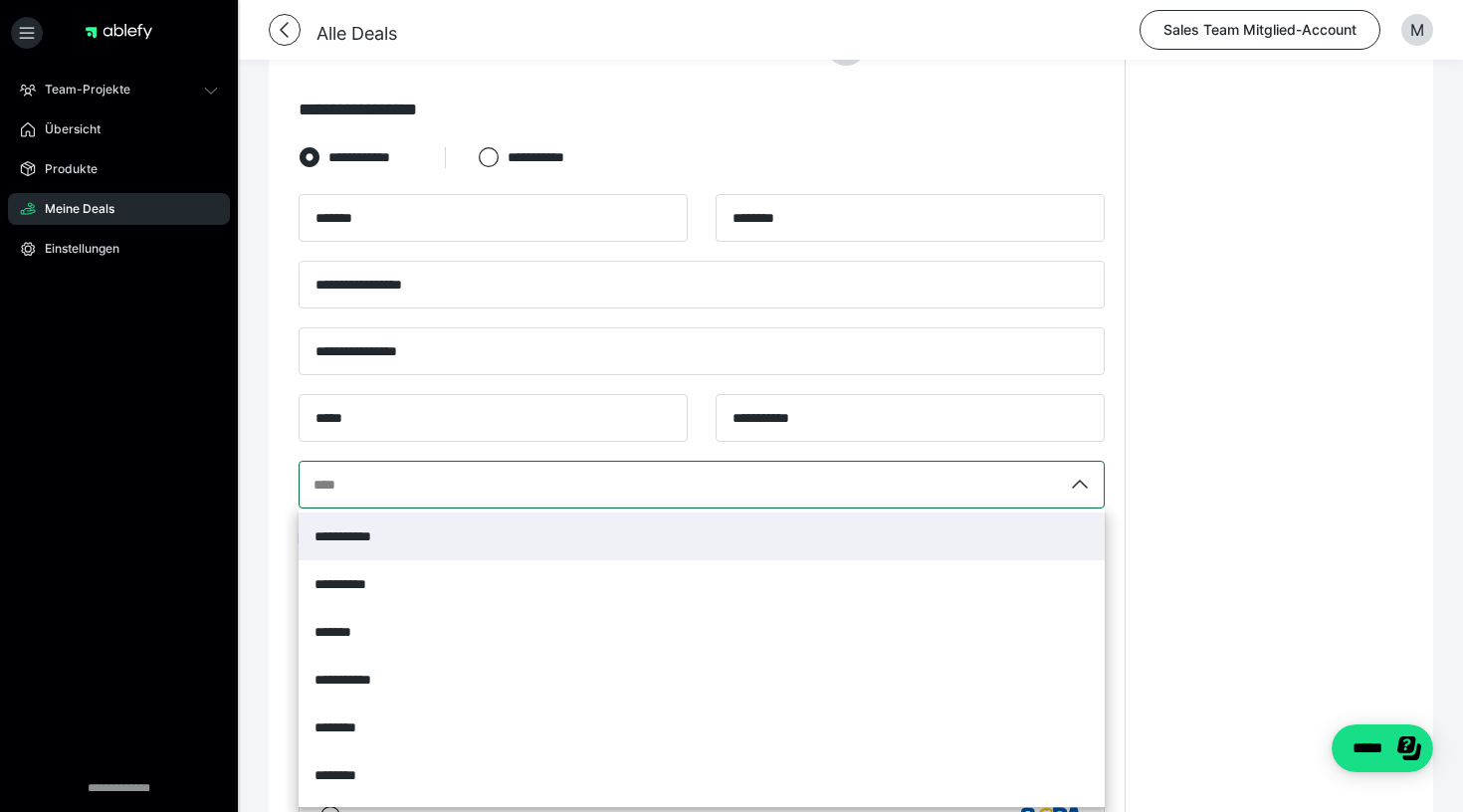 scroll, scrollTop: 1320, scrollLeft: 0, axis: vertical 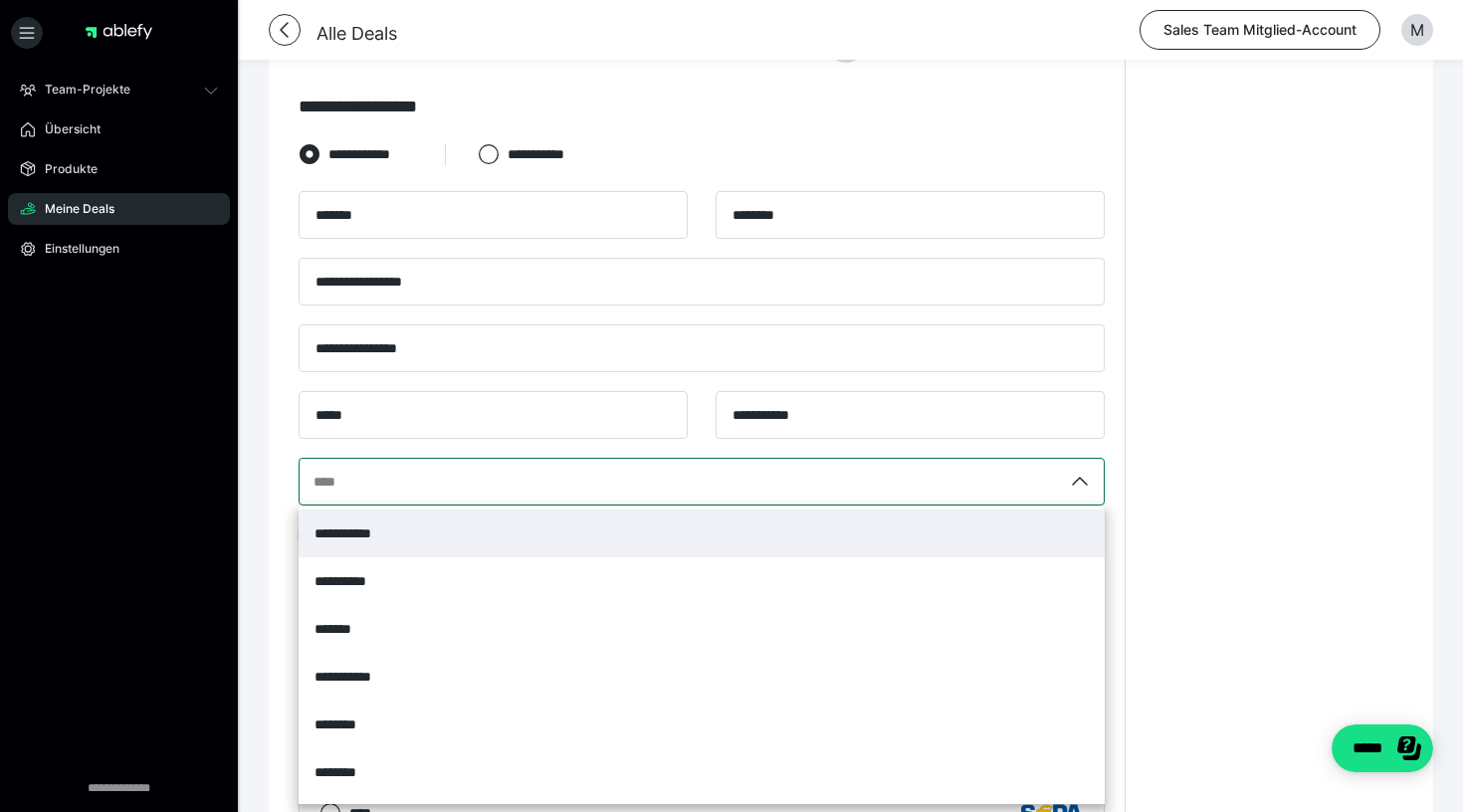 click on "**********" at bounding box center [702, 533] 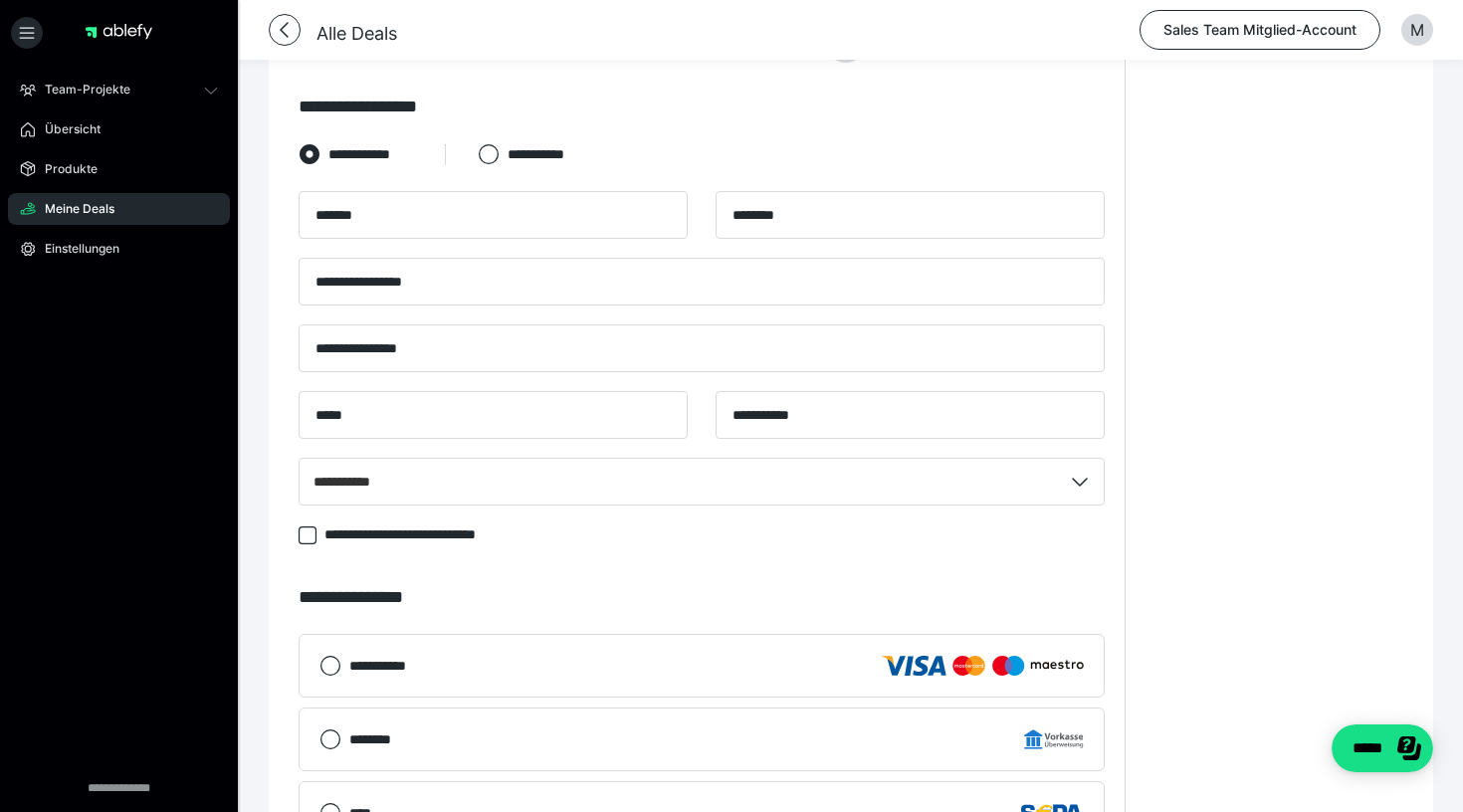 click on "**********" at bounding box center [702, -112] 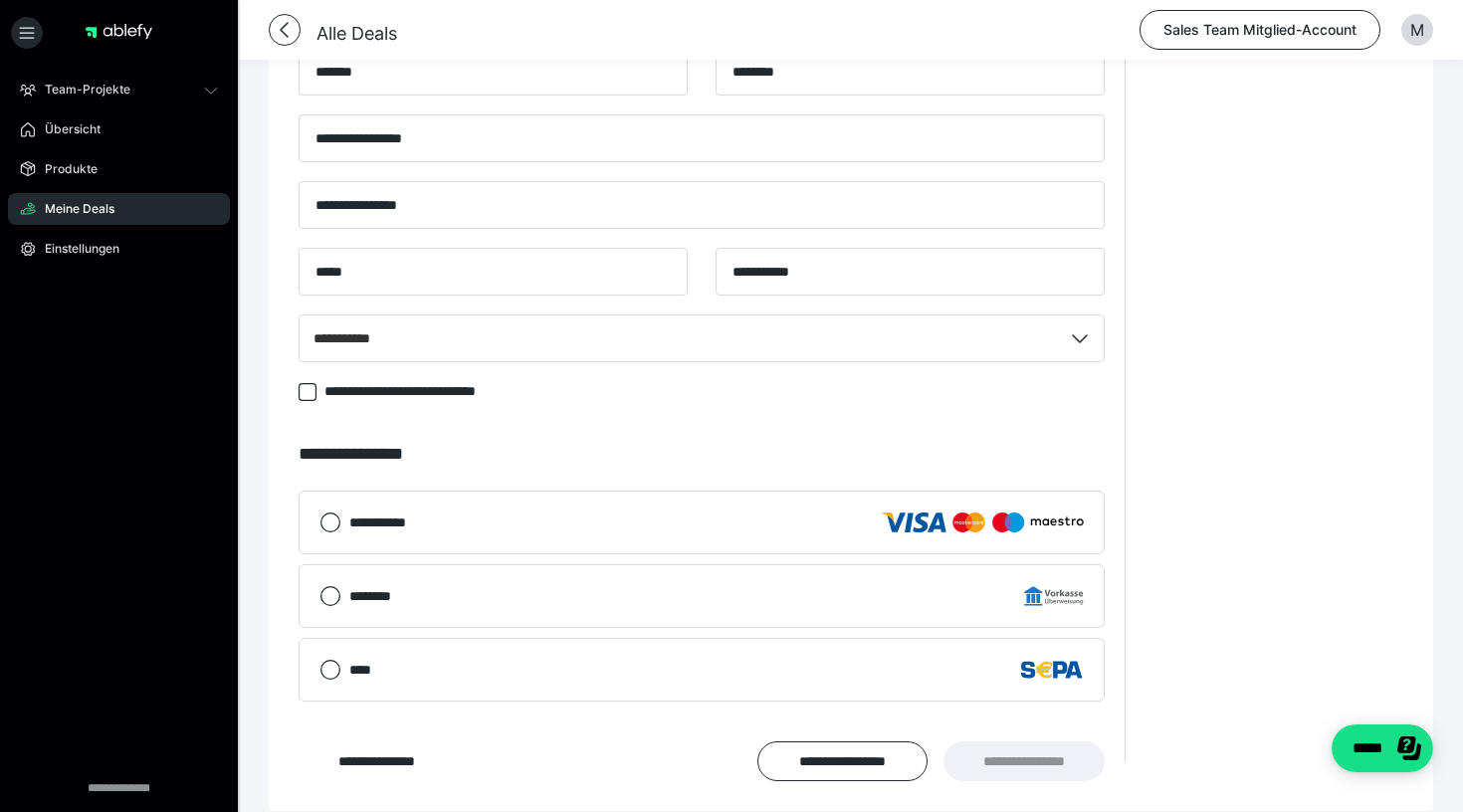 scroll, scrollTop: 1467, scrollLeft: 0, axis: vertical 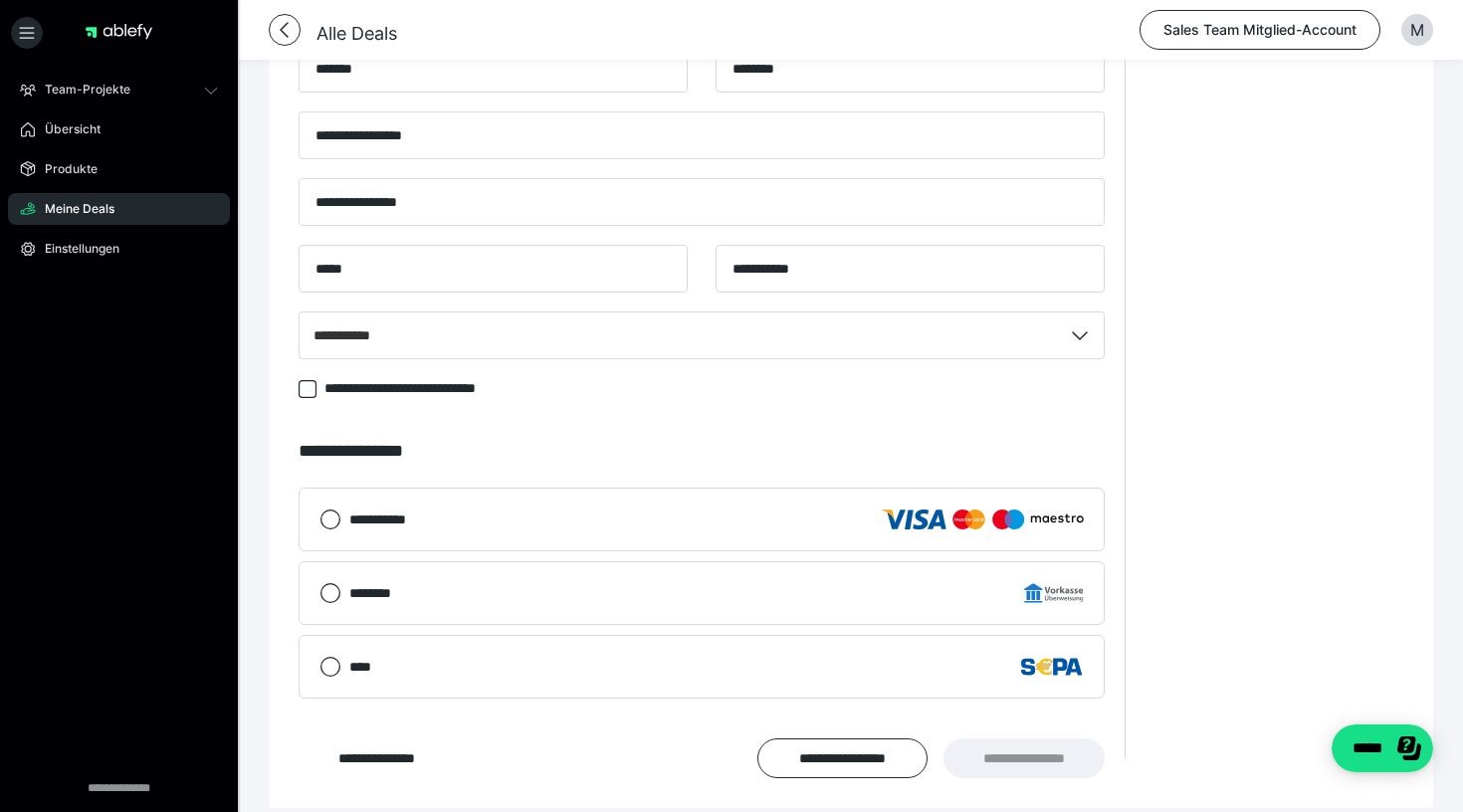 click on "****" at bounding box center (702, 667) 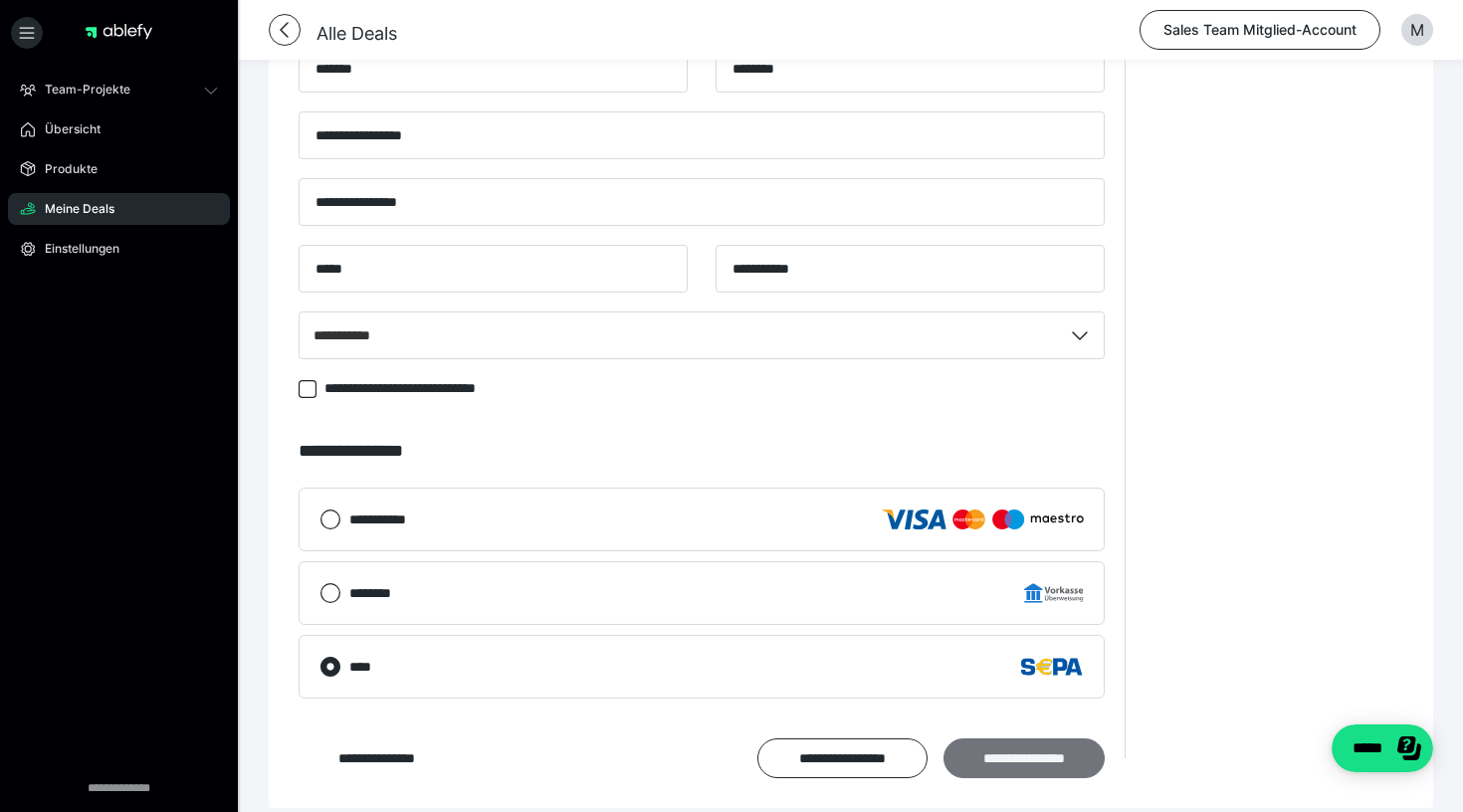 click on "**********" at bounding box center [1024, 758] 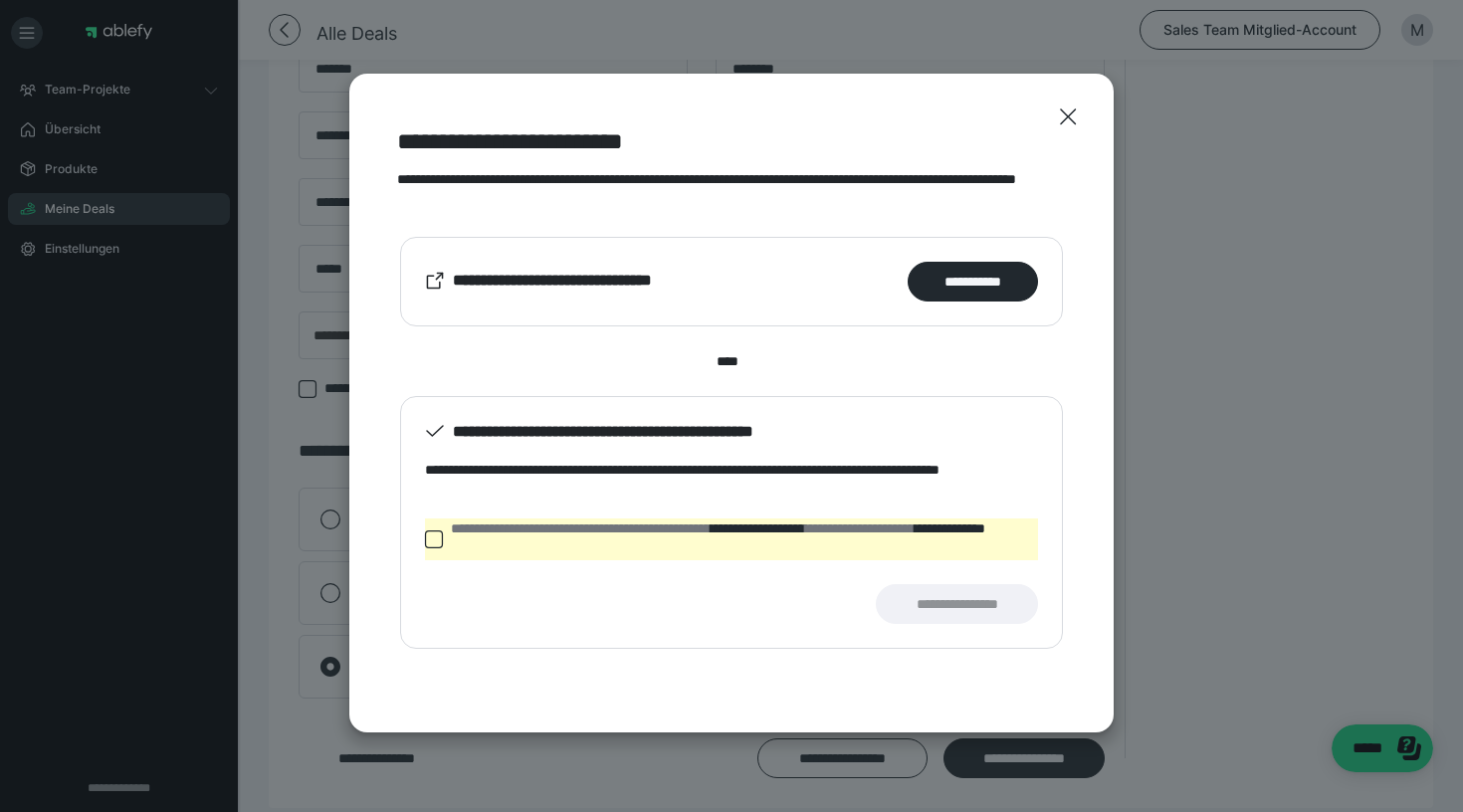click on "**********" at bounding box center [732, 522] 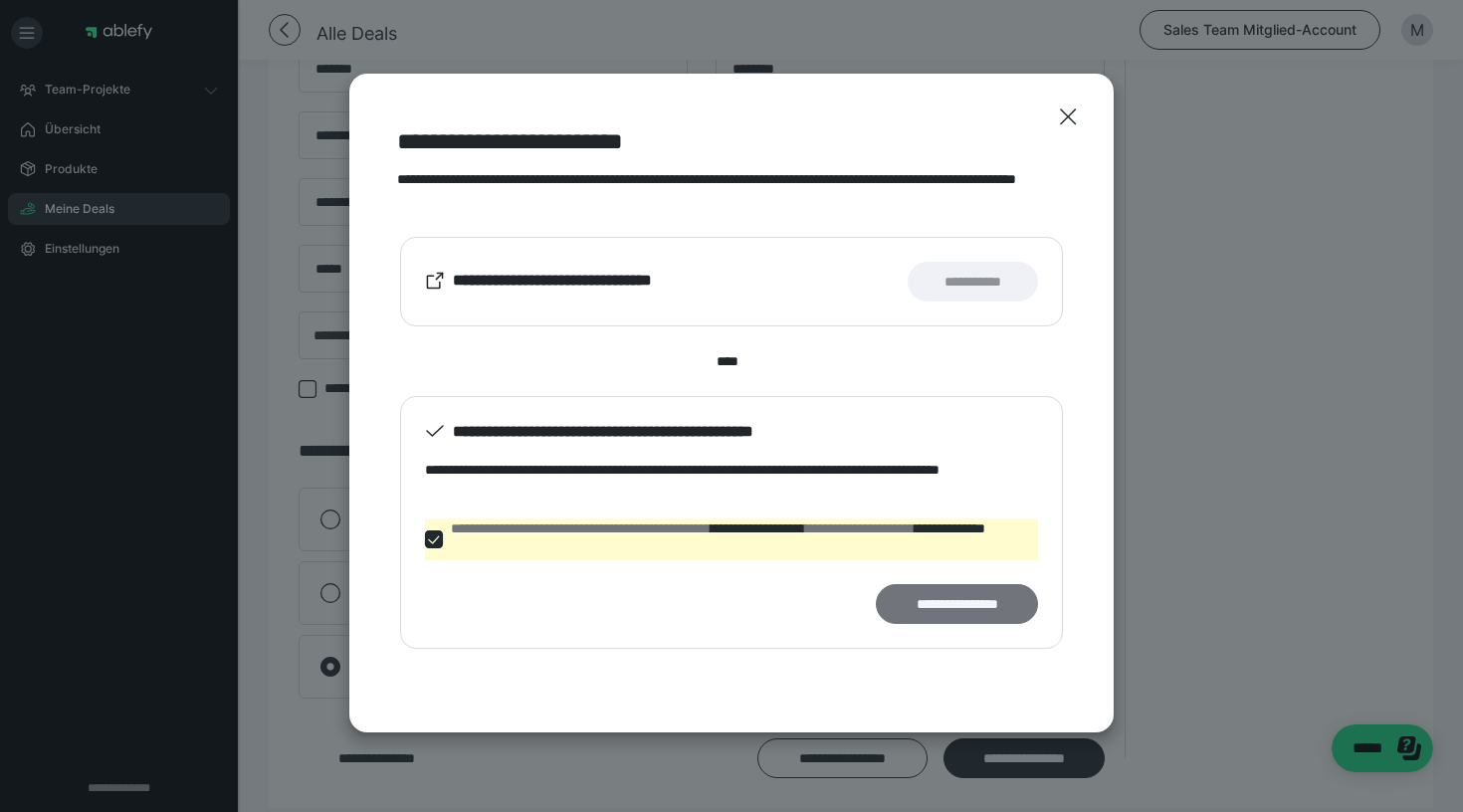 click on "**********" at bounding box center [956, 604] 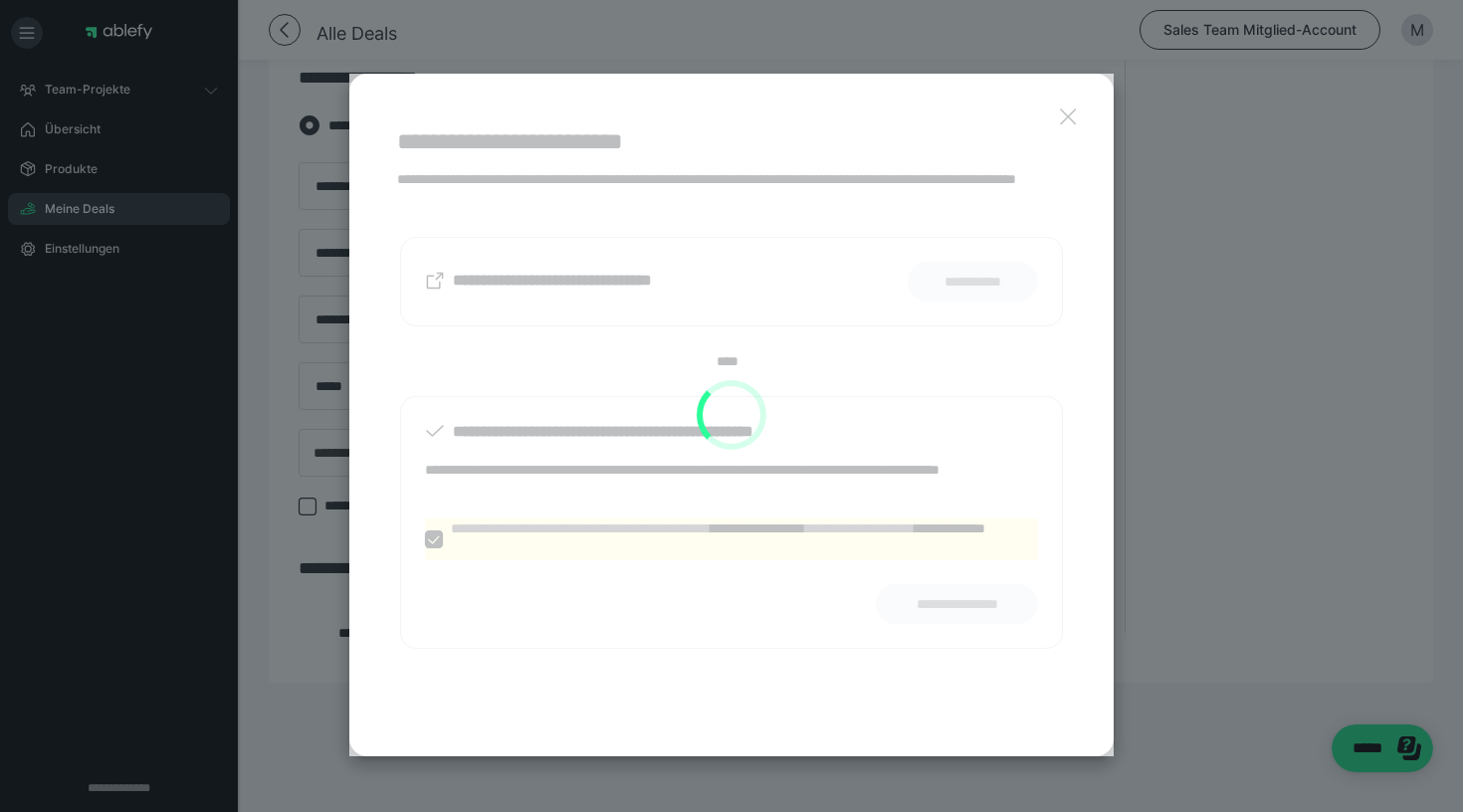 scroll, scrollTop: 1349, scrollLeft: 0, axis: vertical 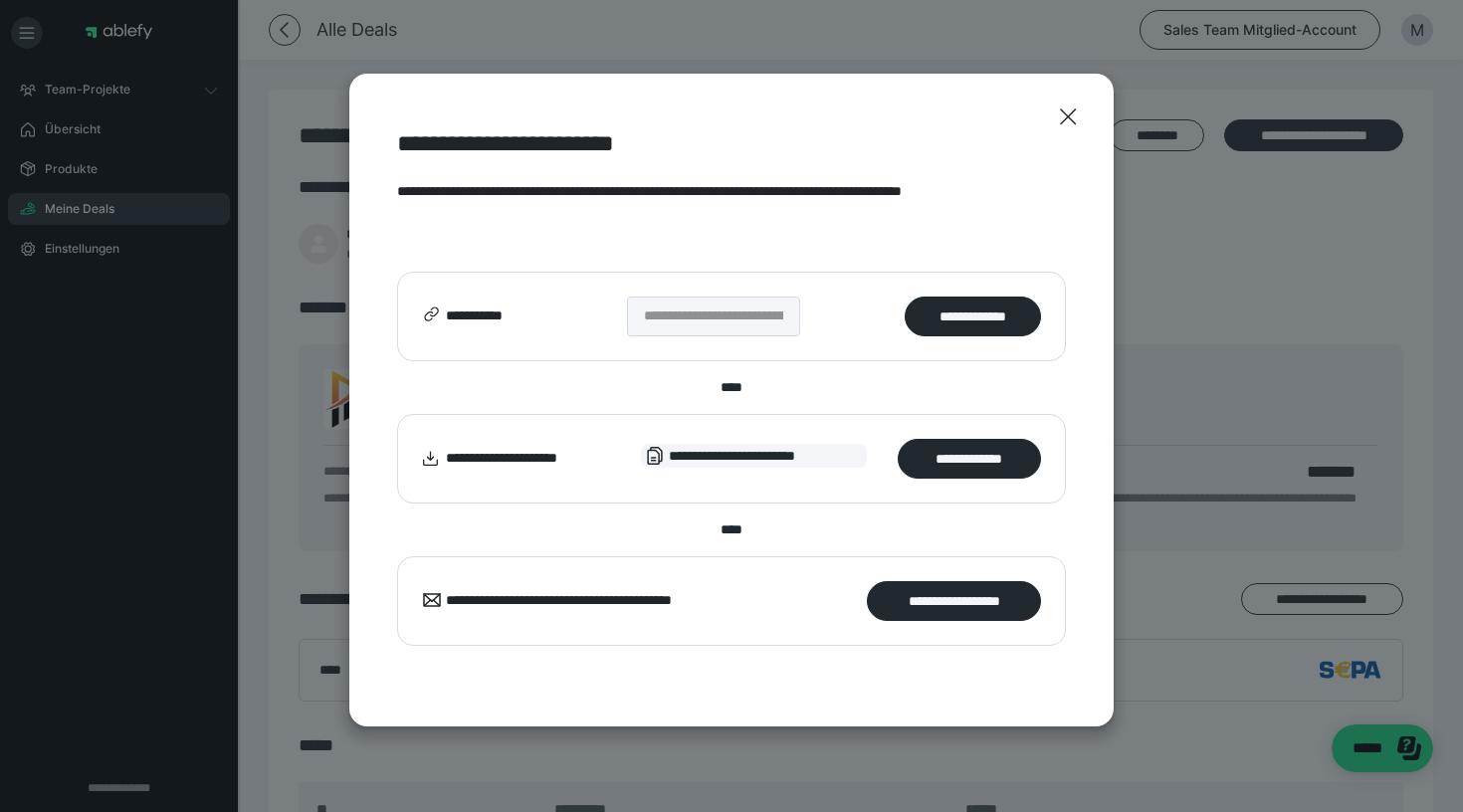 click on "**********" at bounding box center [953, 601] 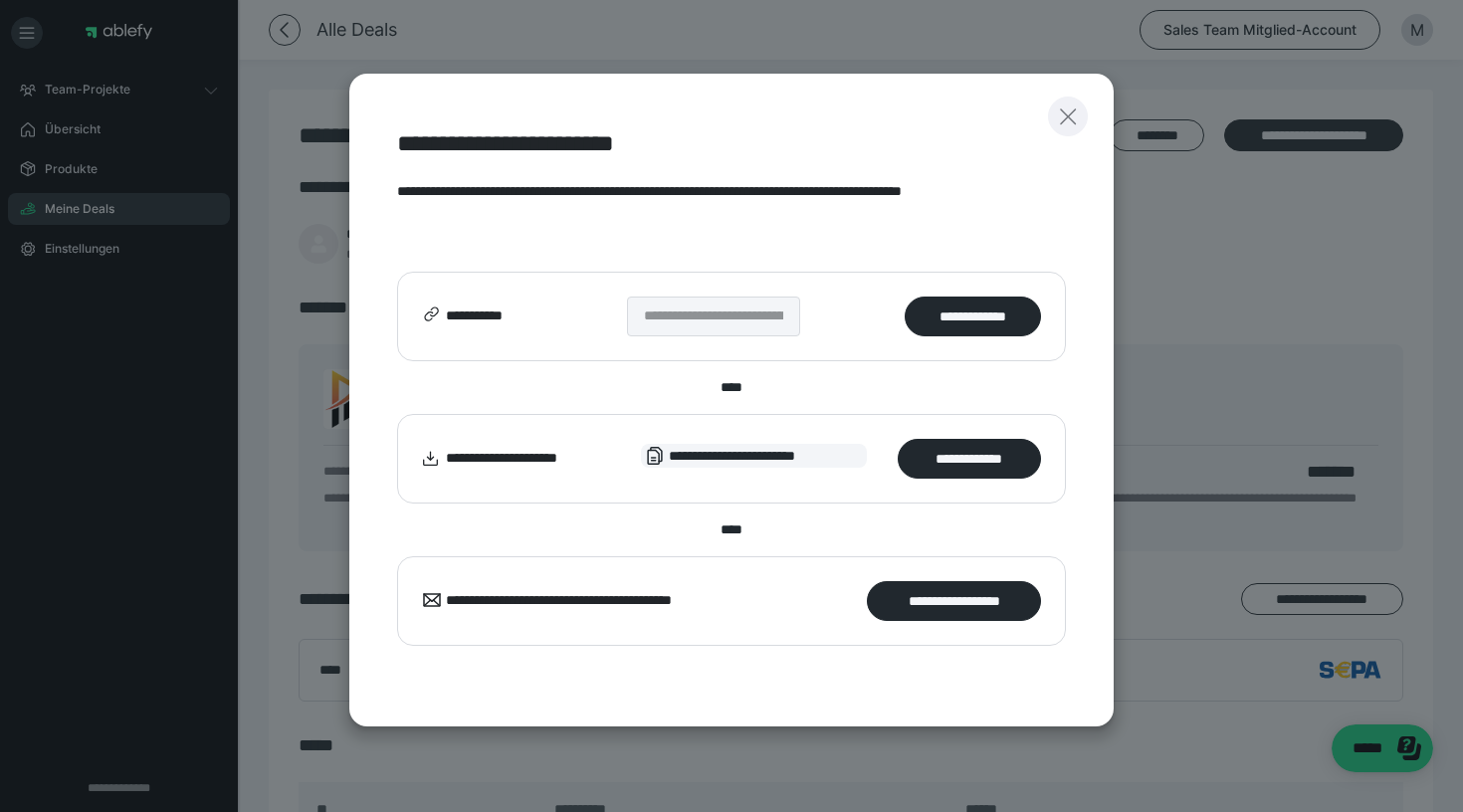 click 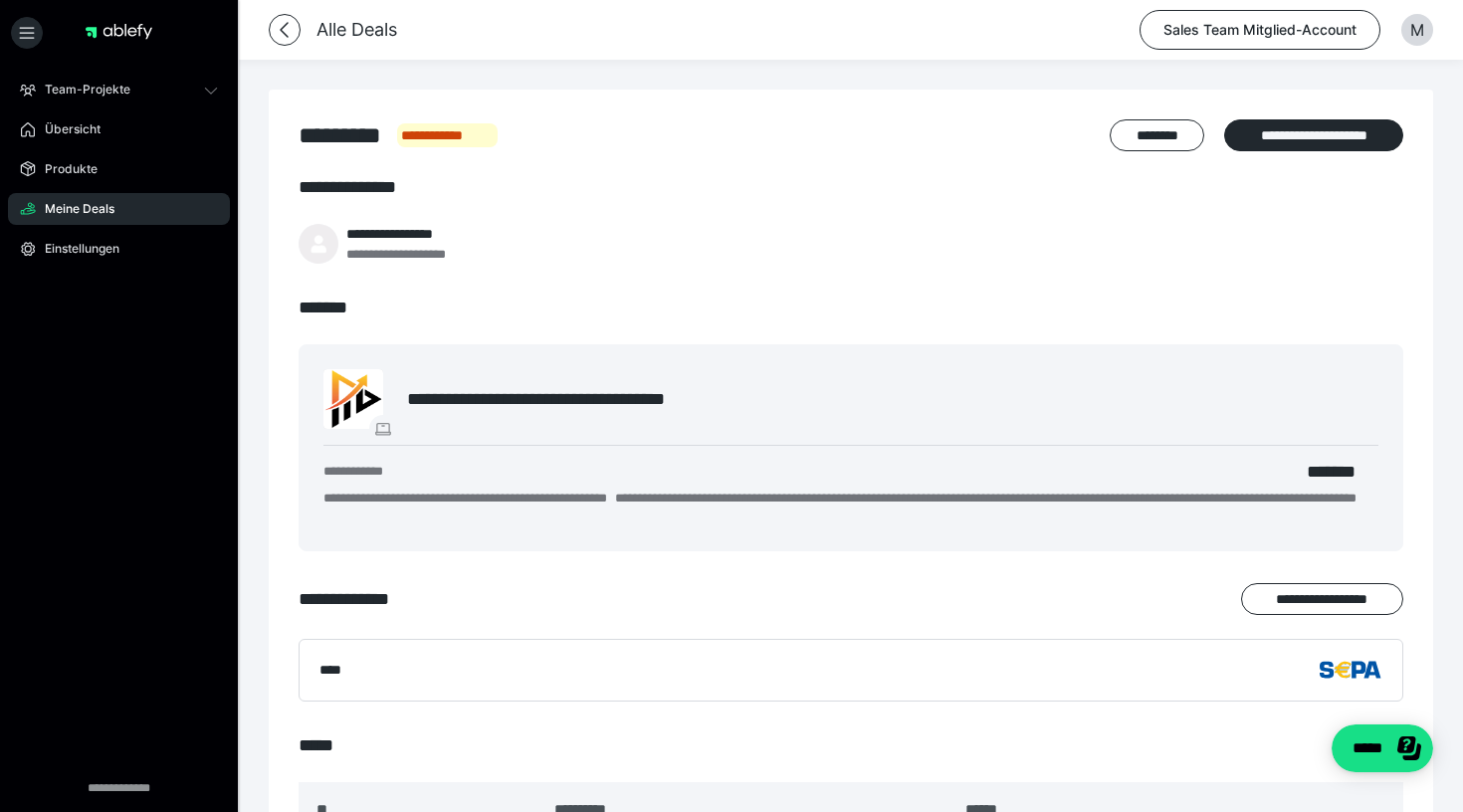 scroll, scrollTop: 0, scrollLeft: 0, axis: both 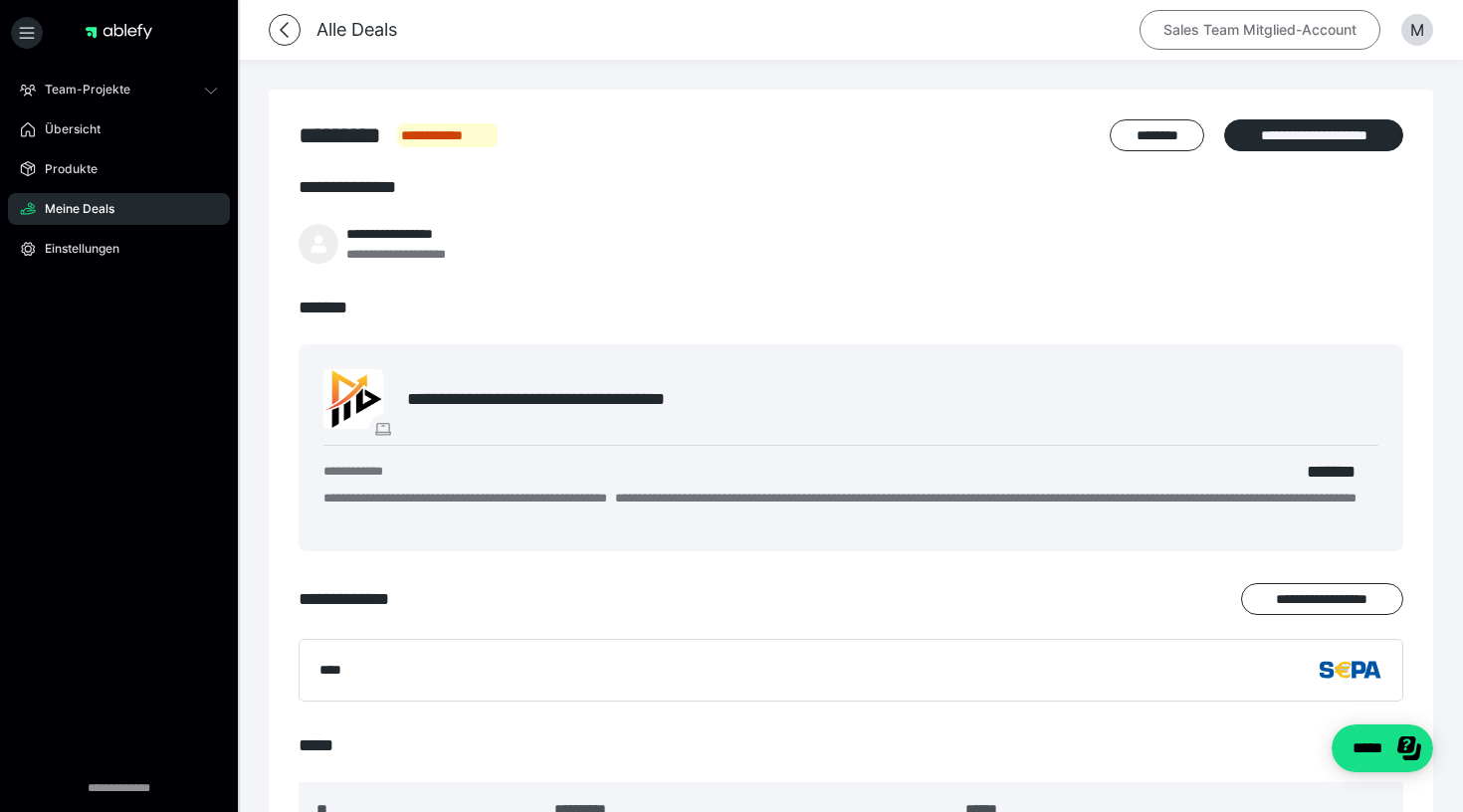 click on "Sales Team Mitglied-Account" at bounding box center [1260, 30] 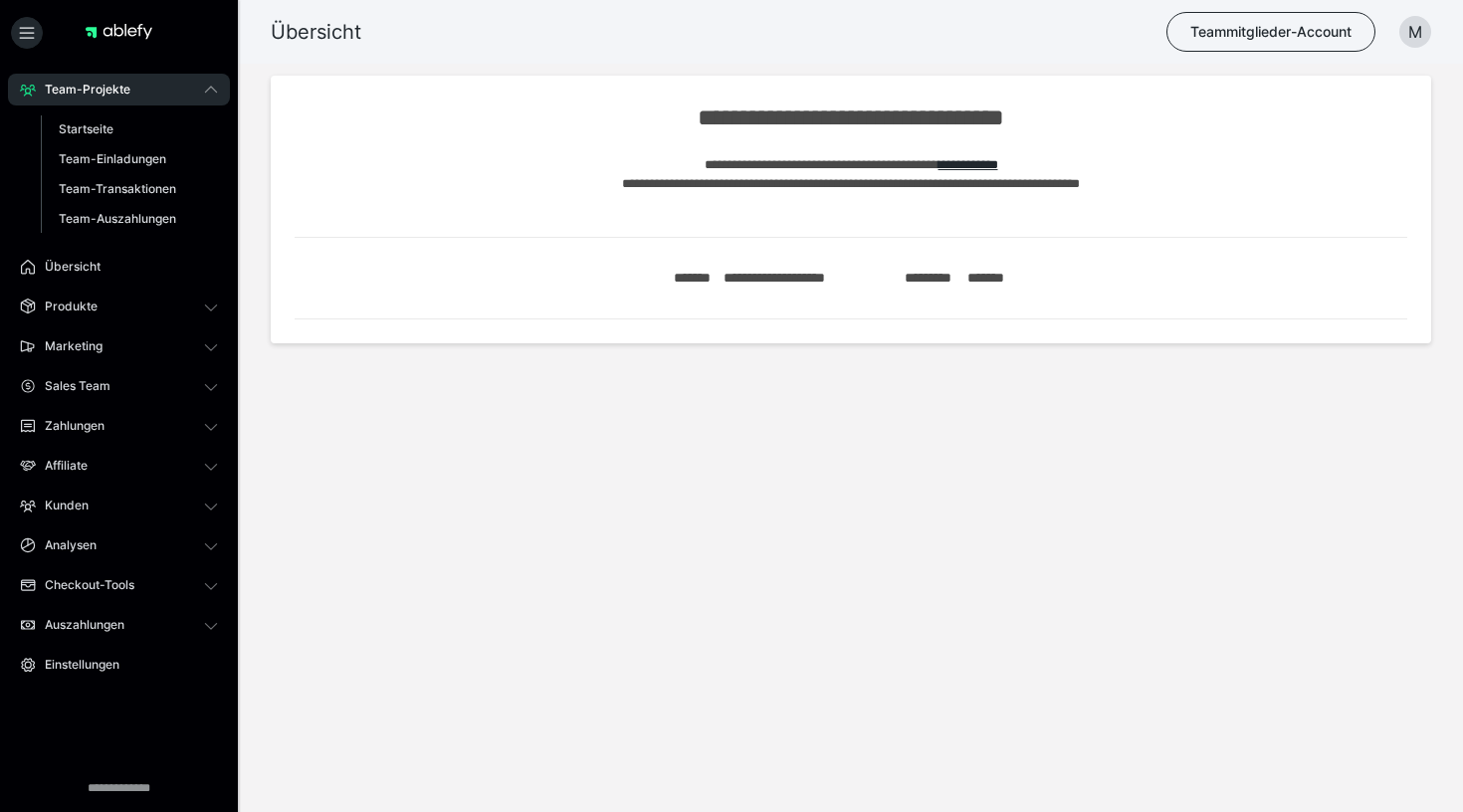scroll, scrollTop: 0, scrollLeft: 0, axis: both 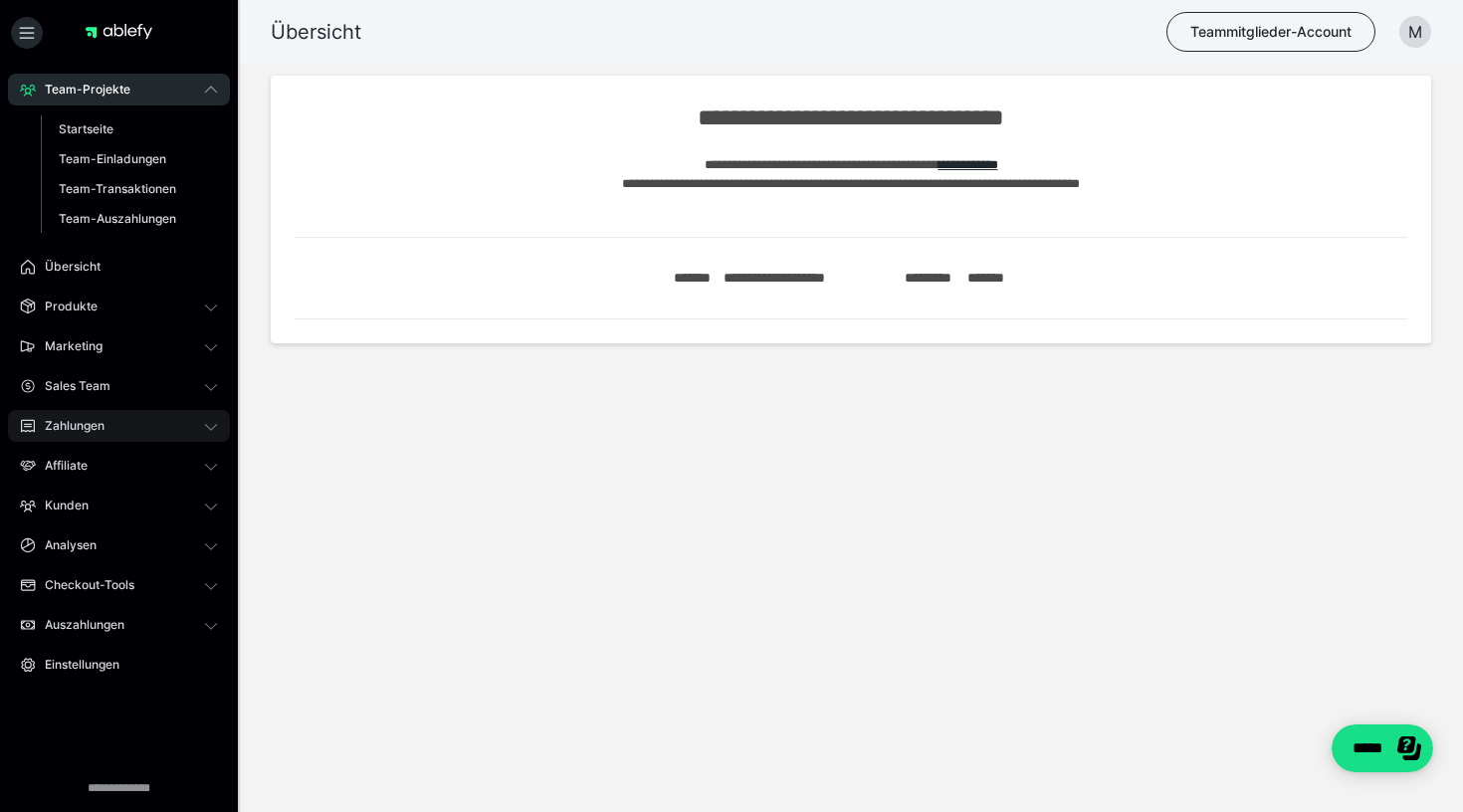 click on "Zahlungen" at bounding box center [118, 426] 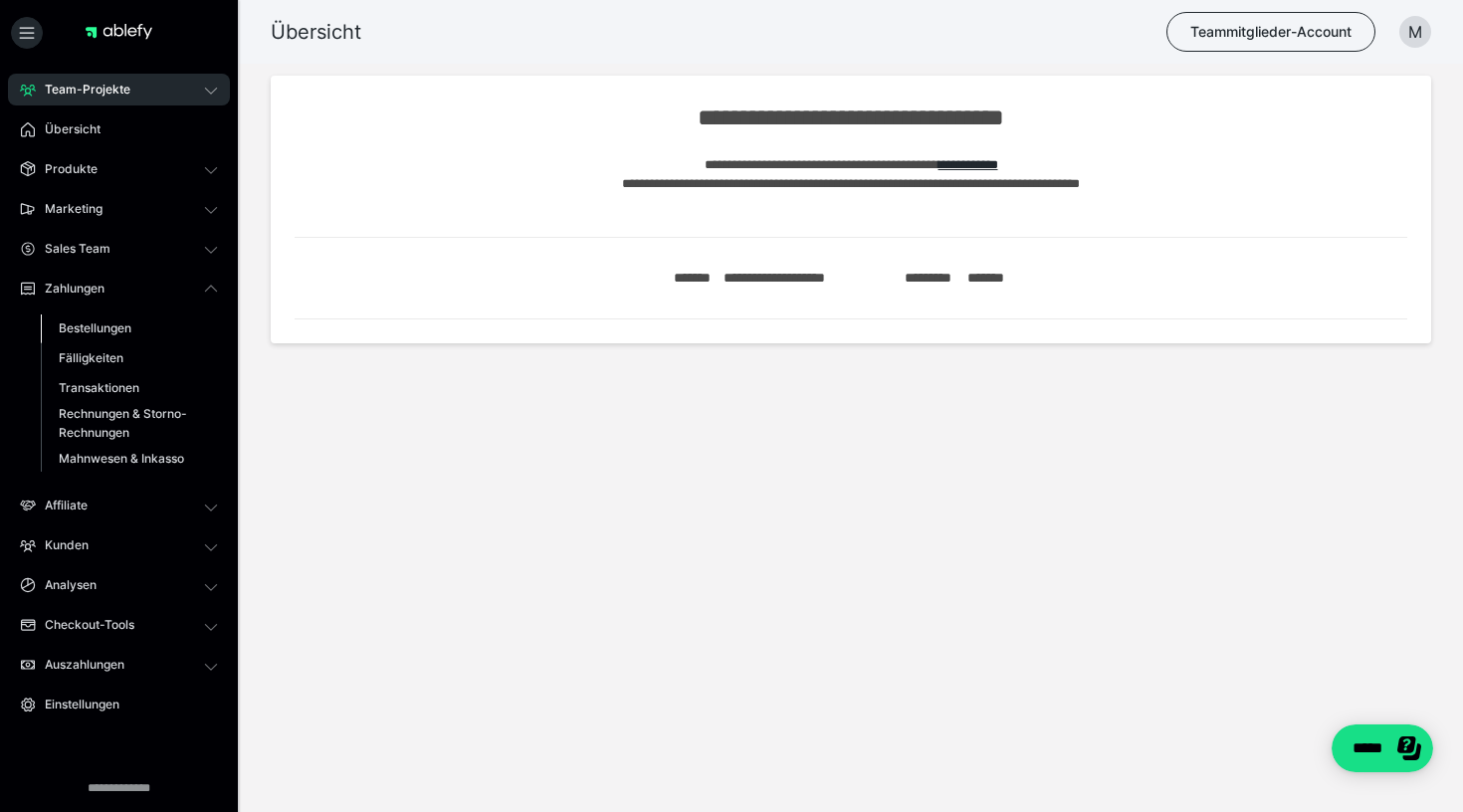 click on "Bestellungen" at bounding box center [95, 327] 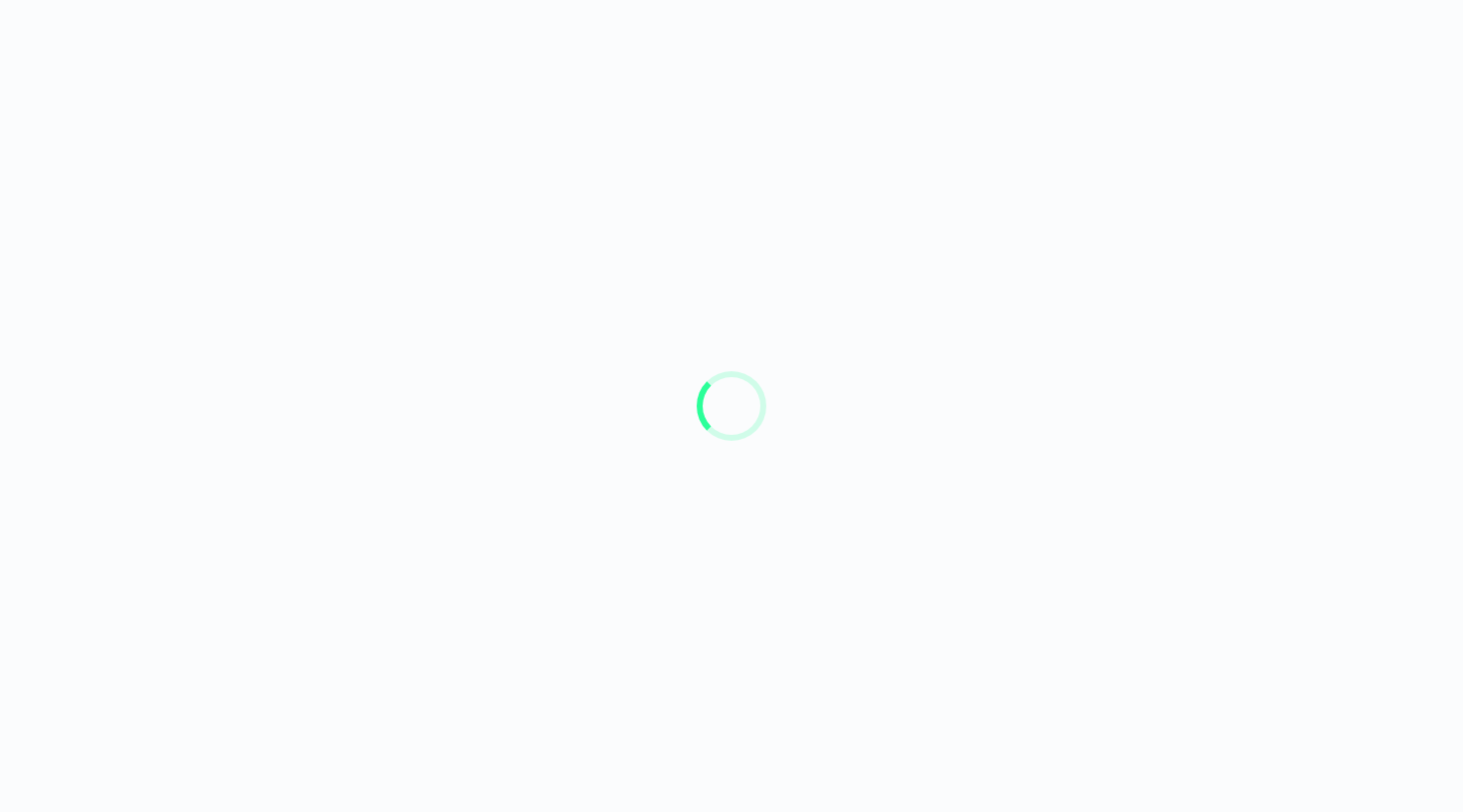 scroll, scrollTop: 0, scrollLeft: 0, axis: both 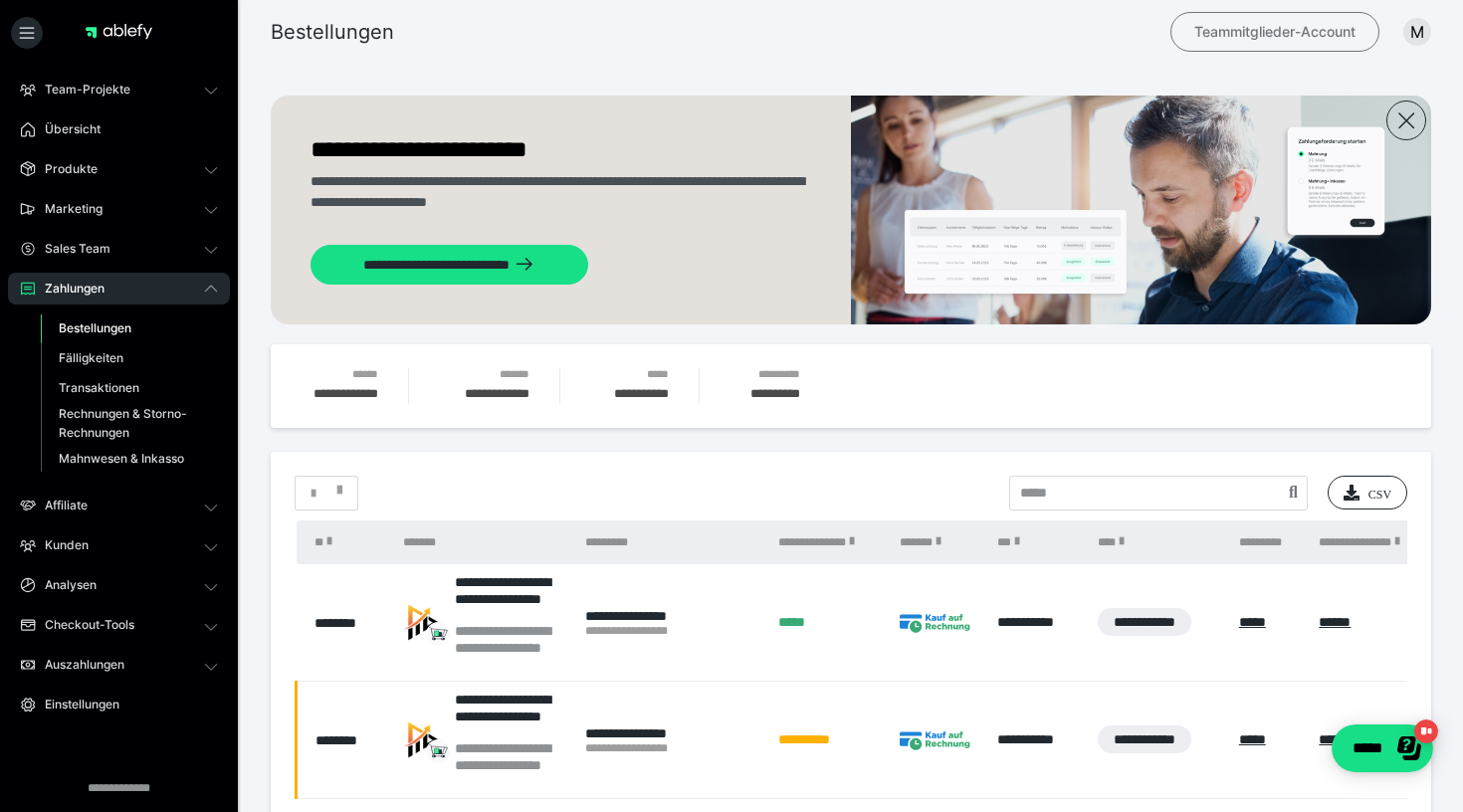 click on "Teammitglieder-Account" at bounding box center (1275, 32) 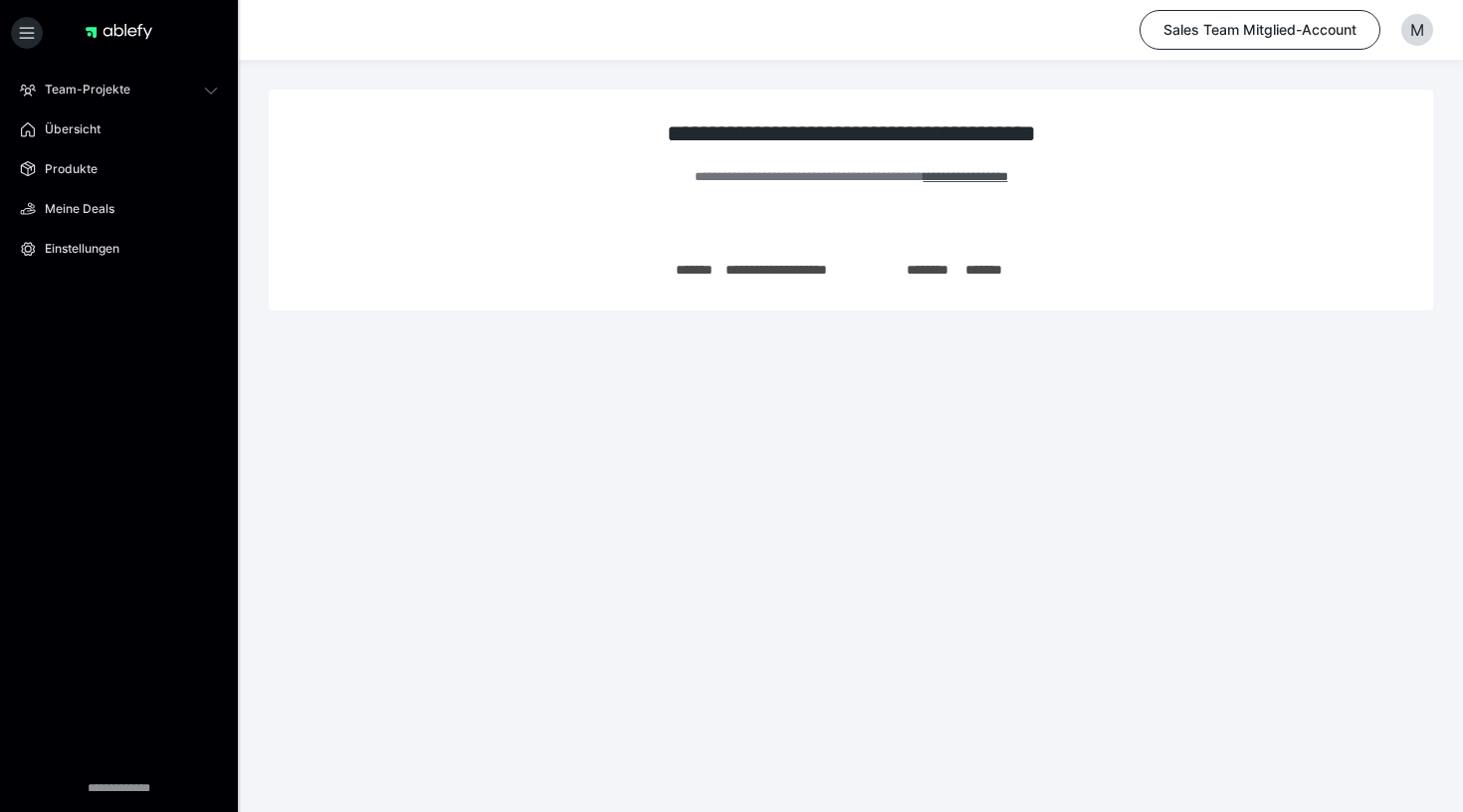 scroll, scrollTop: 0, scrollLeft: 0, axis: both 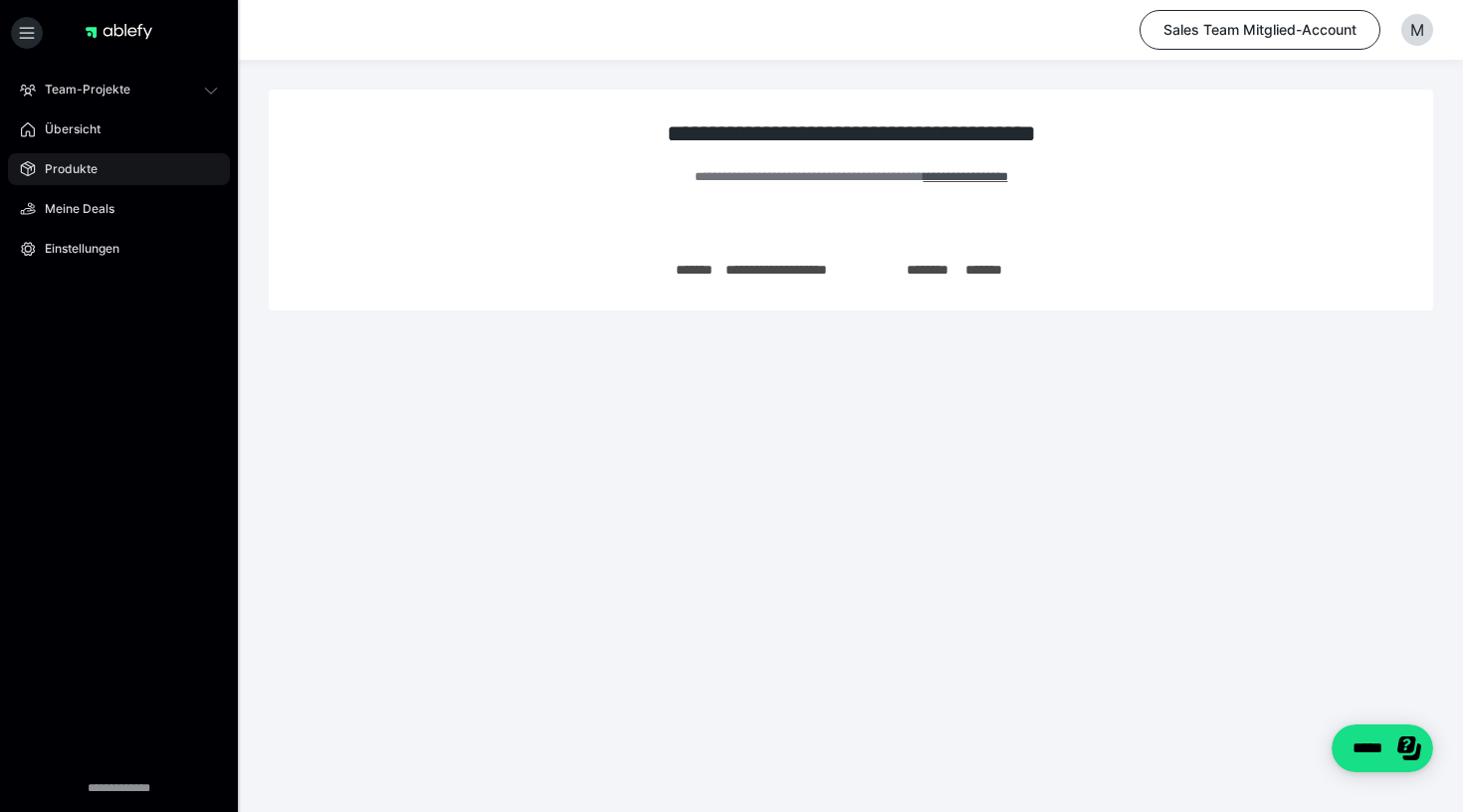 click on "Produkte" at bounding box center [118, 169] 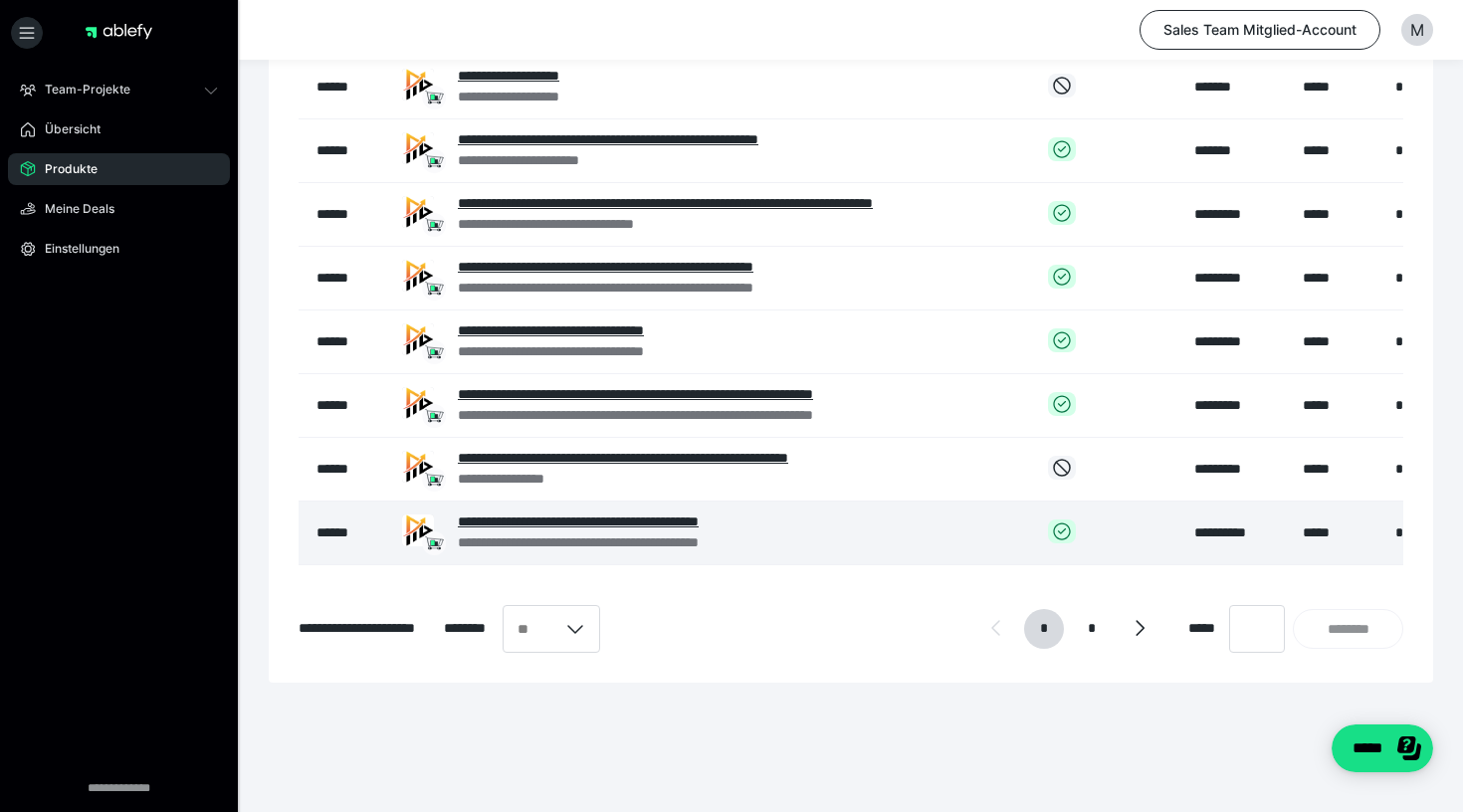 scroll, scrollTop: 347, scrollLeft: 0, axis: vertical 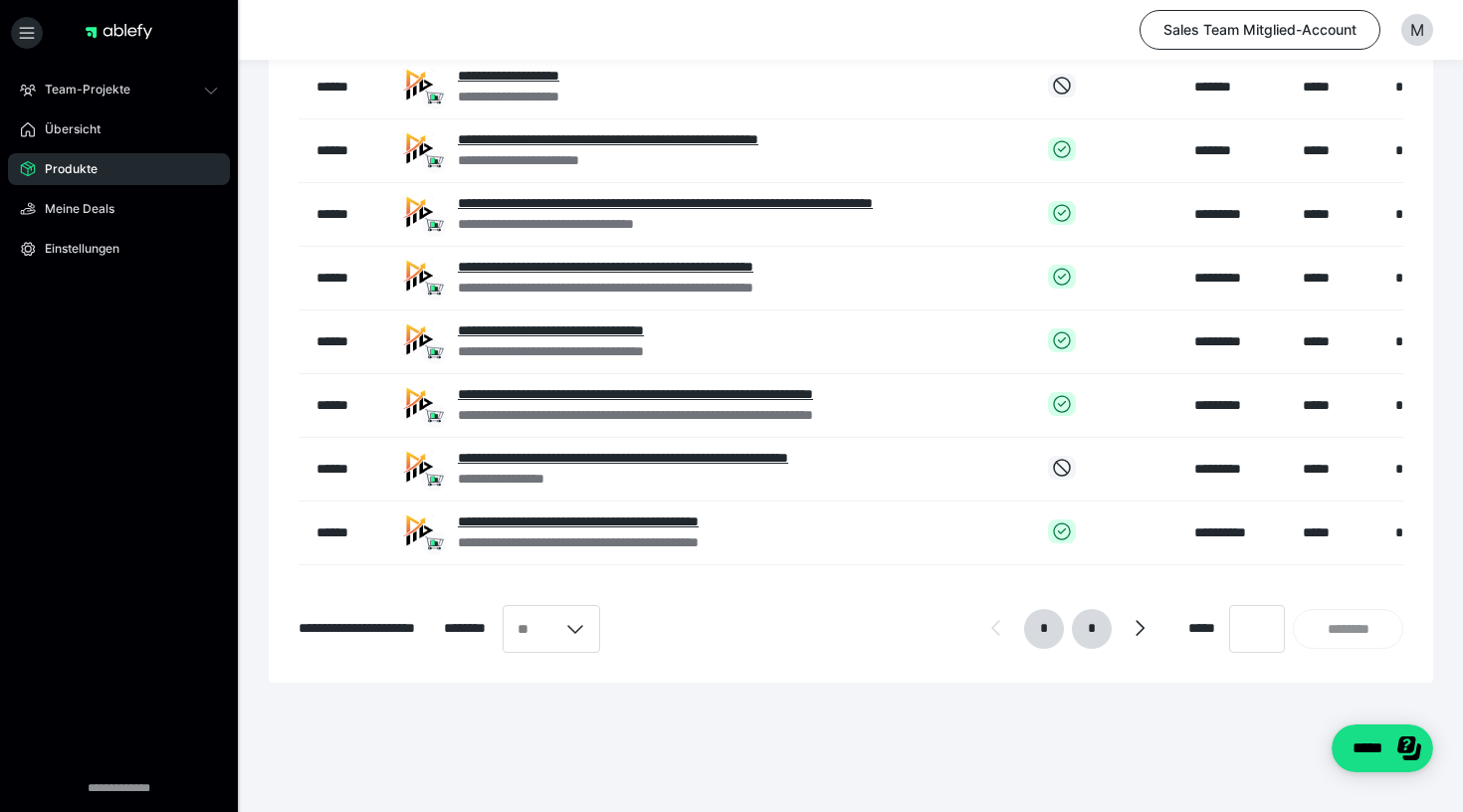 click on "*" at bounding box center (1092, 629) 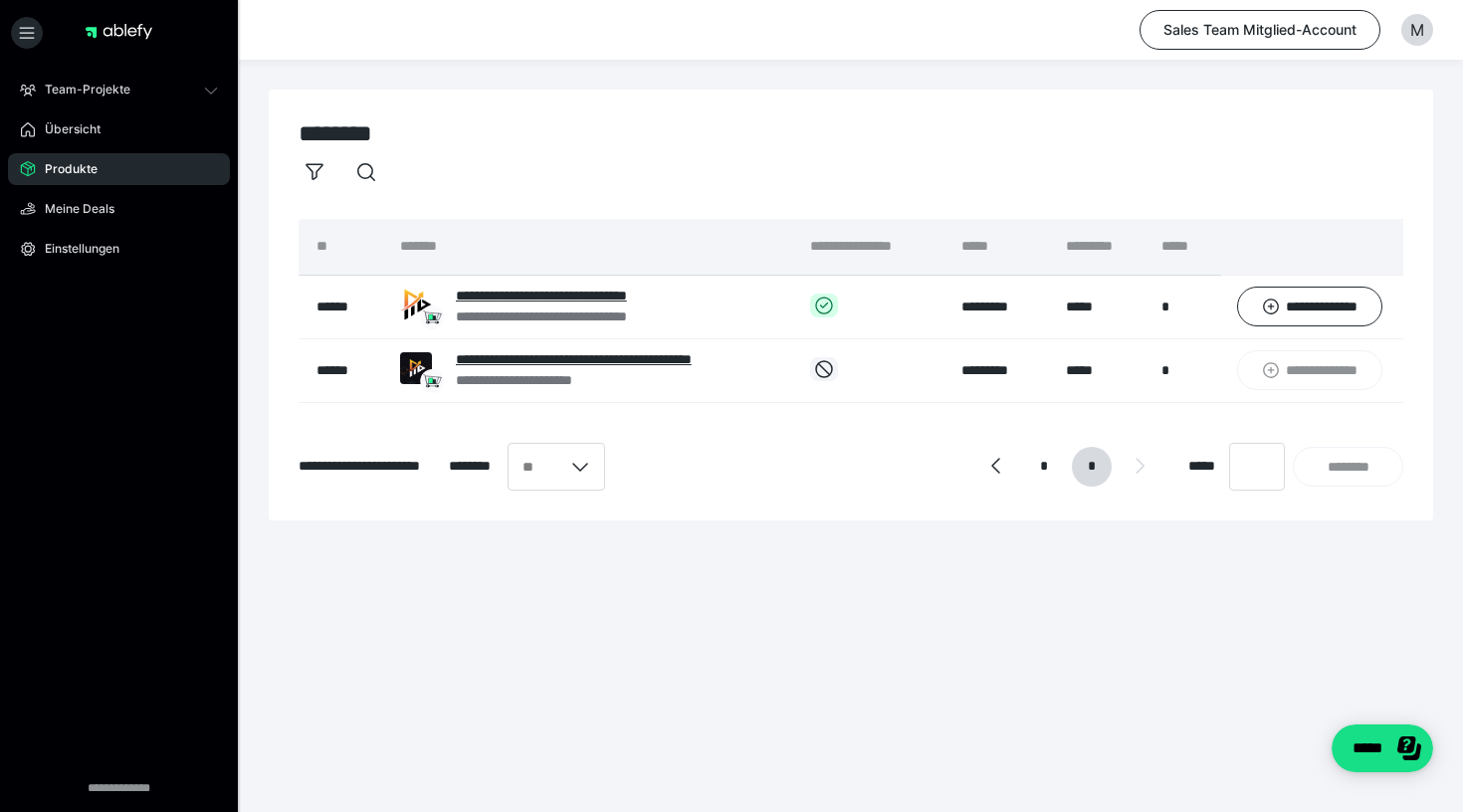 scroll, scrollTop: 0, scrollLeft: 0, axis: both 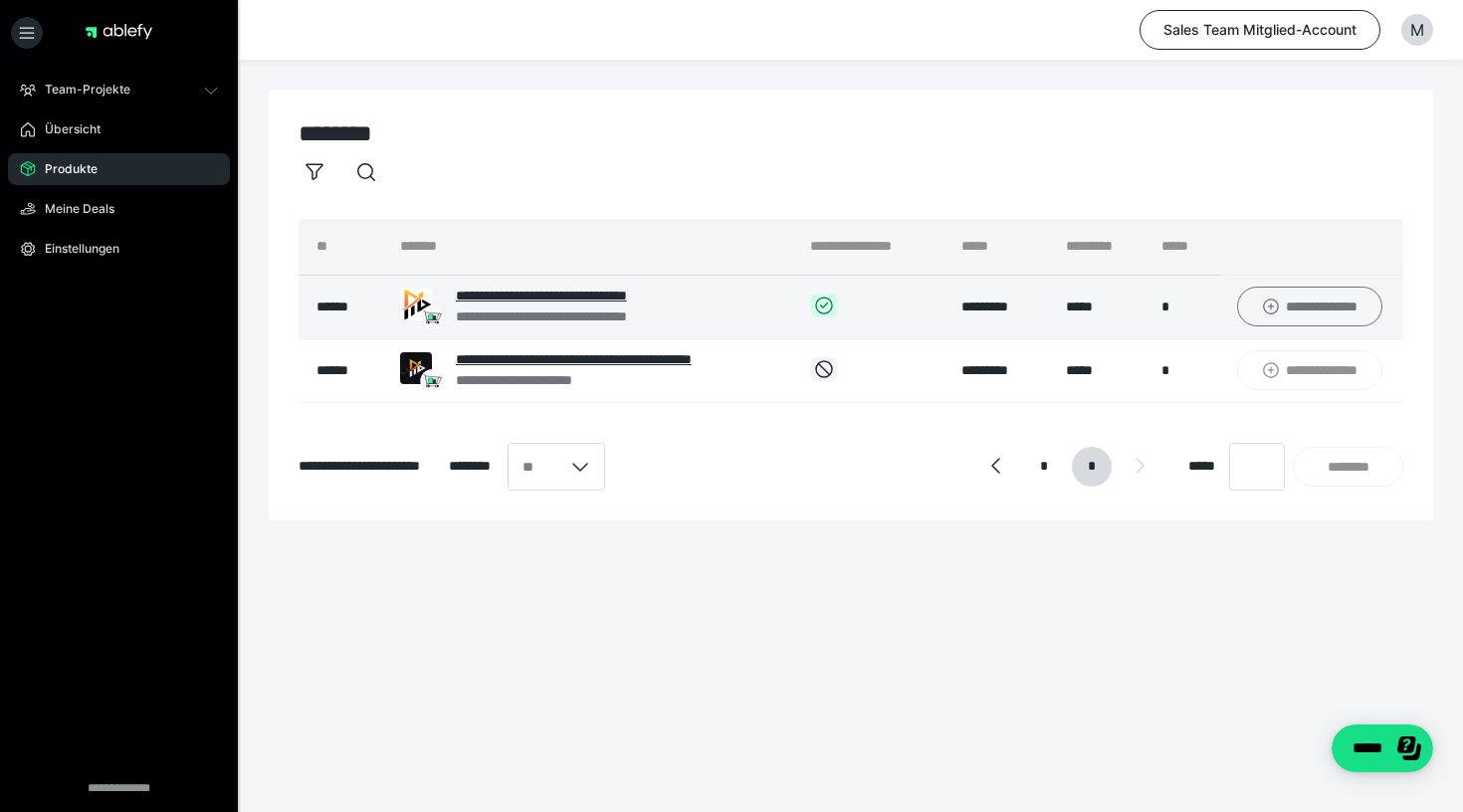 click on "**********" at bounding box center (1310, 306) 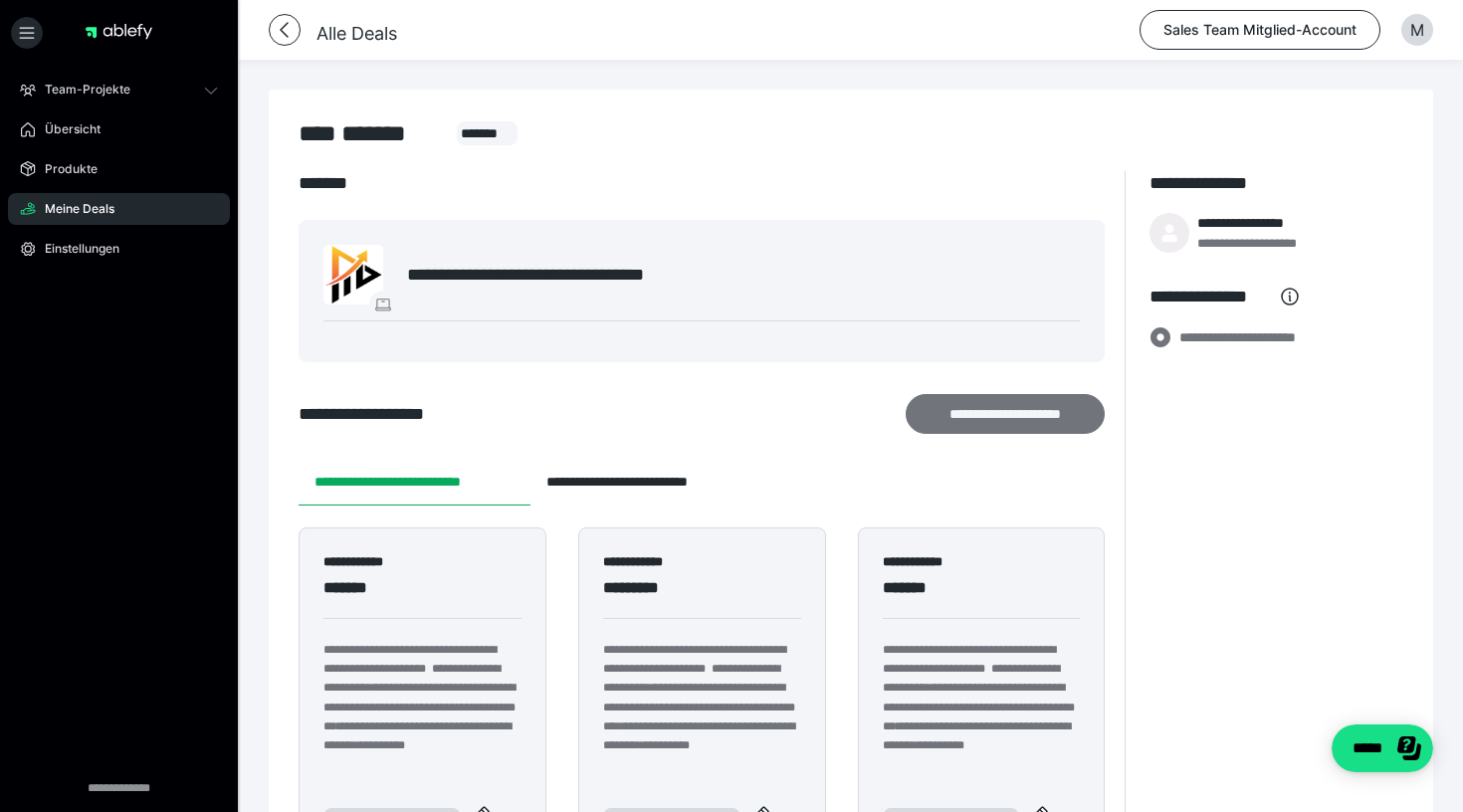 click on "**********" at bounding box center [1005, 414] 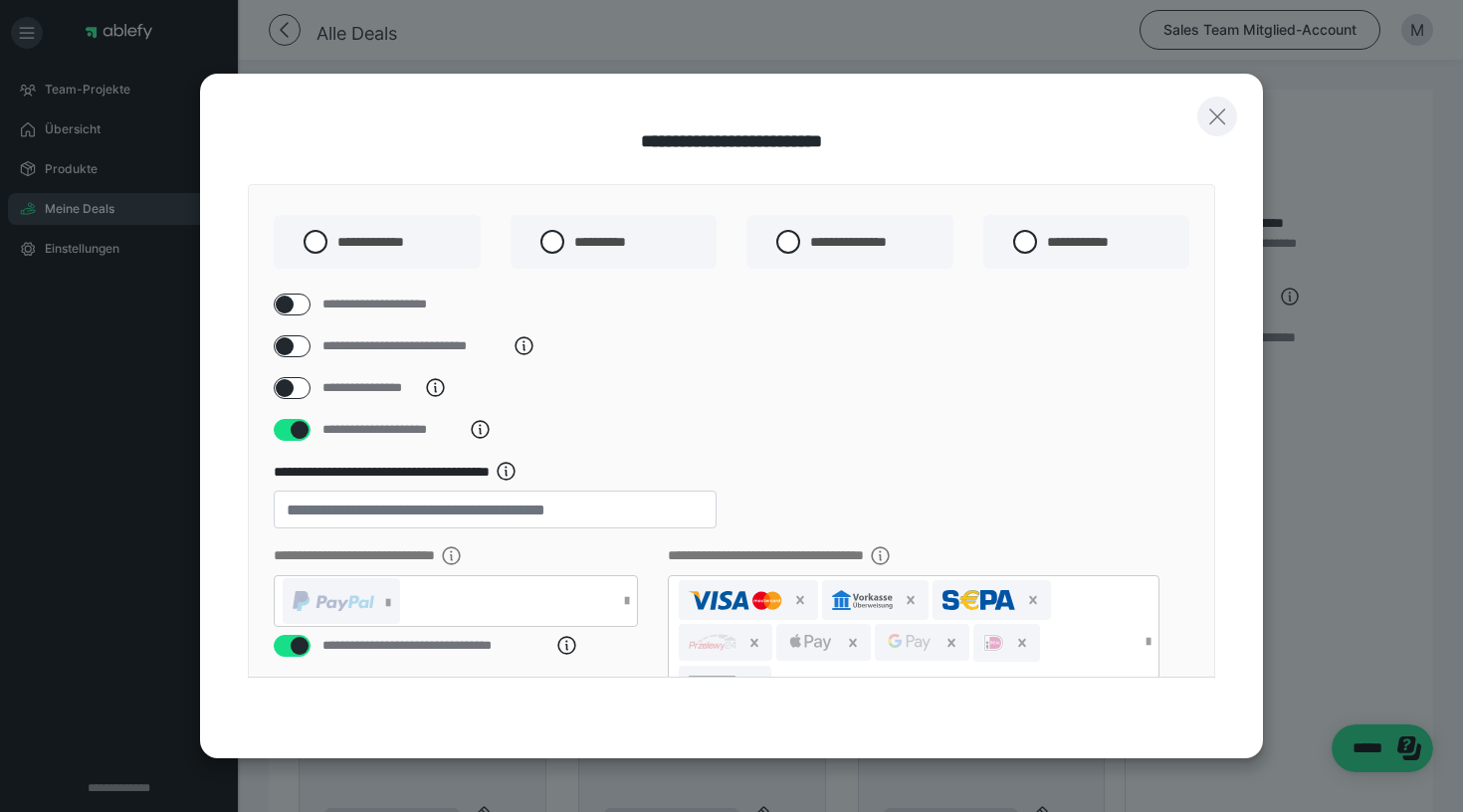 click 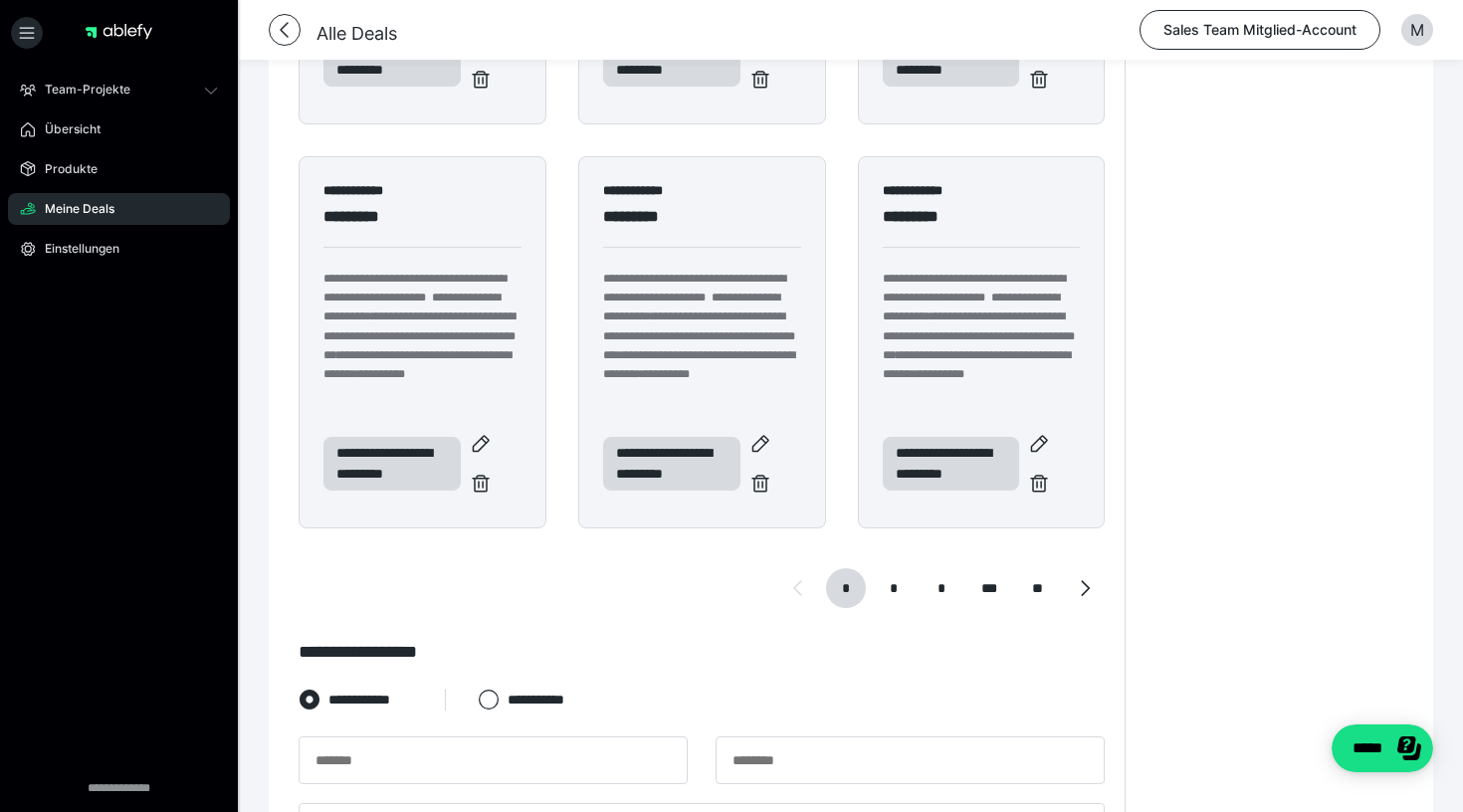scroll, scrollTop: 794, scrollLeft: 0, axis: vertical 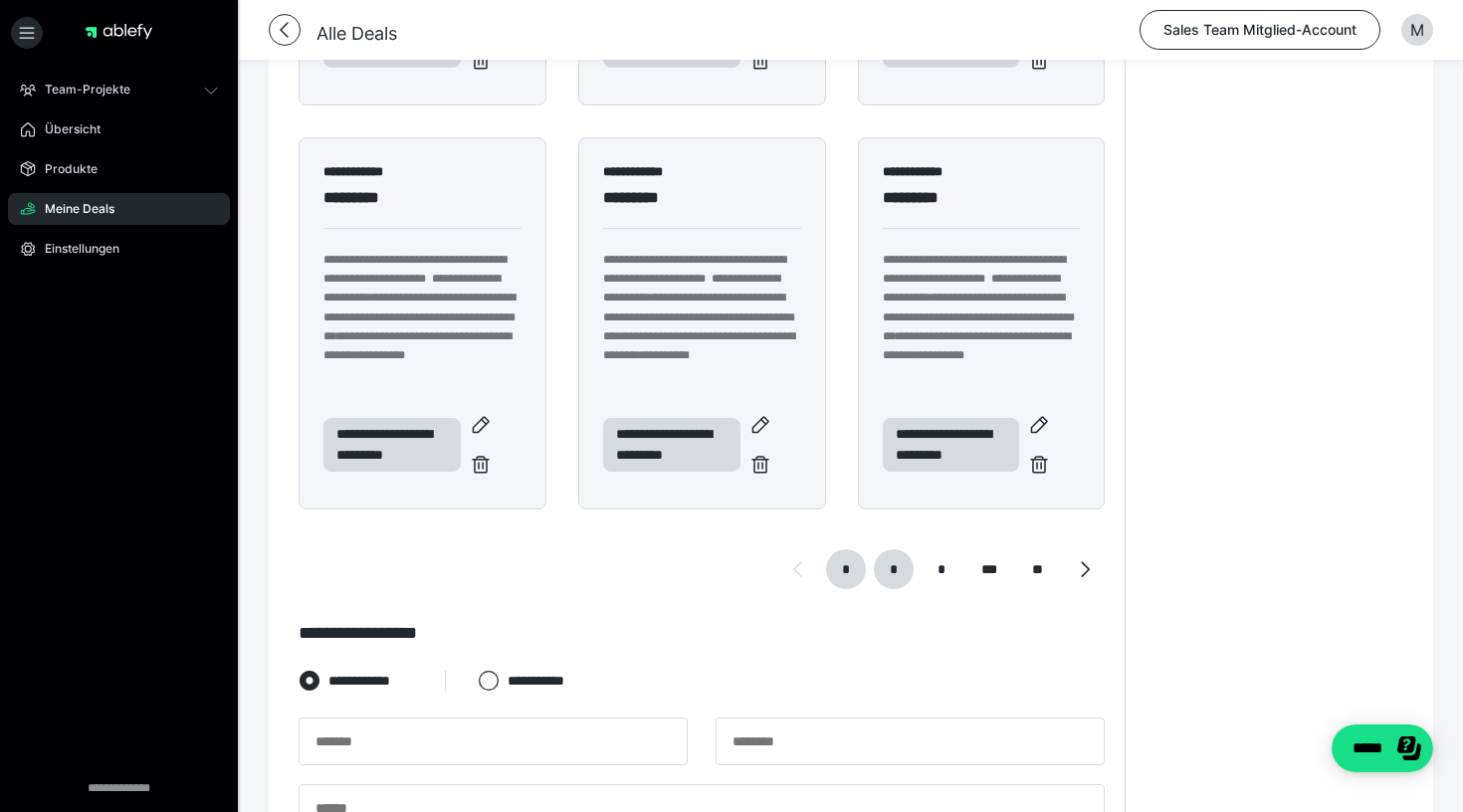 click on "*" at bounding box center (894, 569) 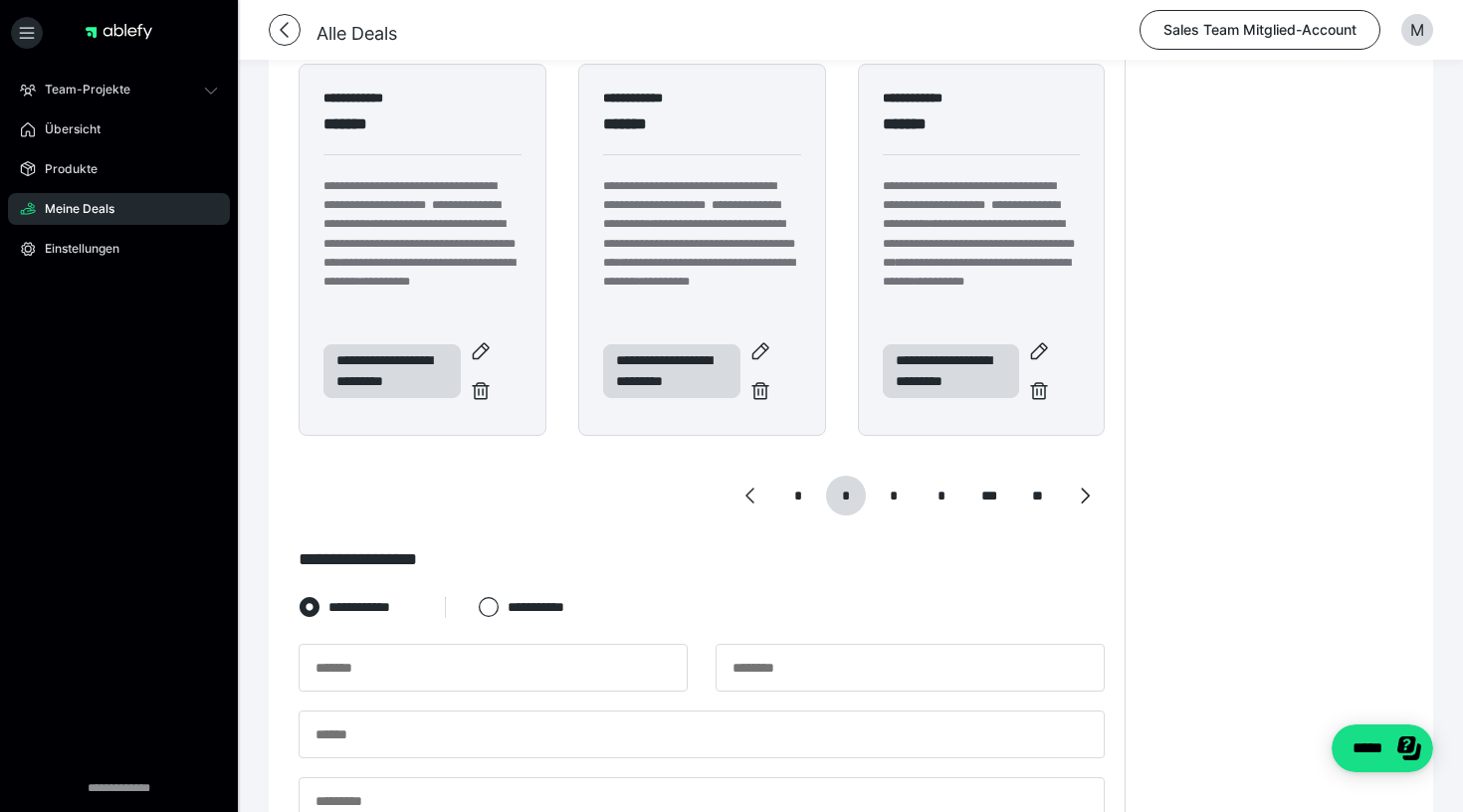 scroll, scrollTop: 897, scrollLeft: 0, axis: vertical 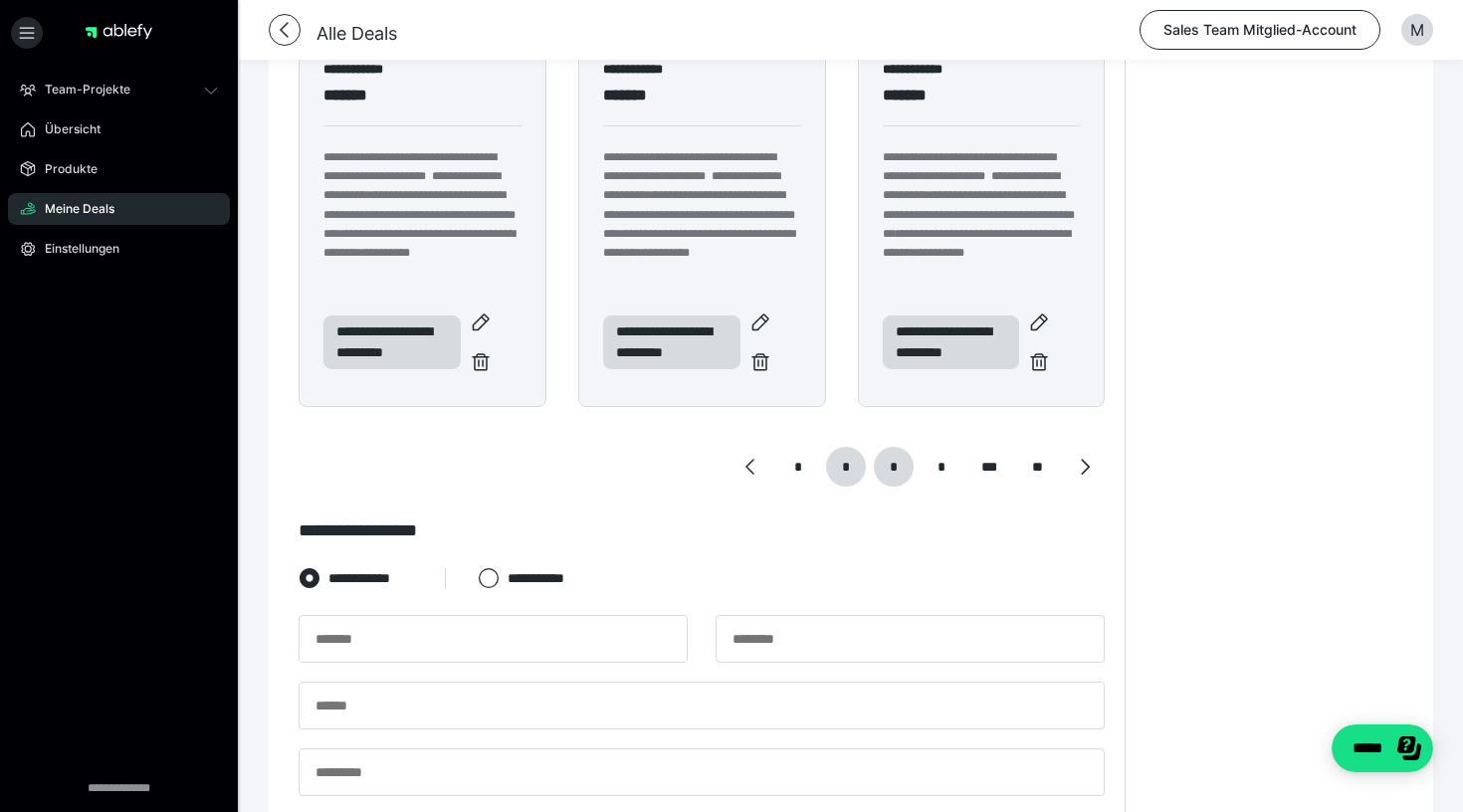 click on "*" at bounding box center (894, 467) 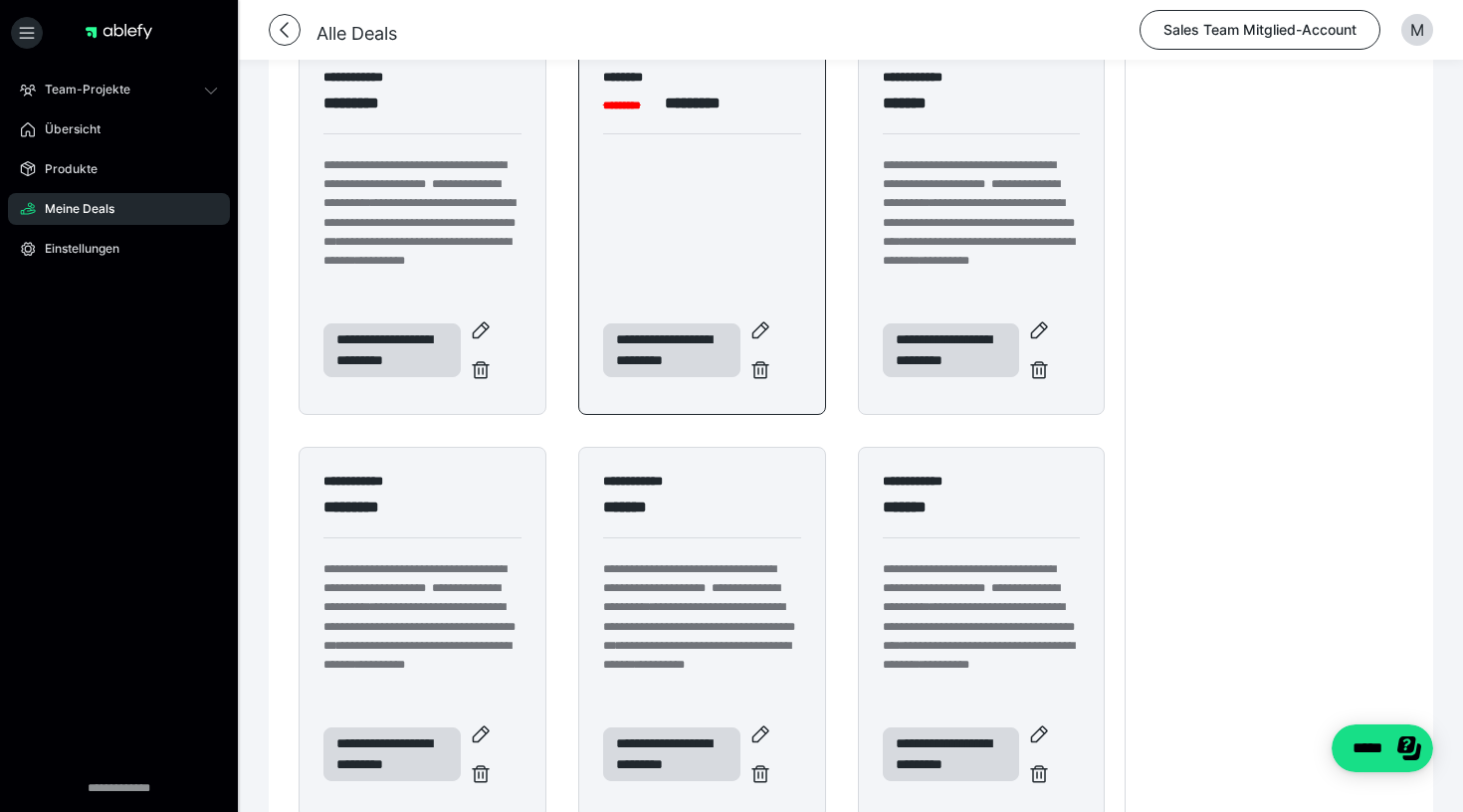 scroll, scrollTop: 500, scrollLeft: 0, axis: vertical 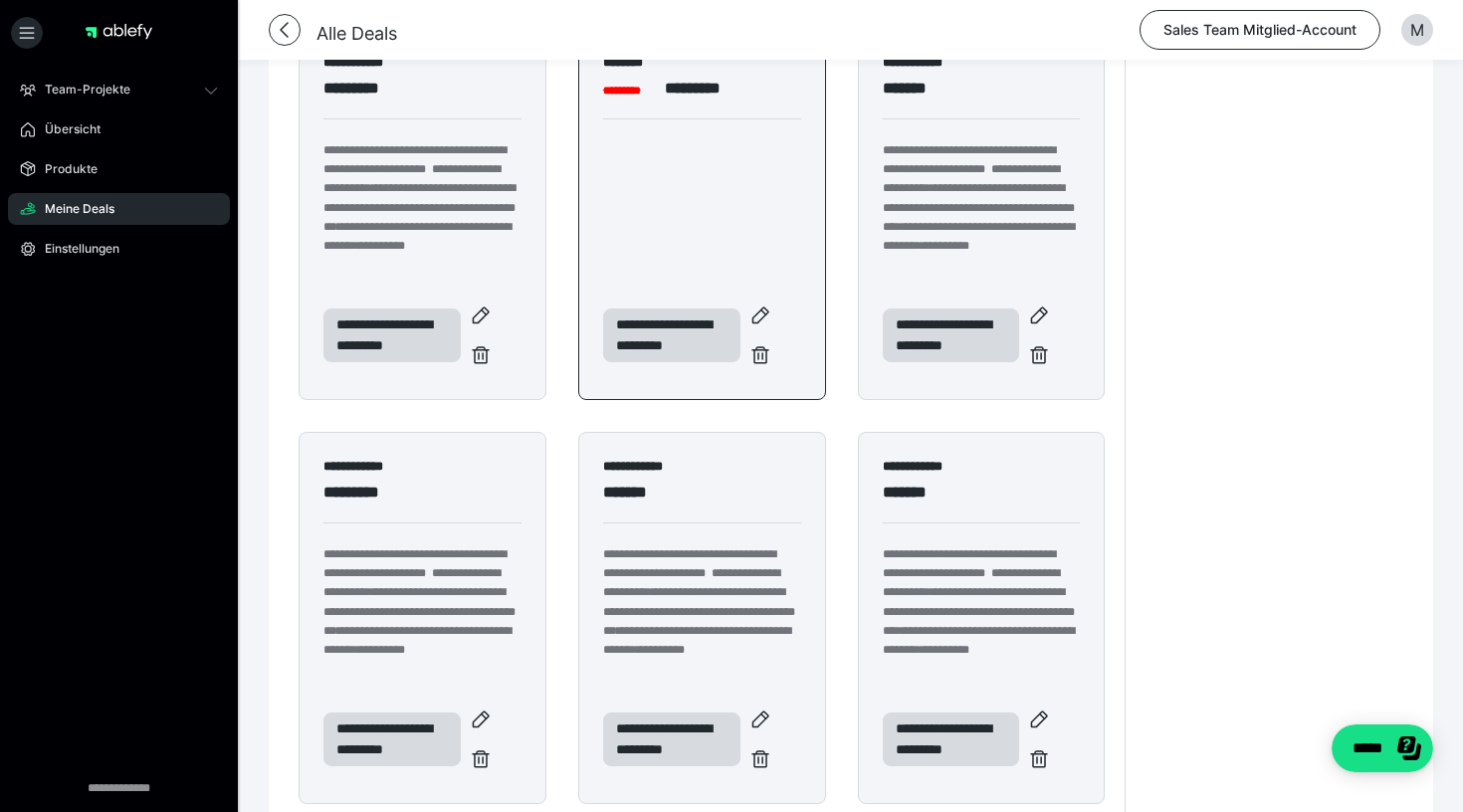click on "**********" at bounding box center (702, 214) 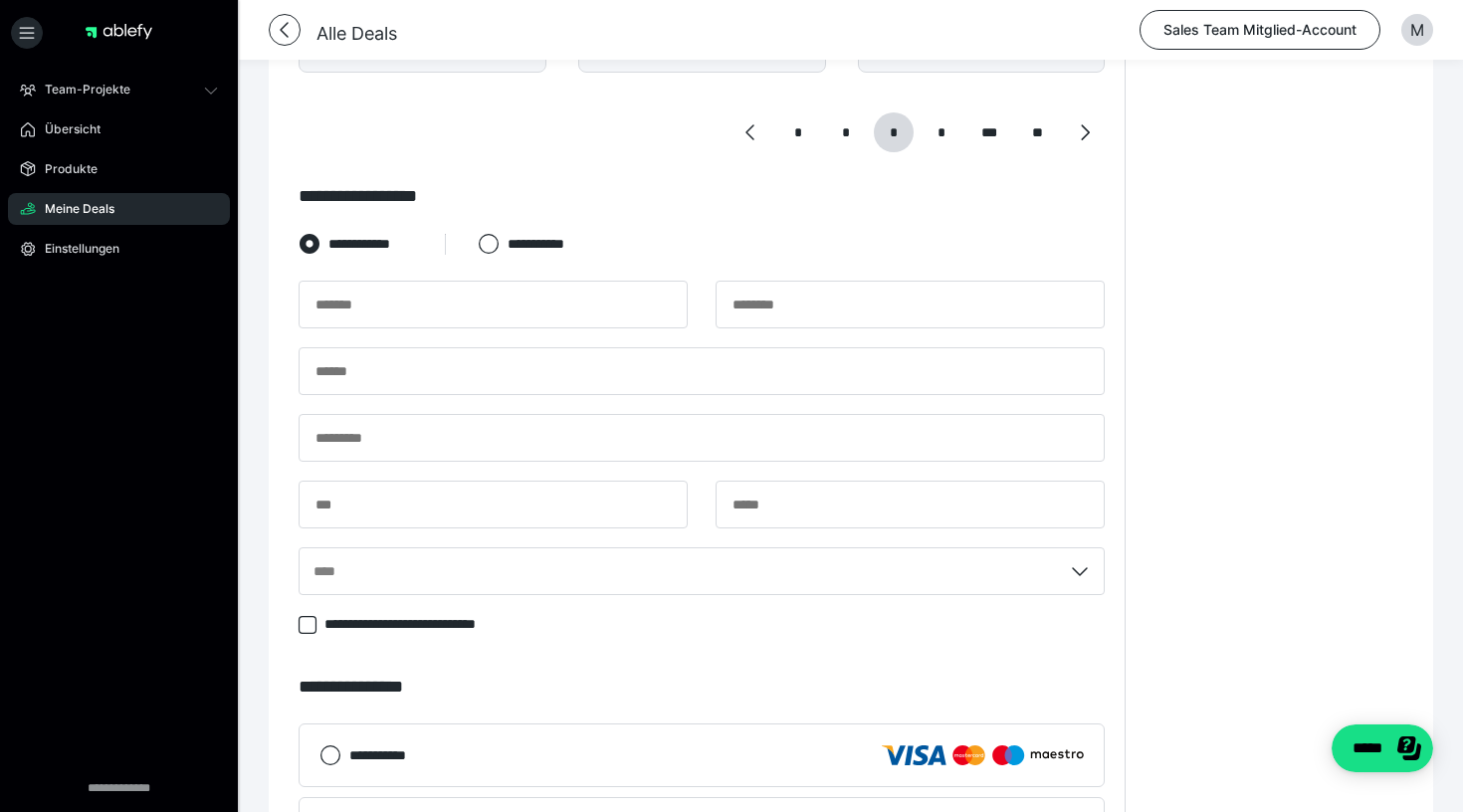 scroll, scrollTop: 1234, scrollLeft: 0, axis: vertical 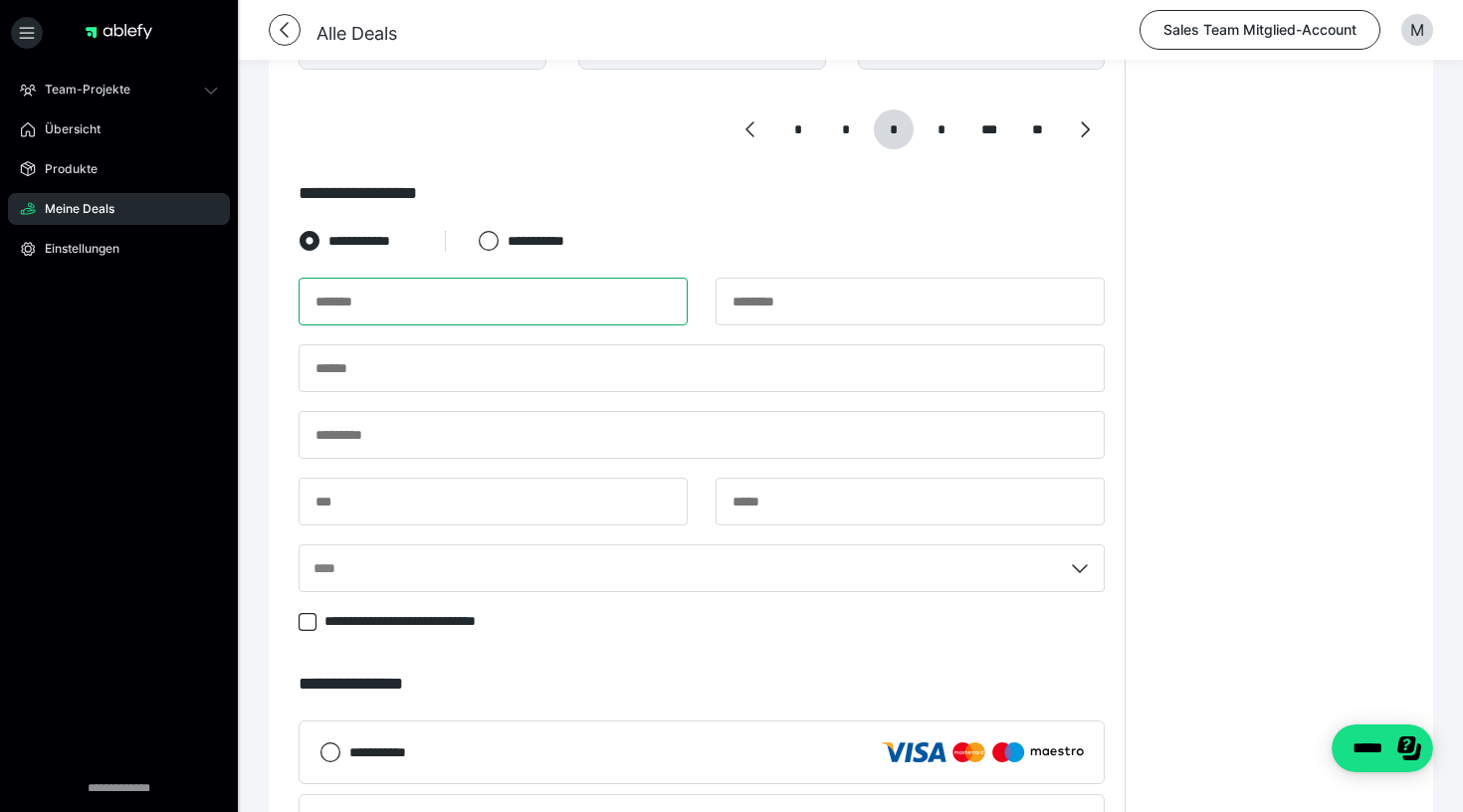 click at bounding box center (493, 302) 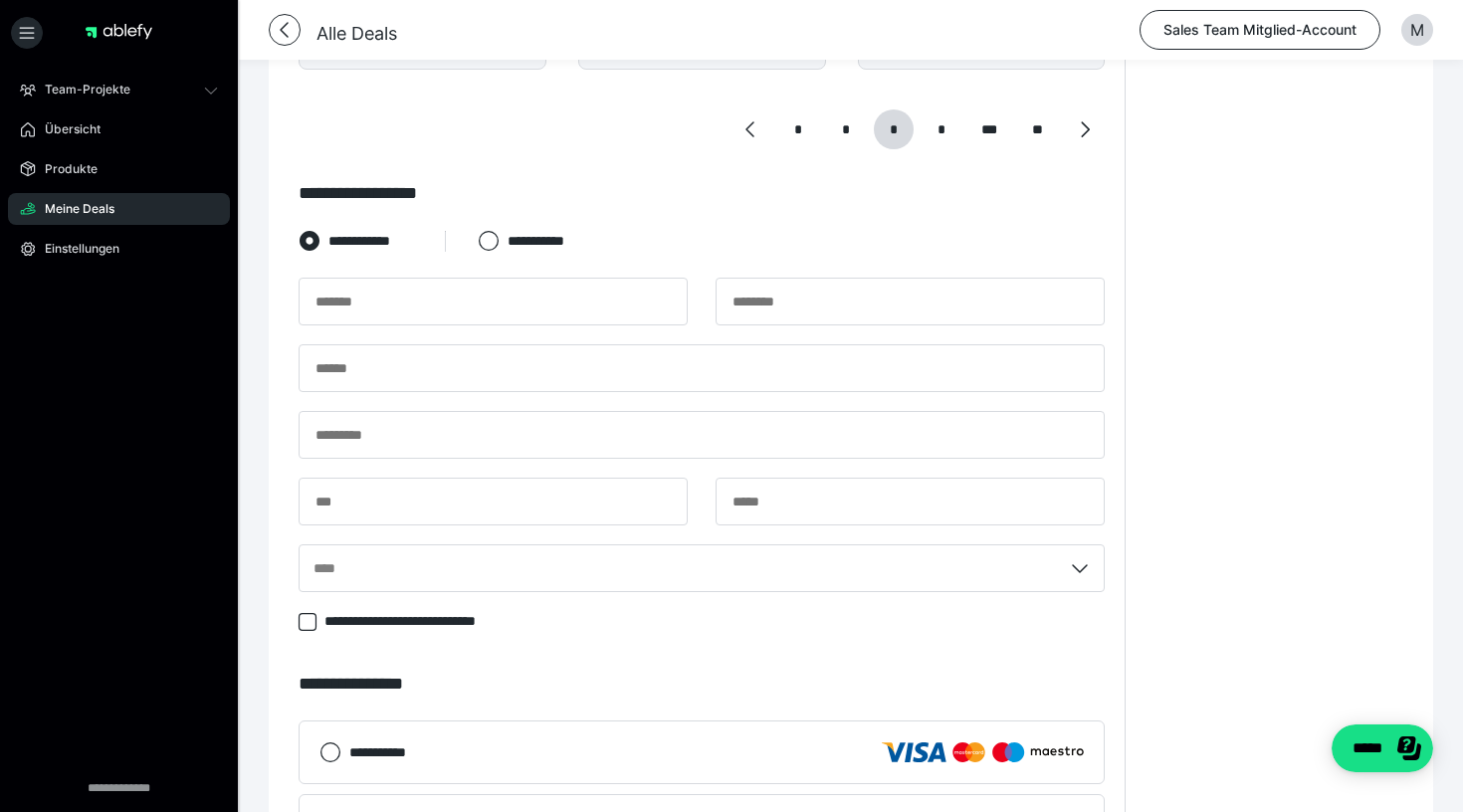 click at bounding box center (702, 310) 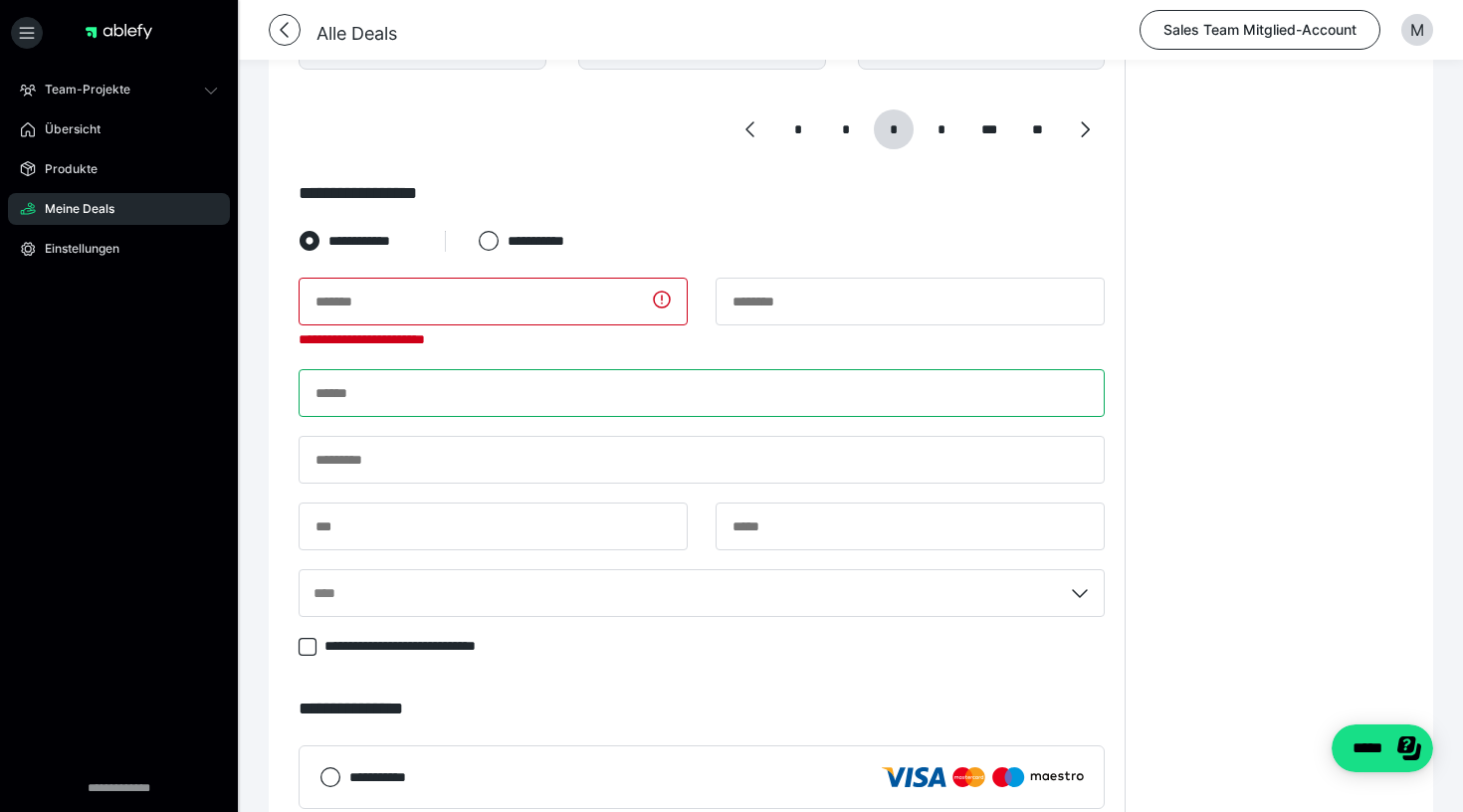 paste on "**********" 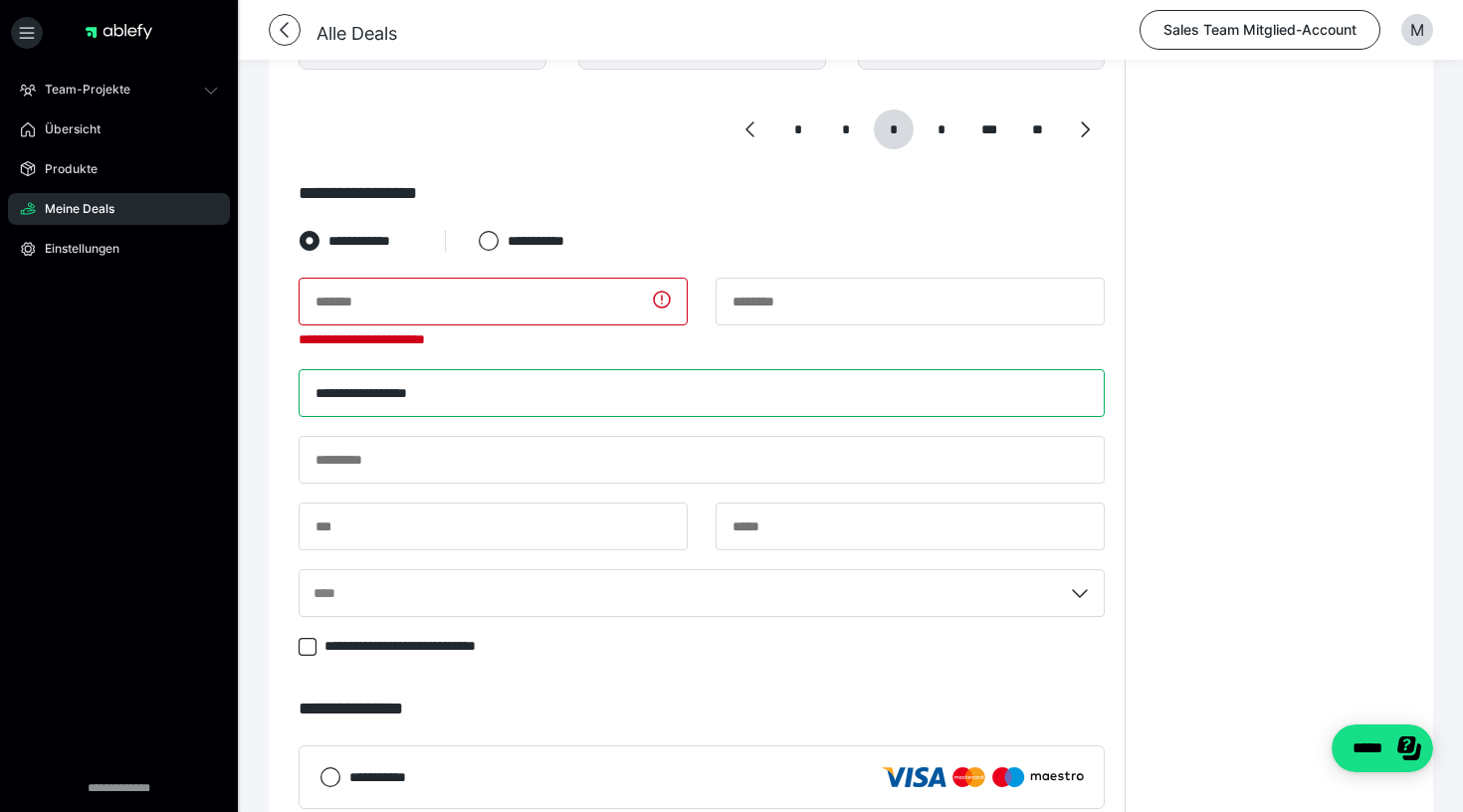 type on "**********" 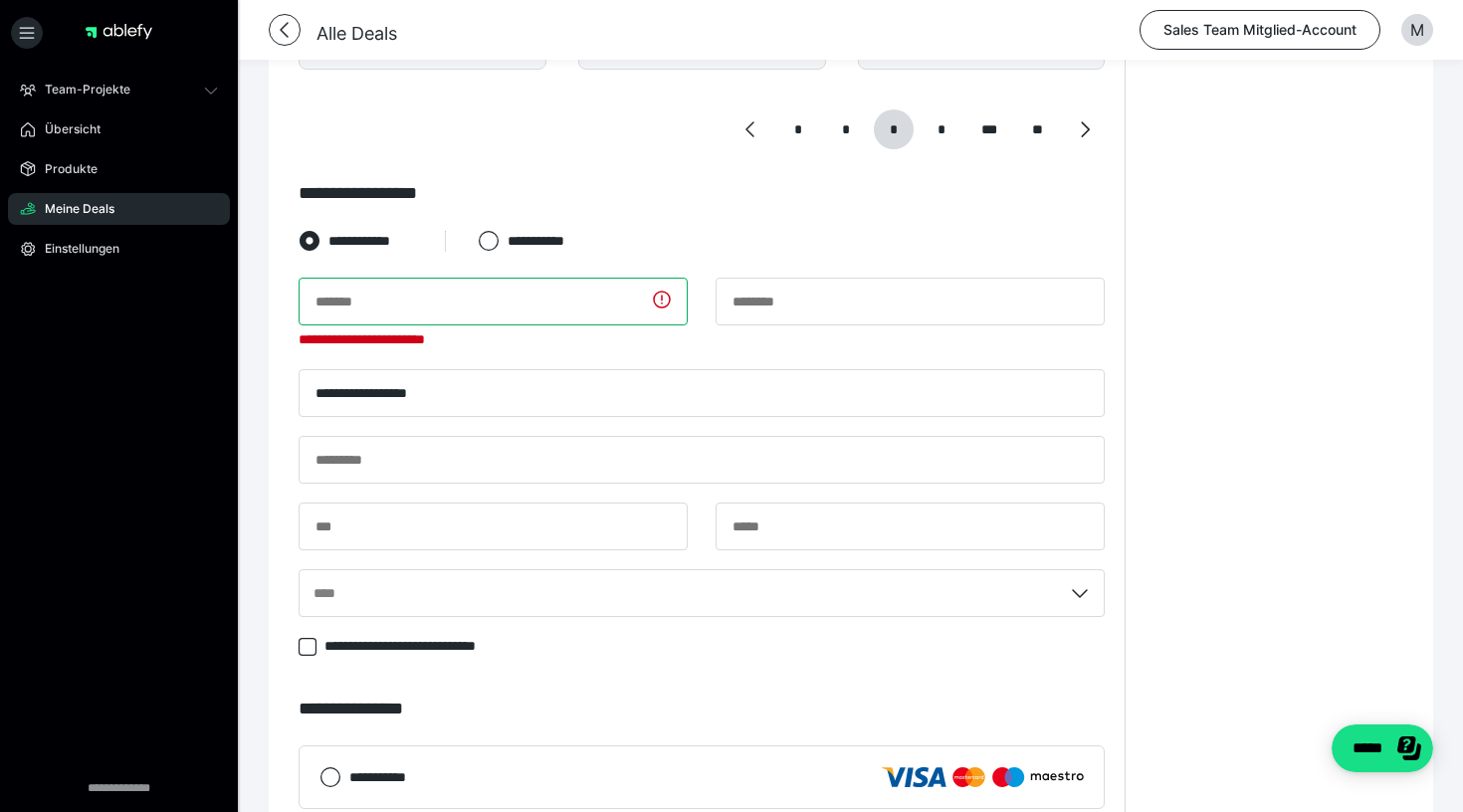 click at bounding box center [493, 302] 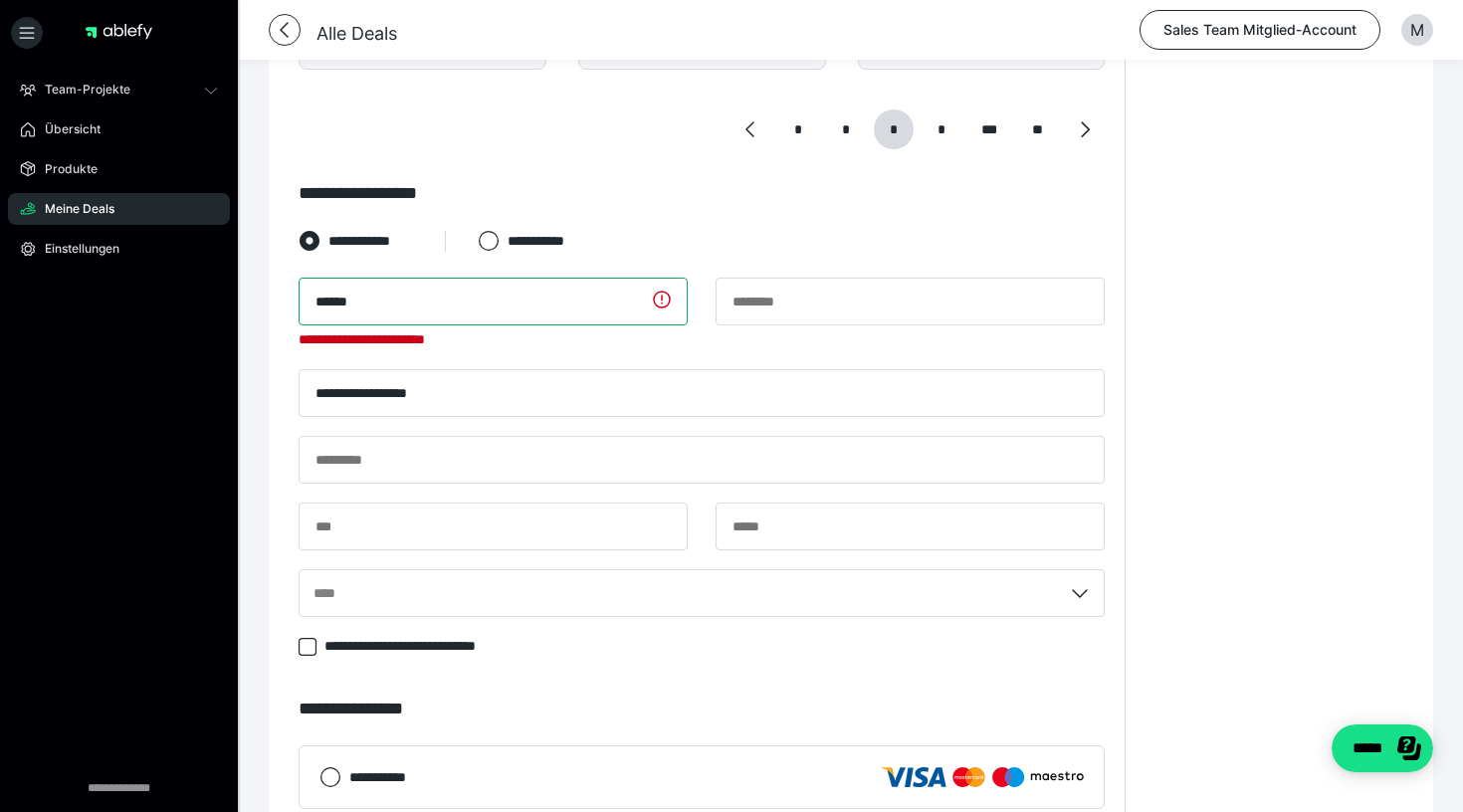 type on "******" 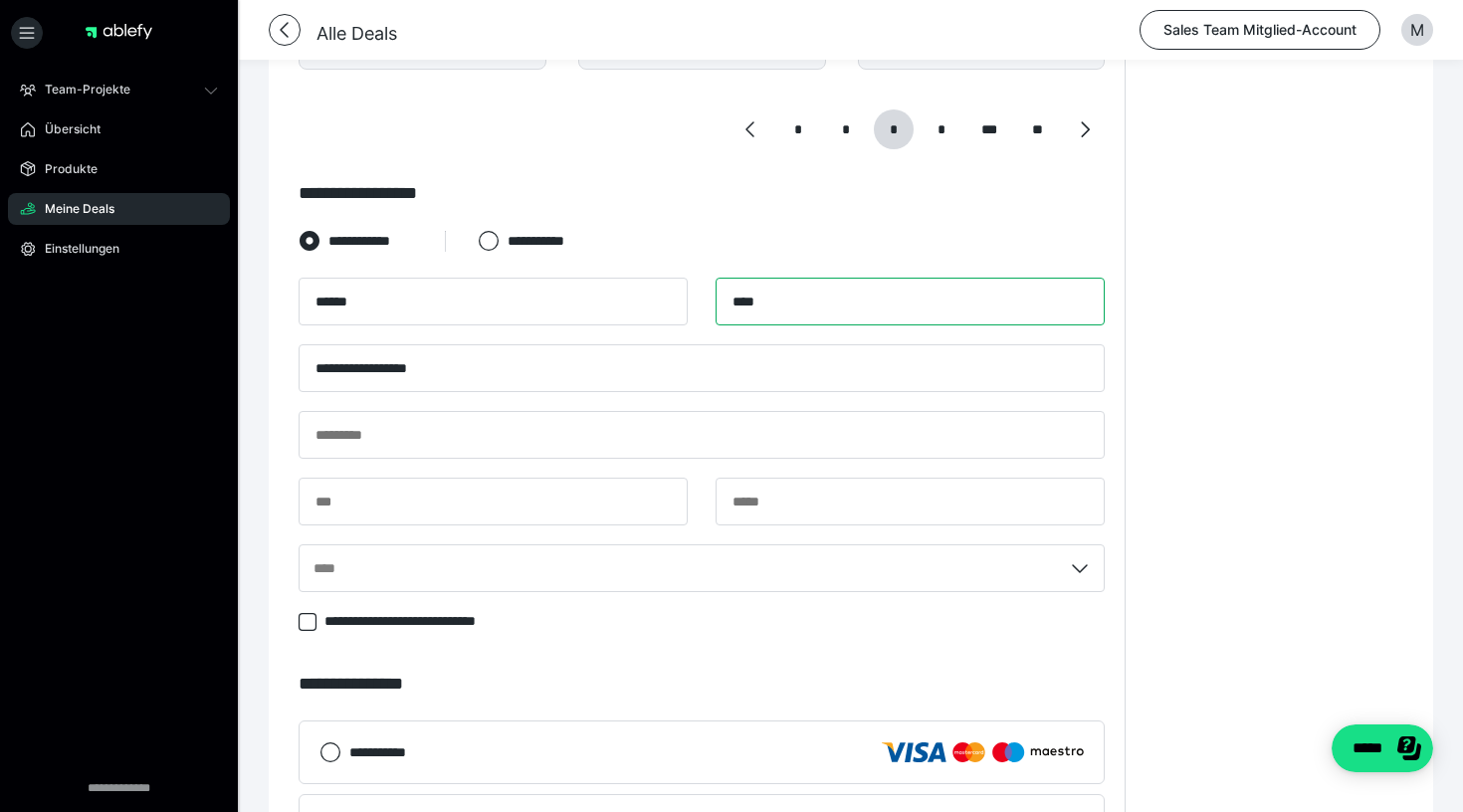 type on "****" 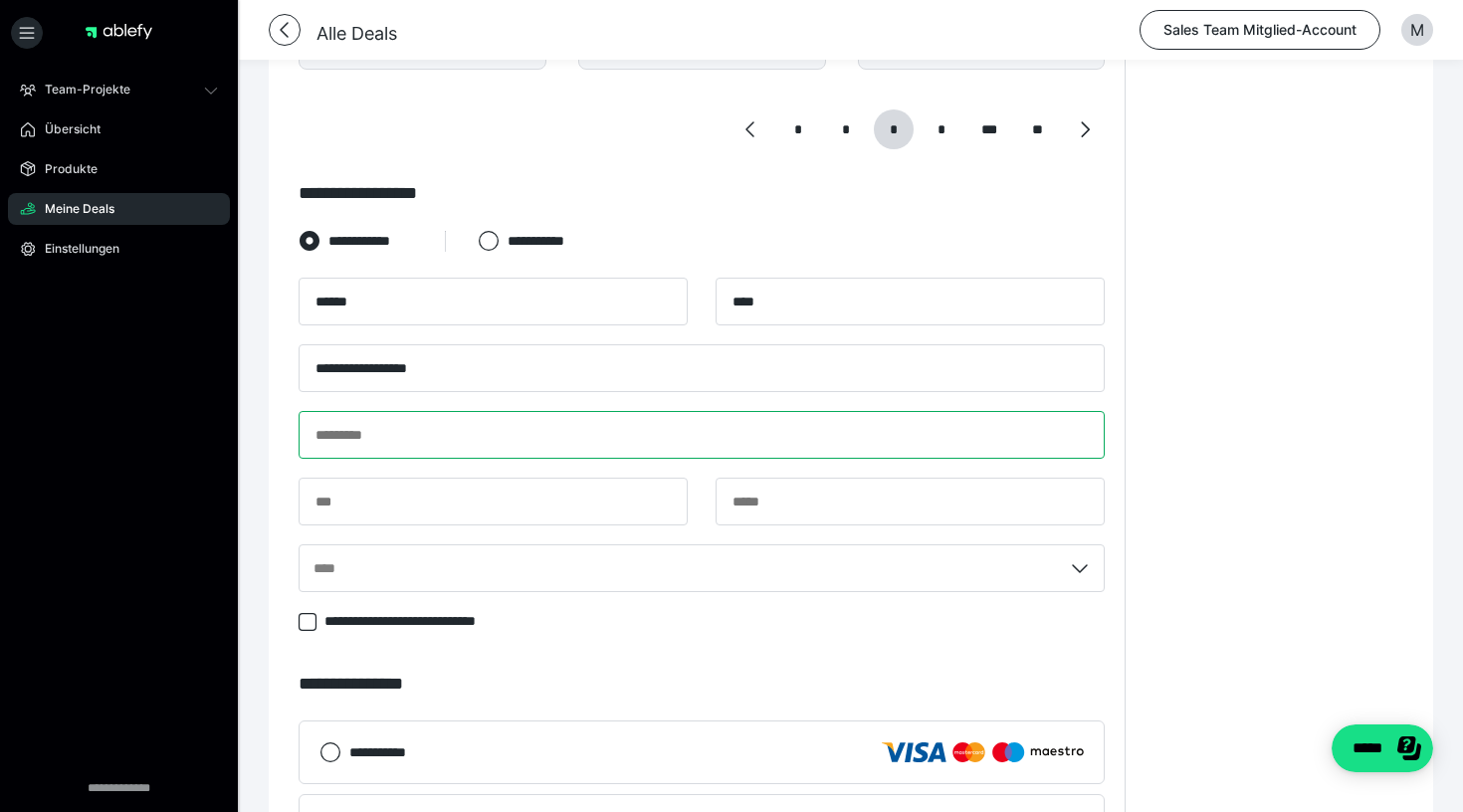 click at bounding box center (702, 435) 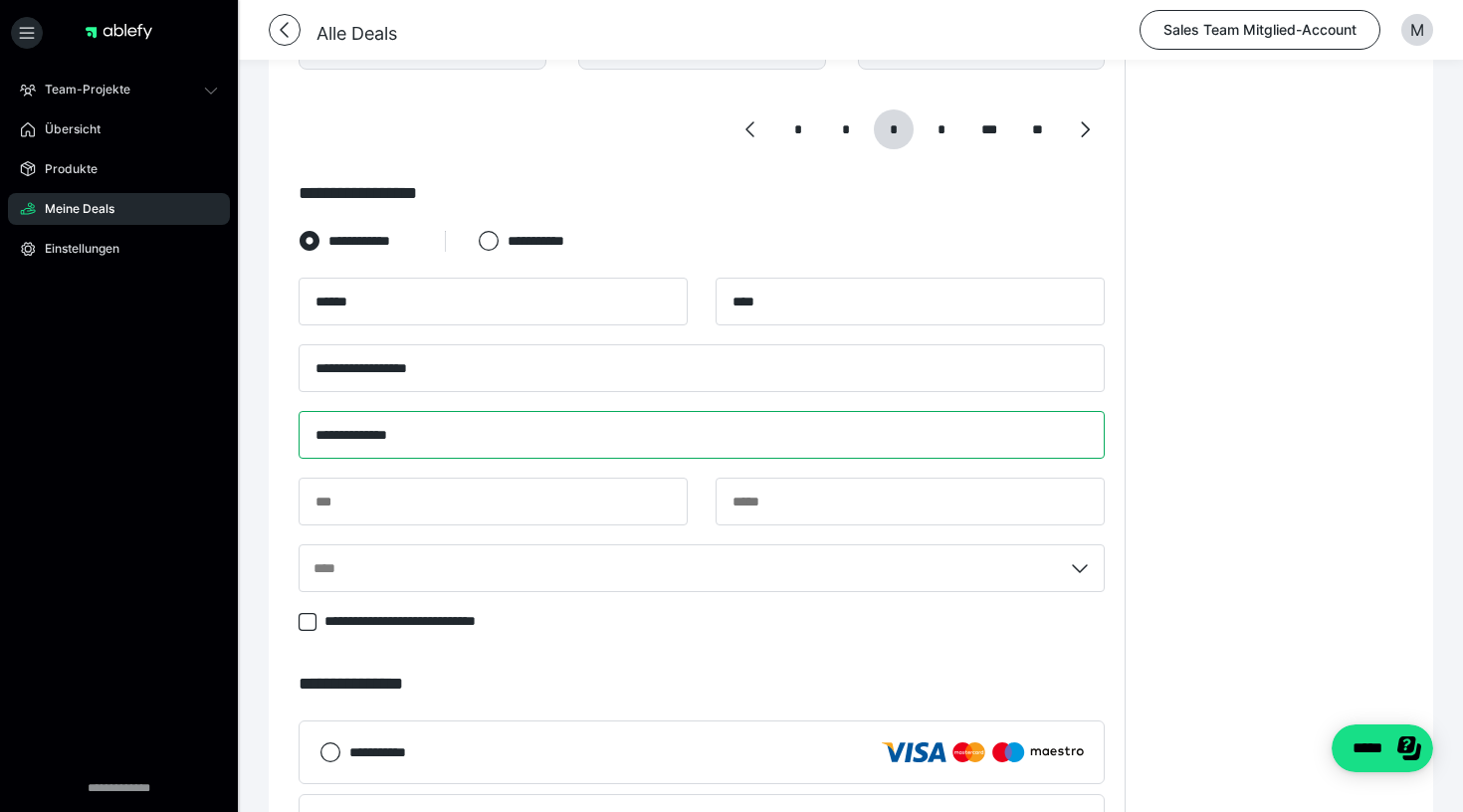 type on "**********" 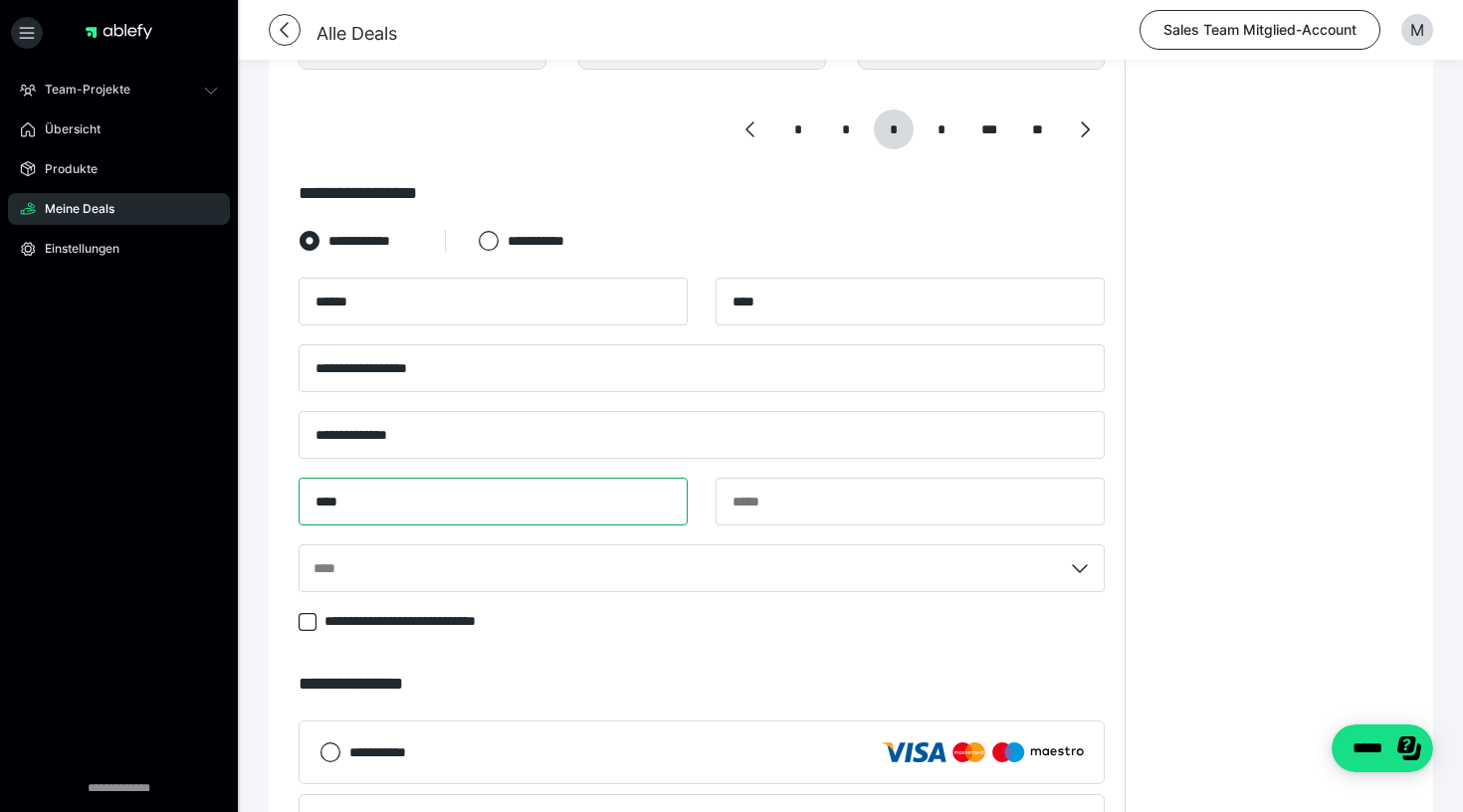 type on "****" 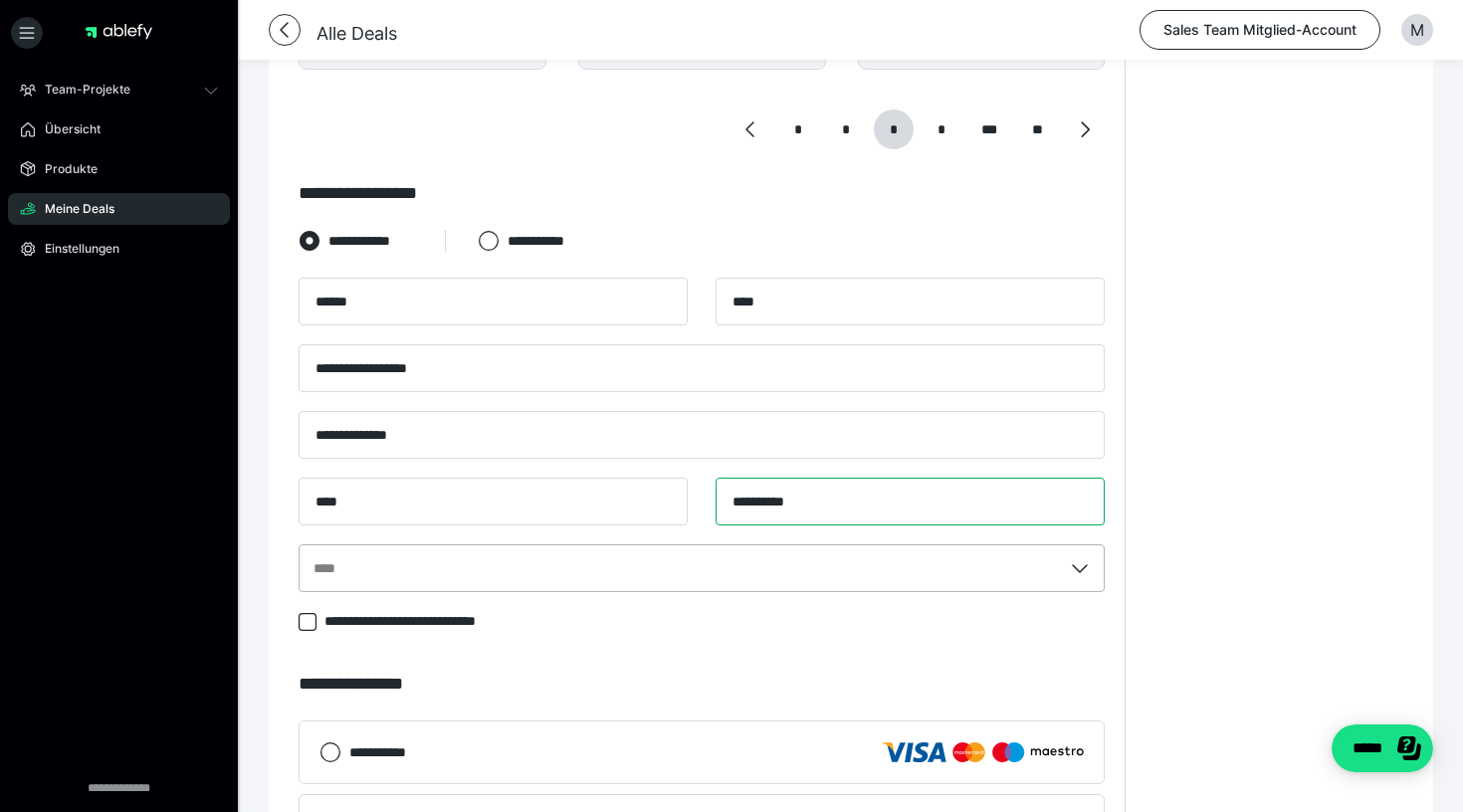 type on "**********" 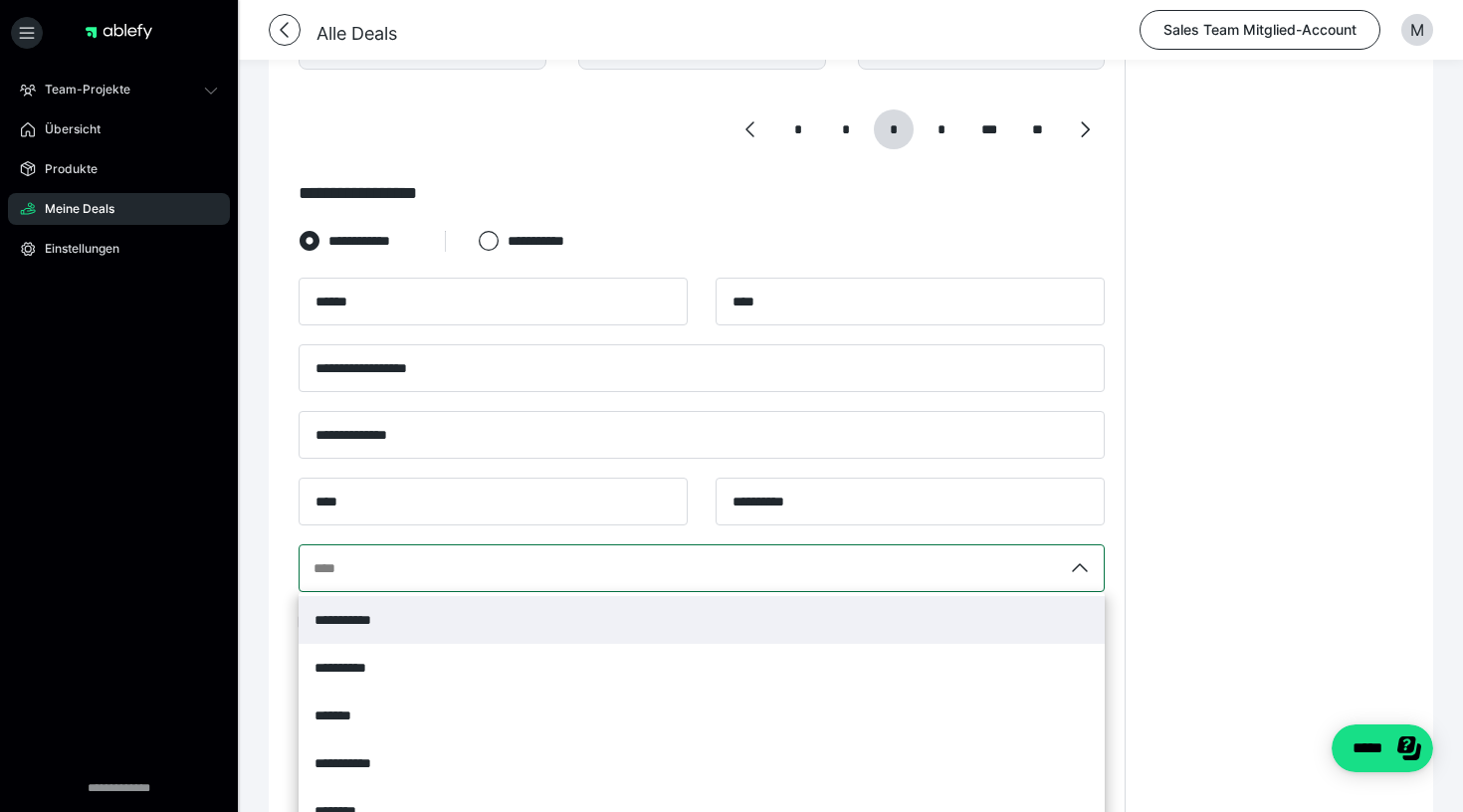 click on "**********" at bounding box center (702, 568) 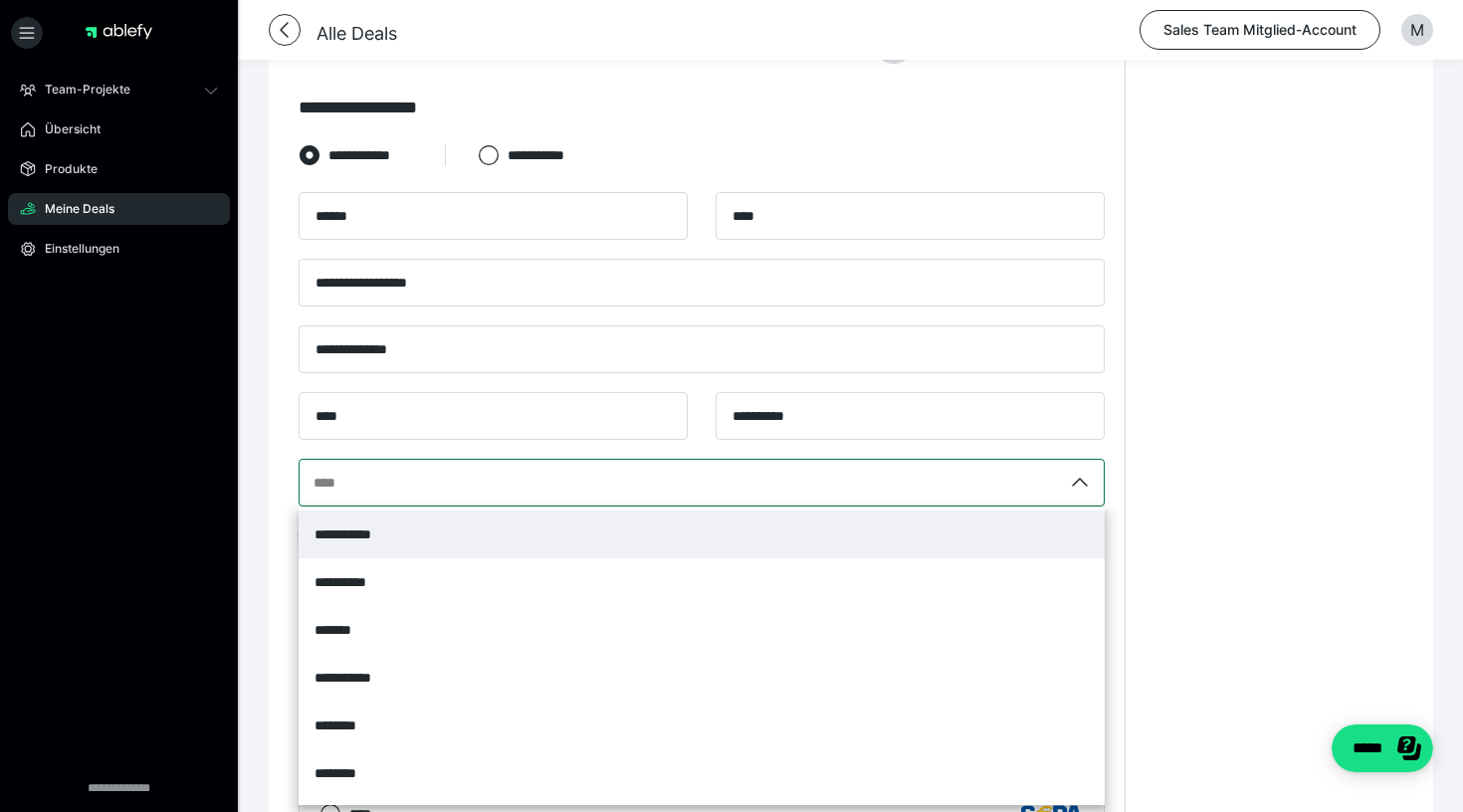 scroll, scrollTop: 1320, scrollLeft: 0, axis: vertical 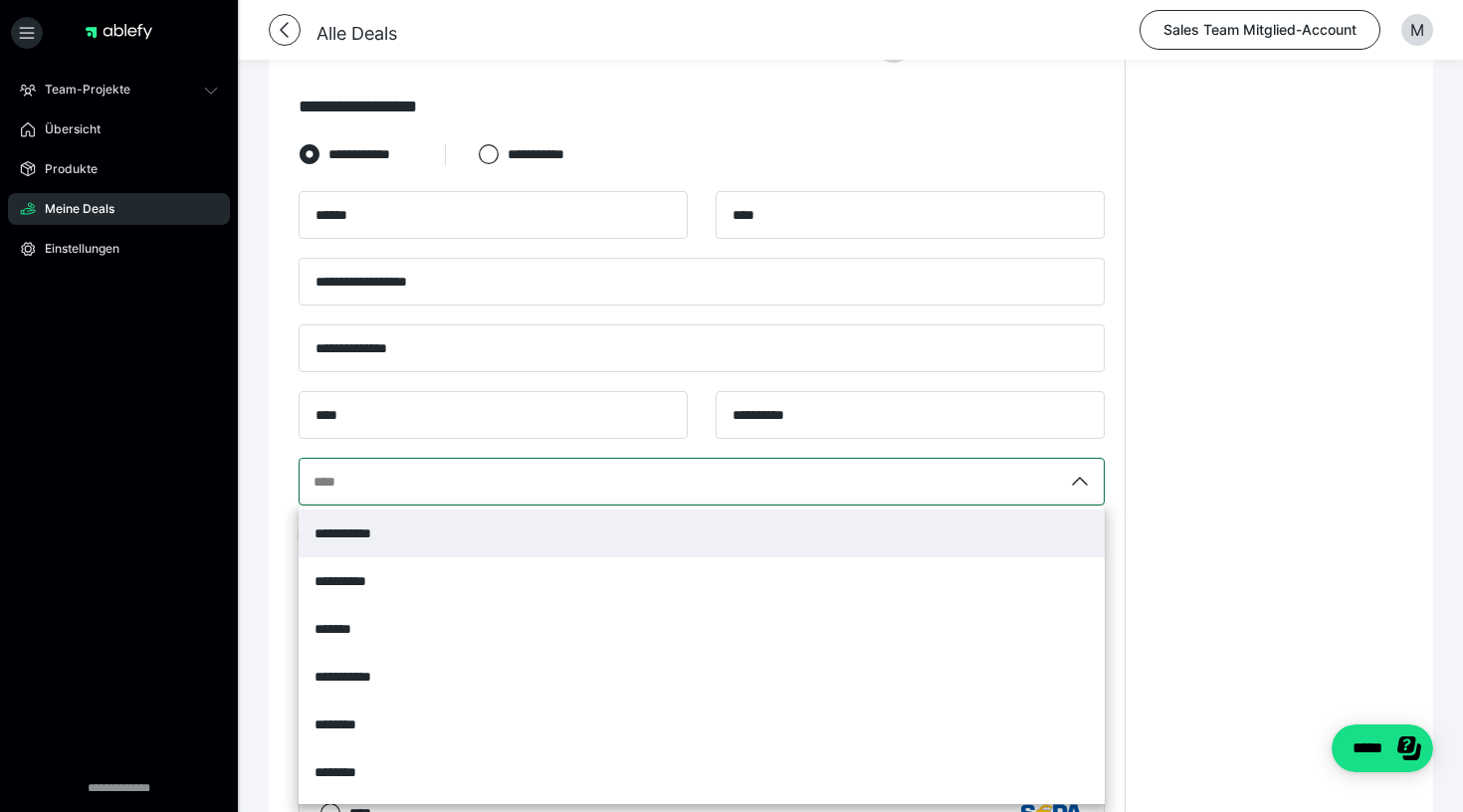 click on "**********" at bounding box center [702, 533] 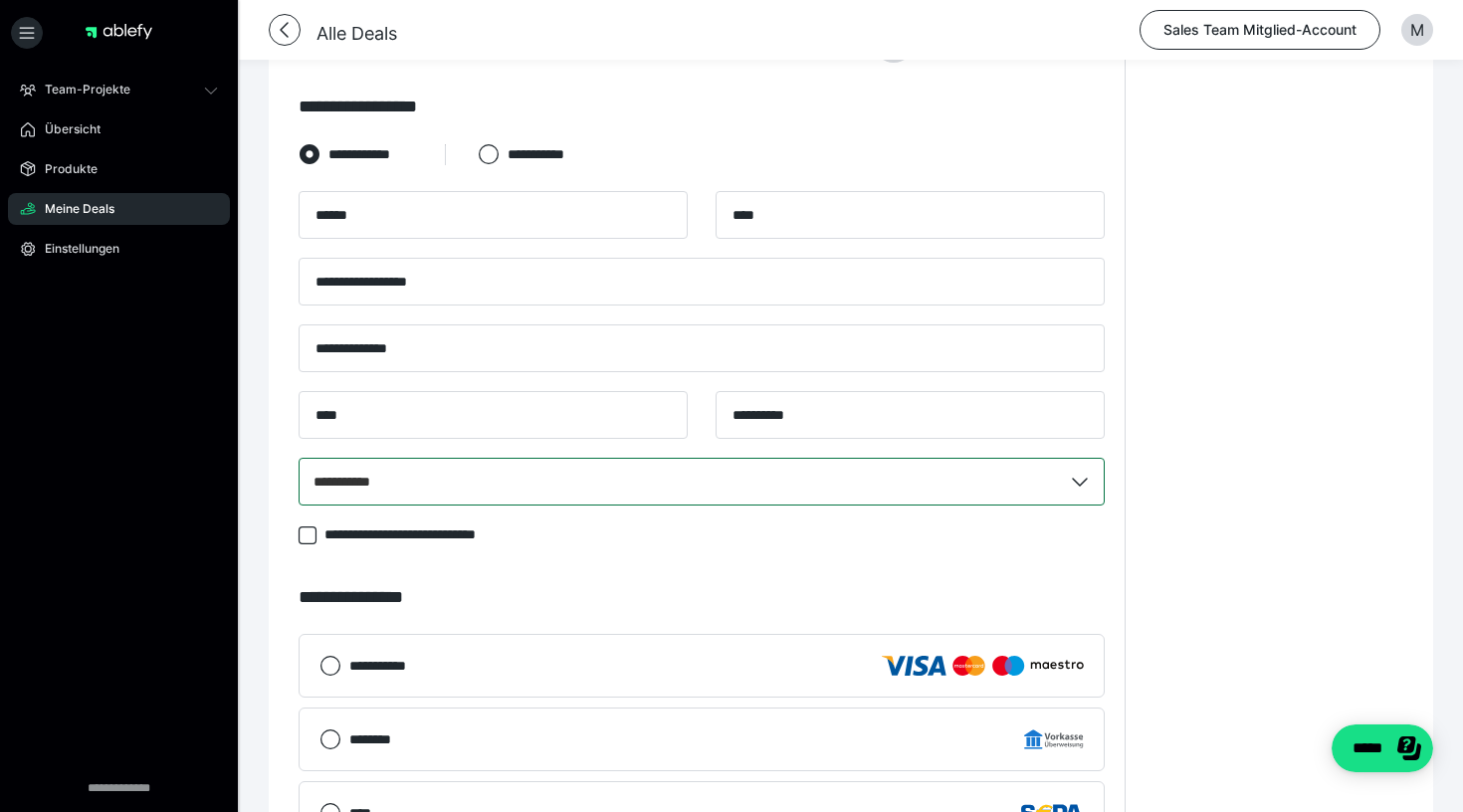 click on "**********" at bounding box center [702, 348] 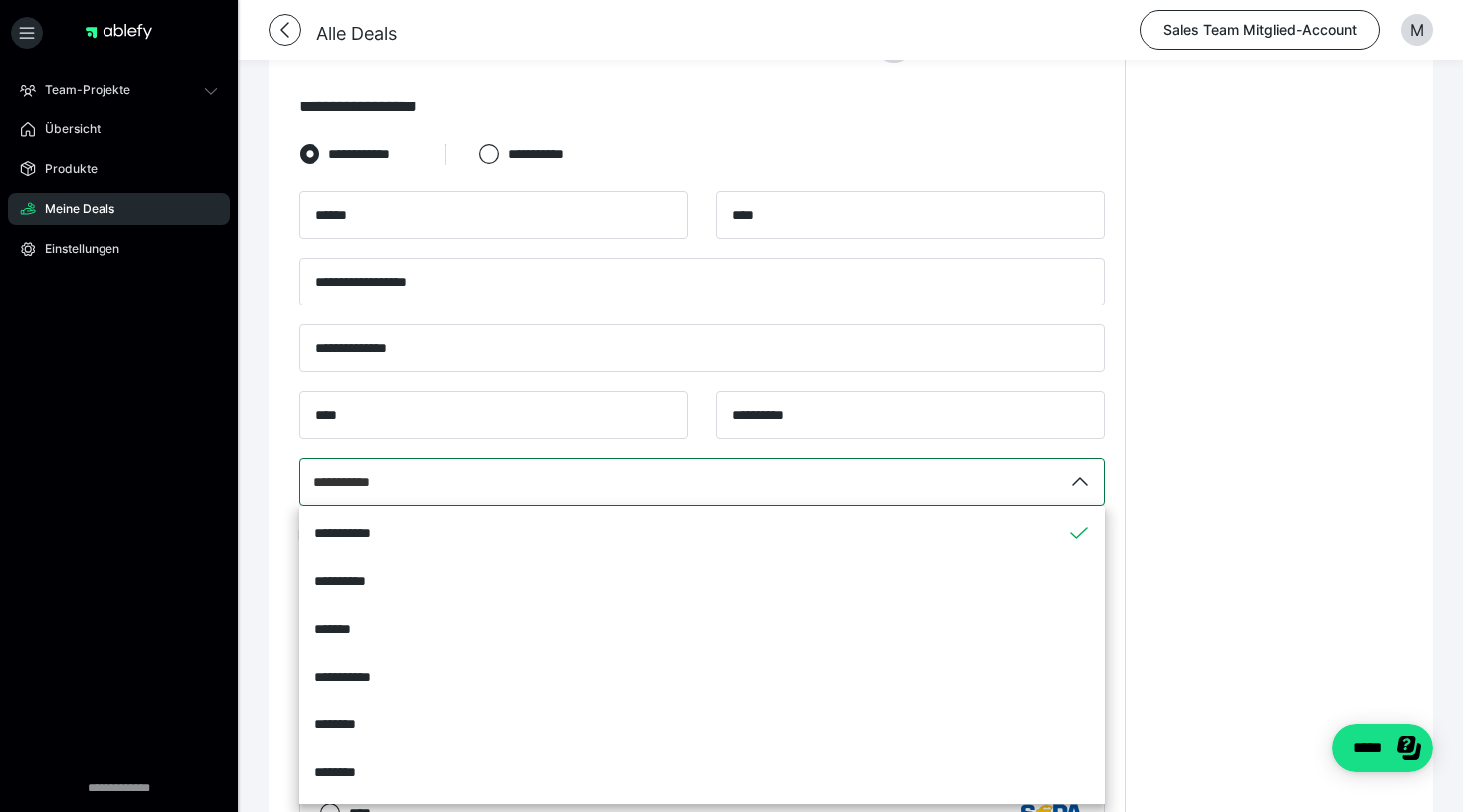 click on "**********" at bounding box center [681, 482] 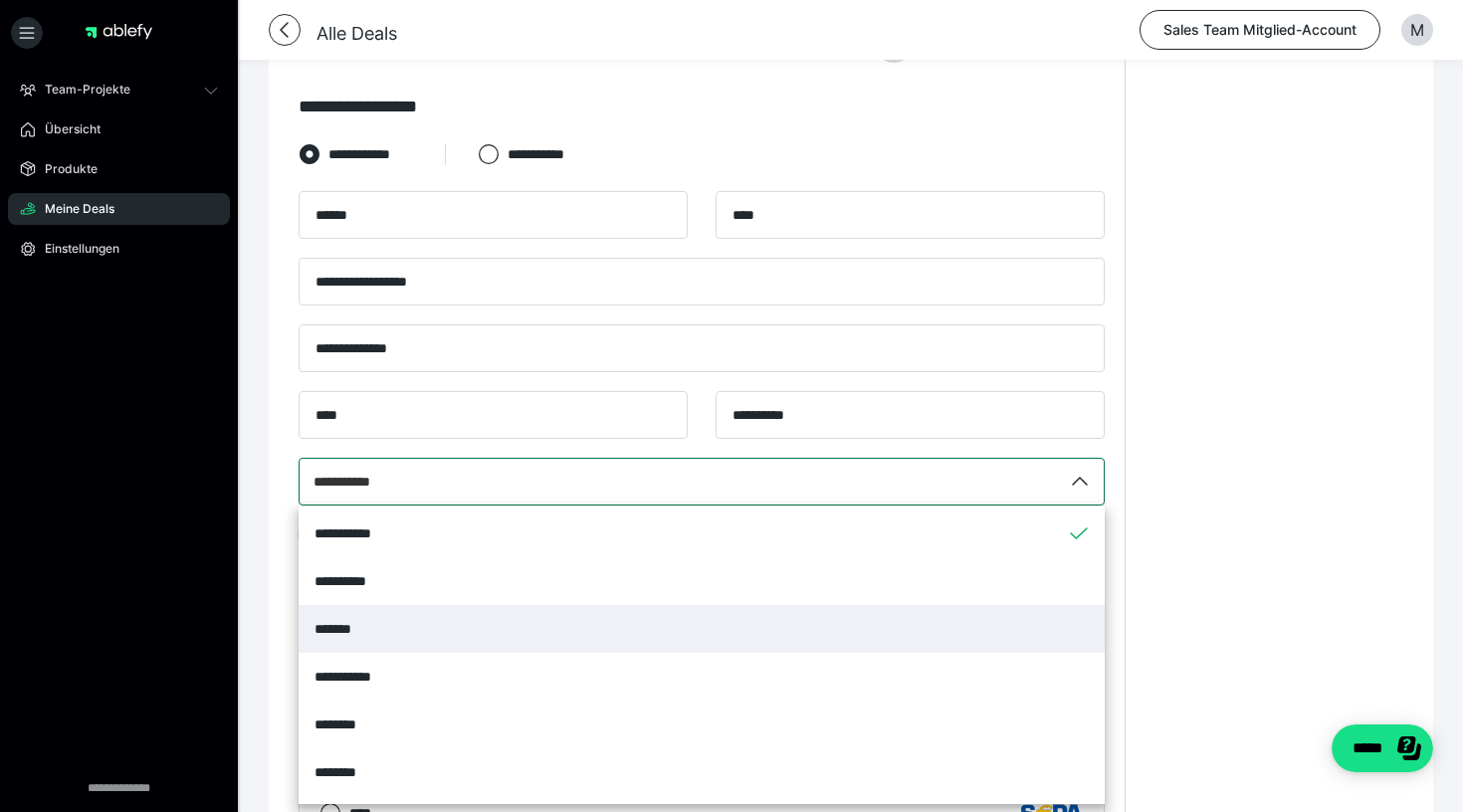 click on "*******" at bounding box center [702, 629] 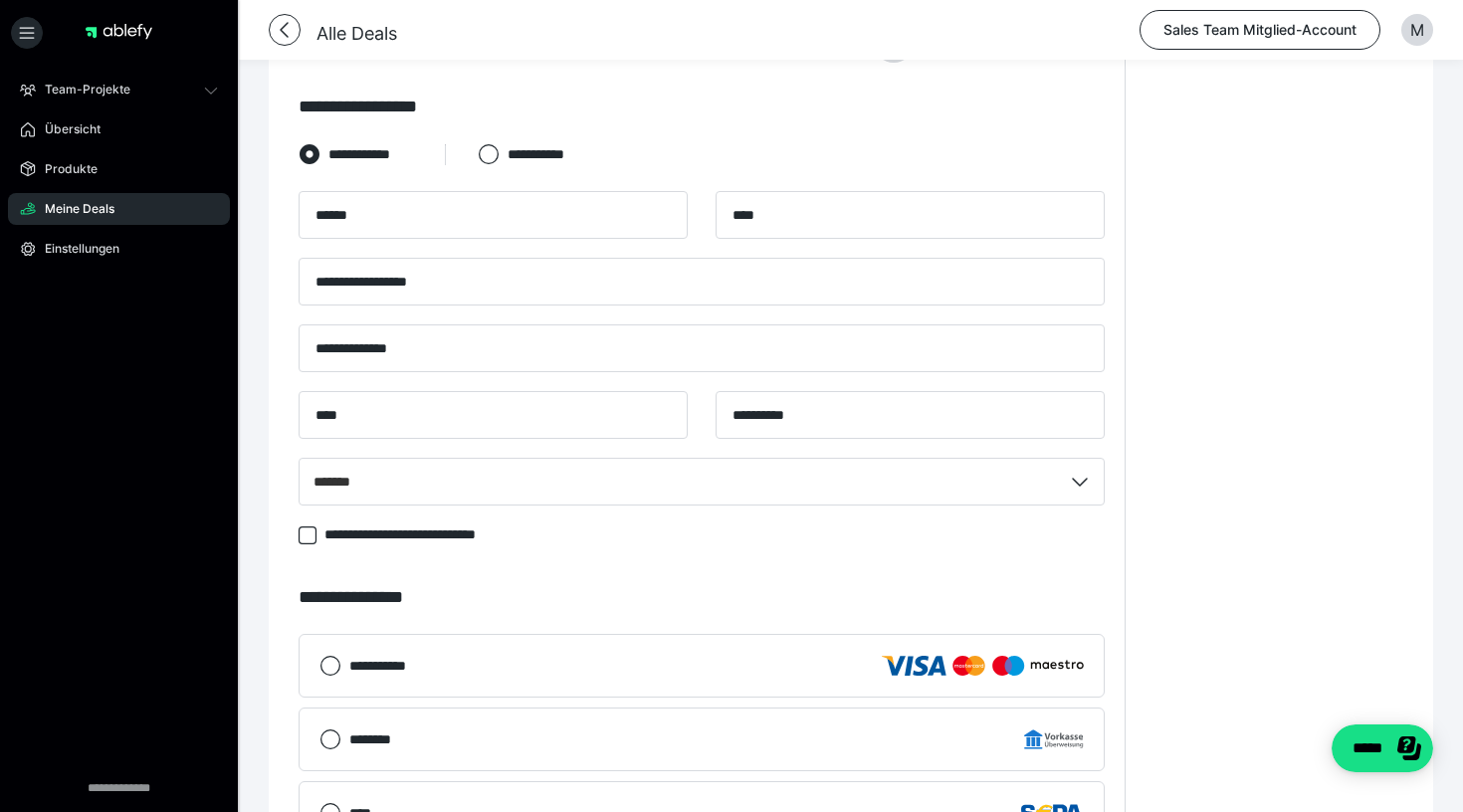 click on "**********" at bounding box center (702, 348) 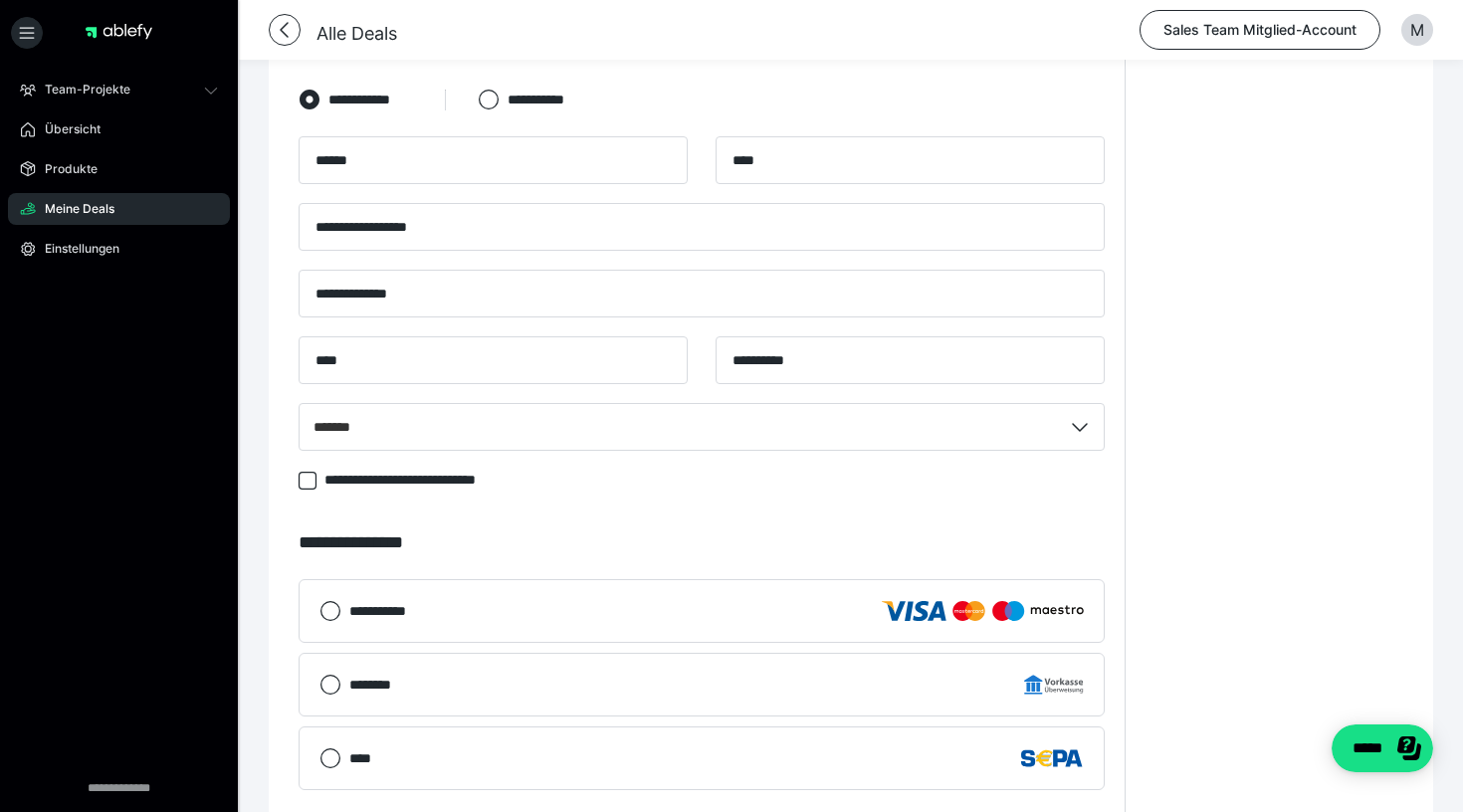 scroll, scrollTop: 1388, scrollLeft: 0, axis: vertical 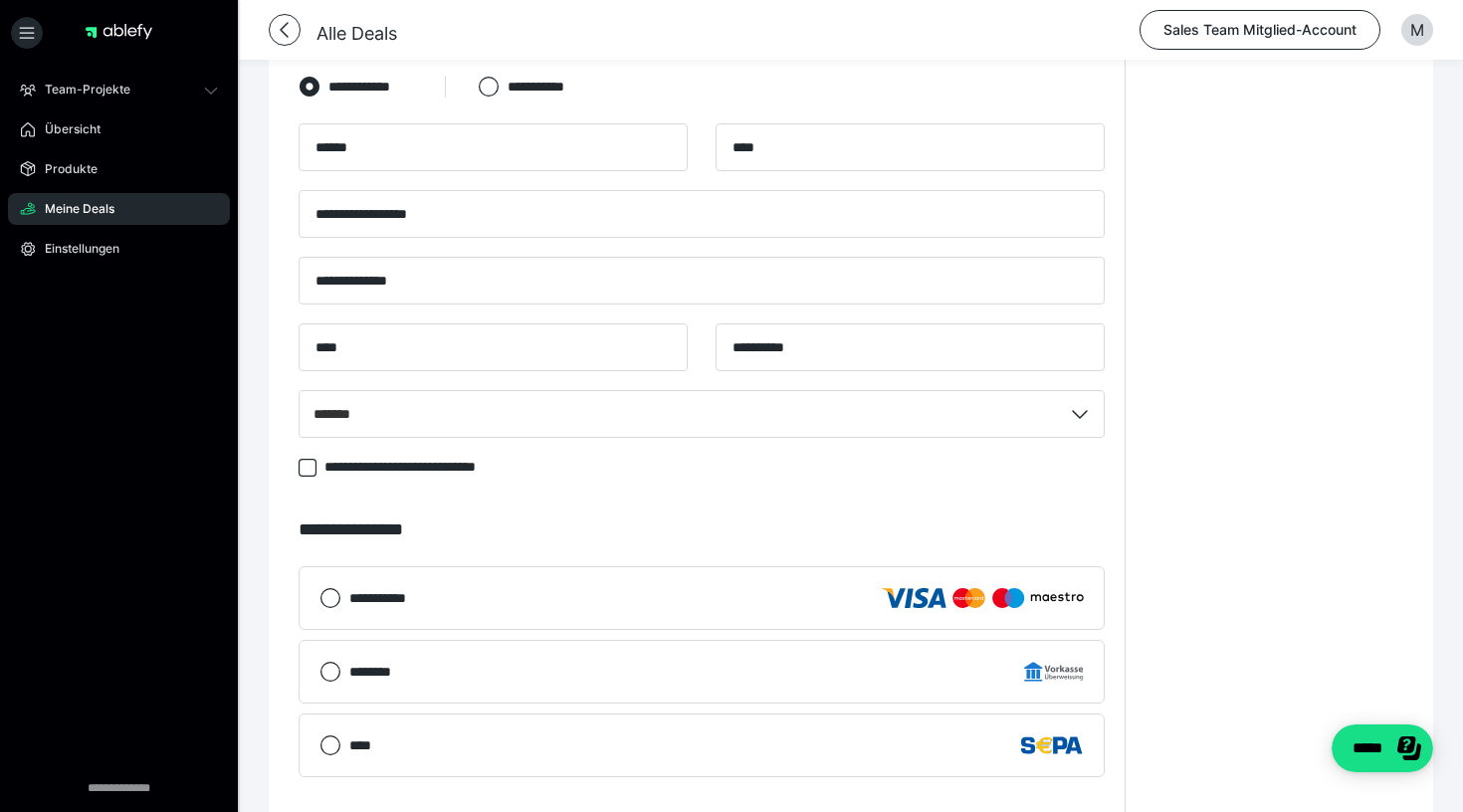 click on "********" at bounding box center [717, 672] 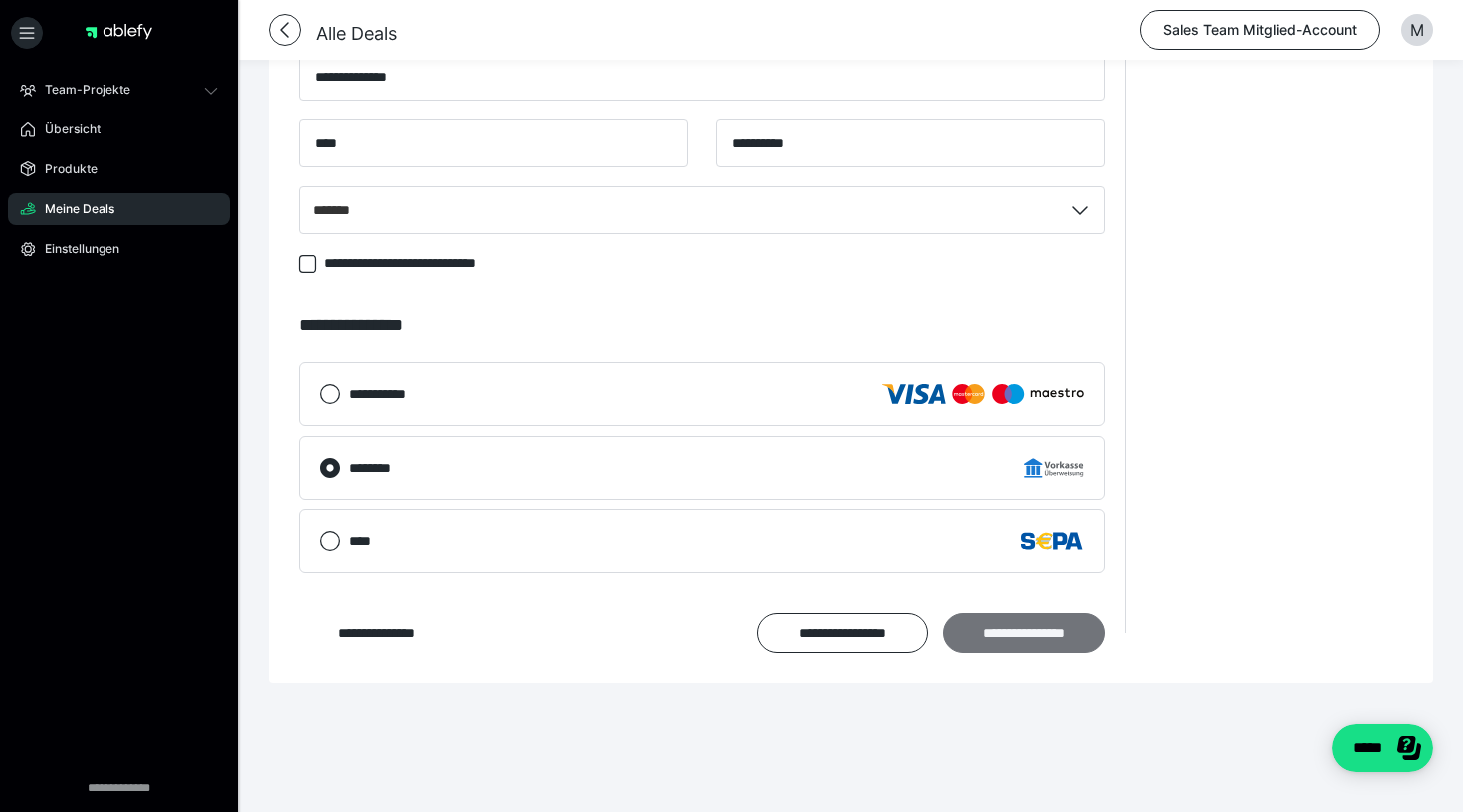 scroll, scrollTop: 1592, scrollLeft: 0, axis: vertical 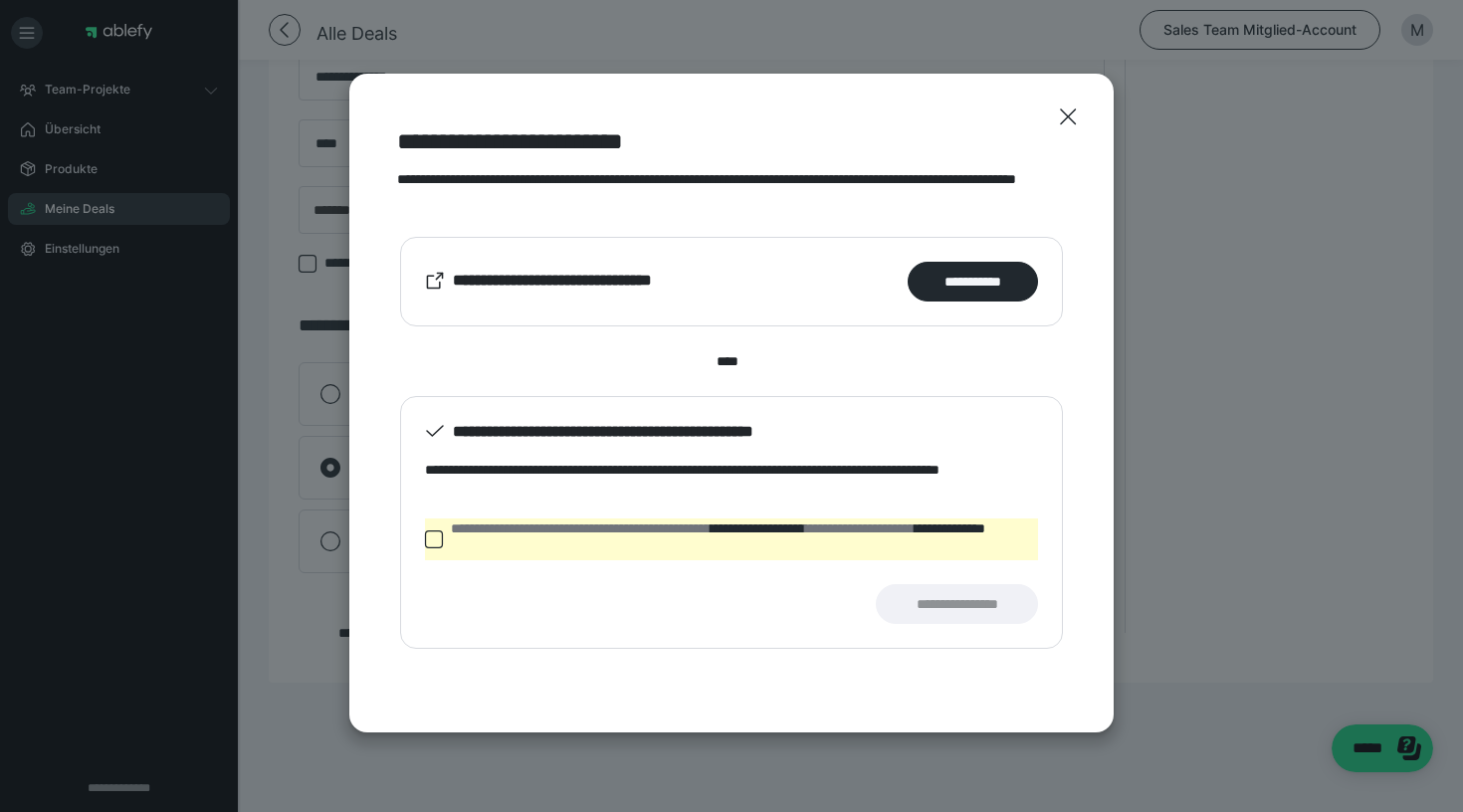click 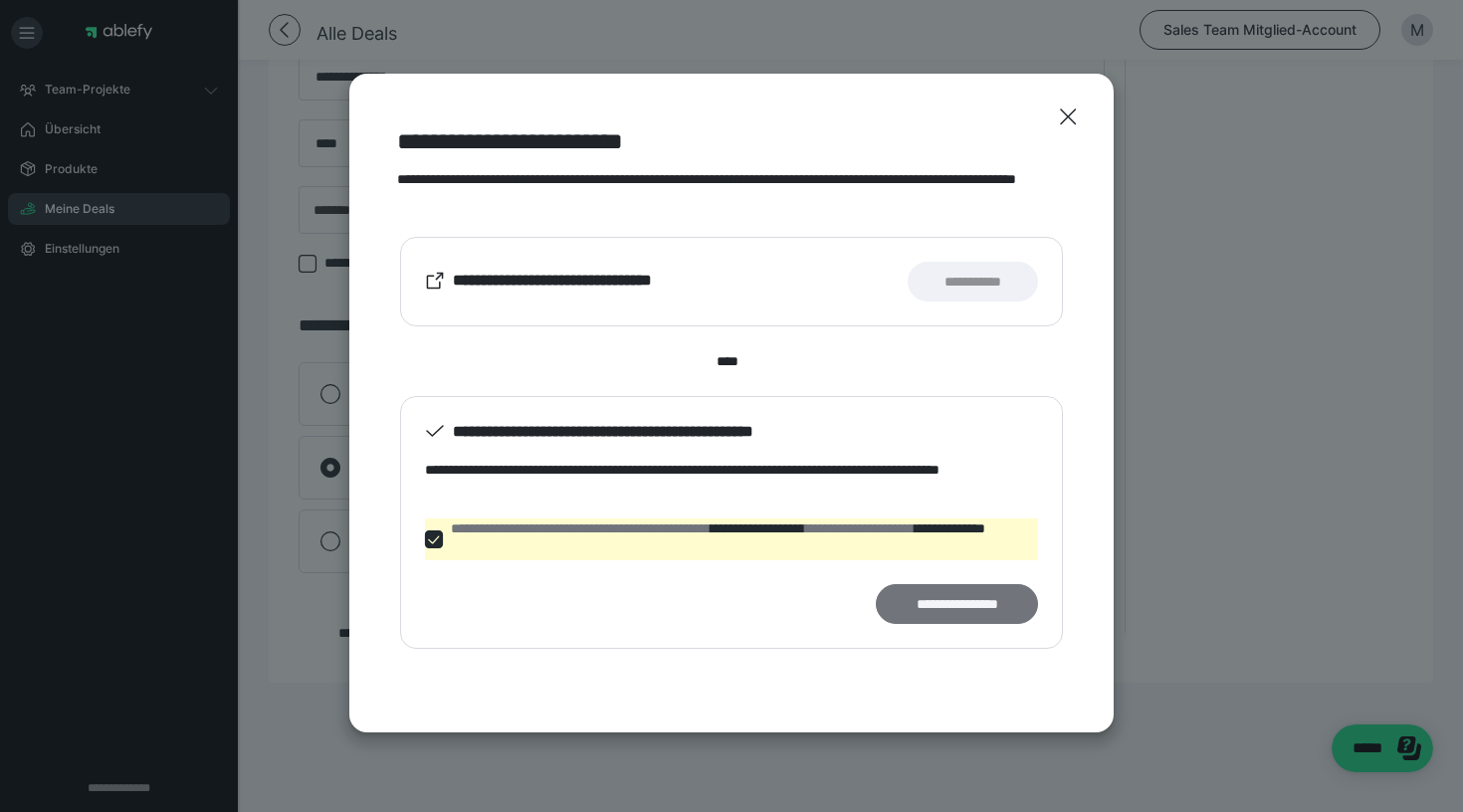 click on "**********" at bounding box center [956, 604] 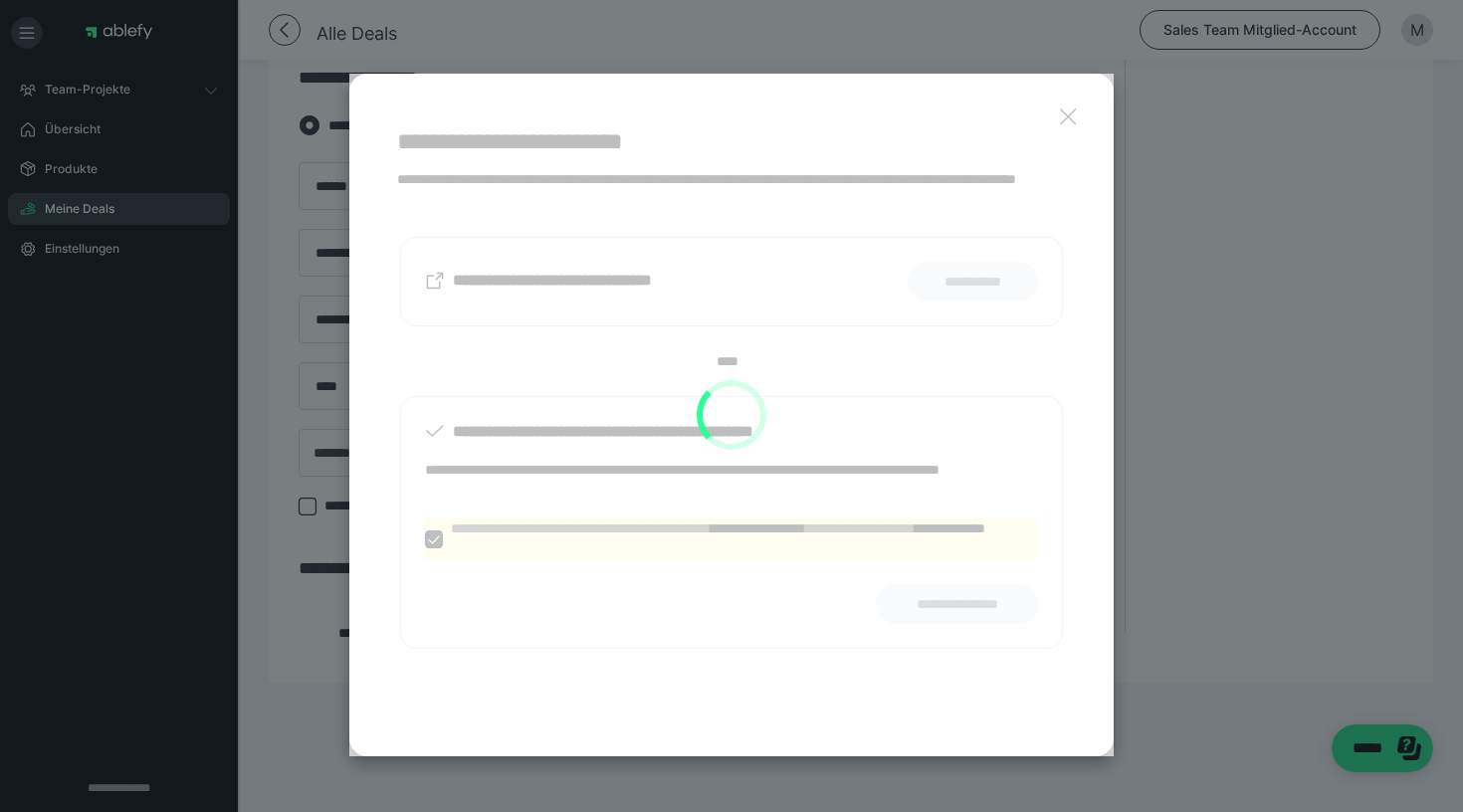 scroll, scrollTop: 1349, scrollLeft: 0, axis: vertical 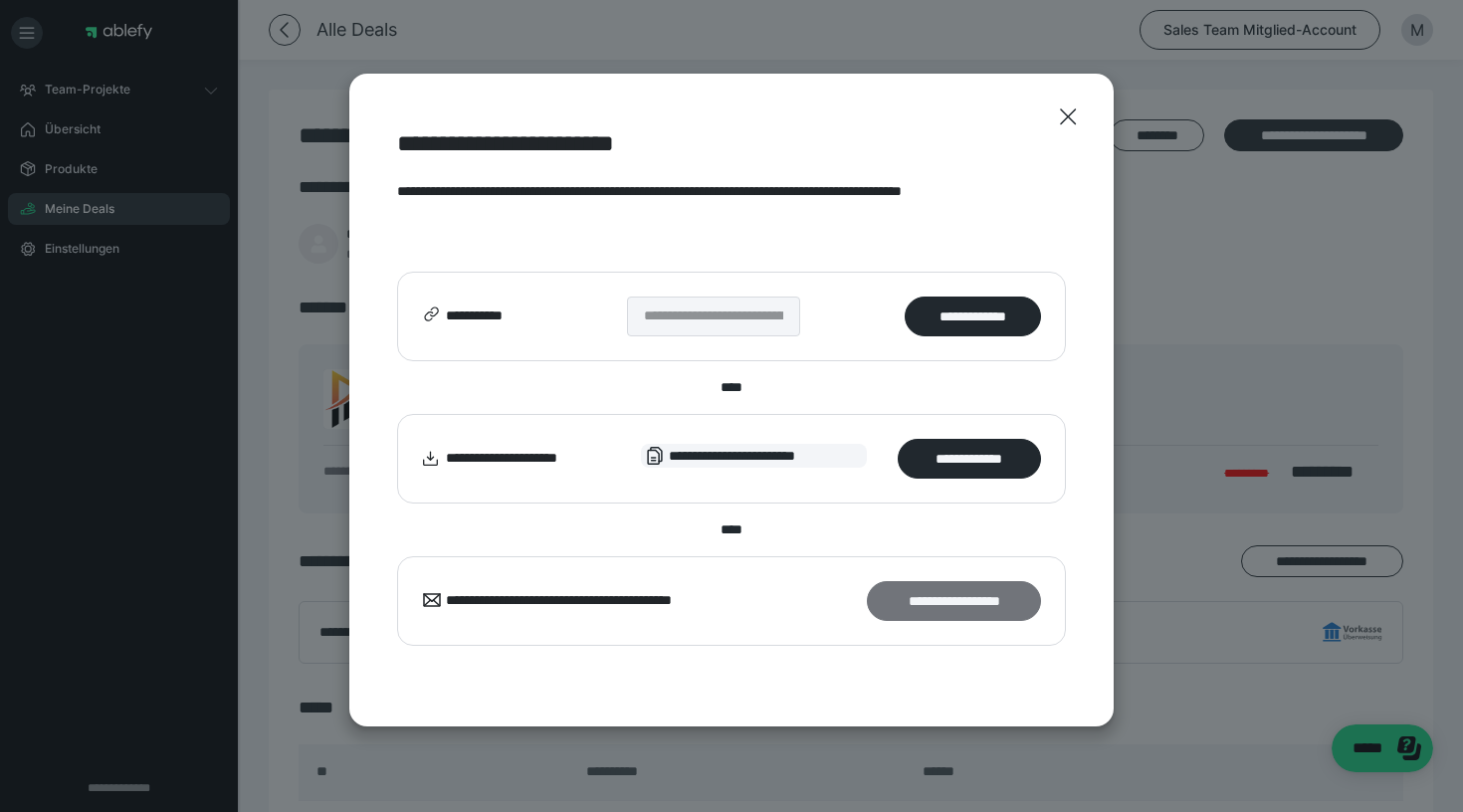 click on "**********" at bounding box center [953, 601] 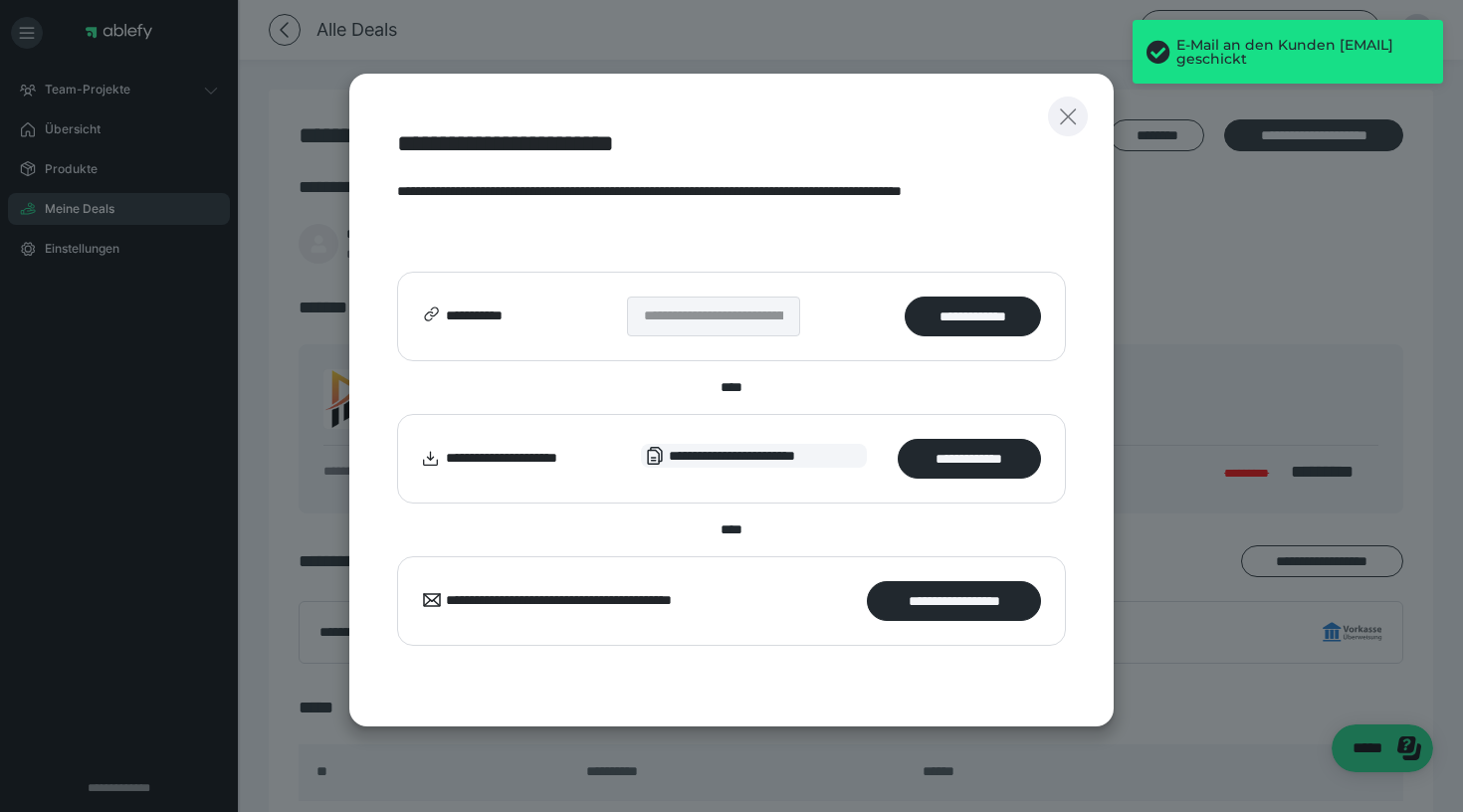 click 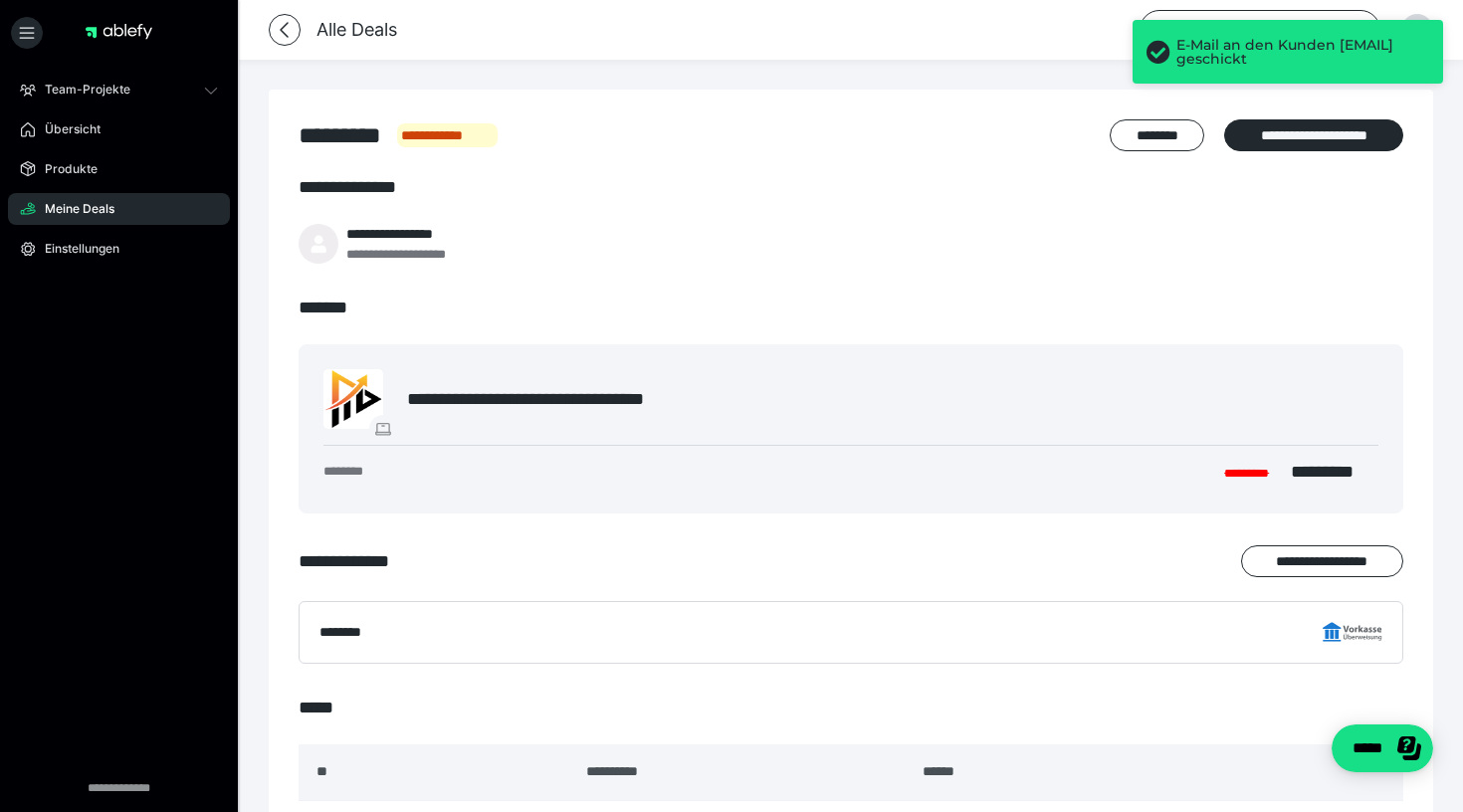 click on "**********" at bounding box center (851, 611) 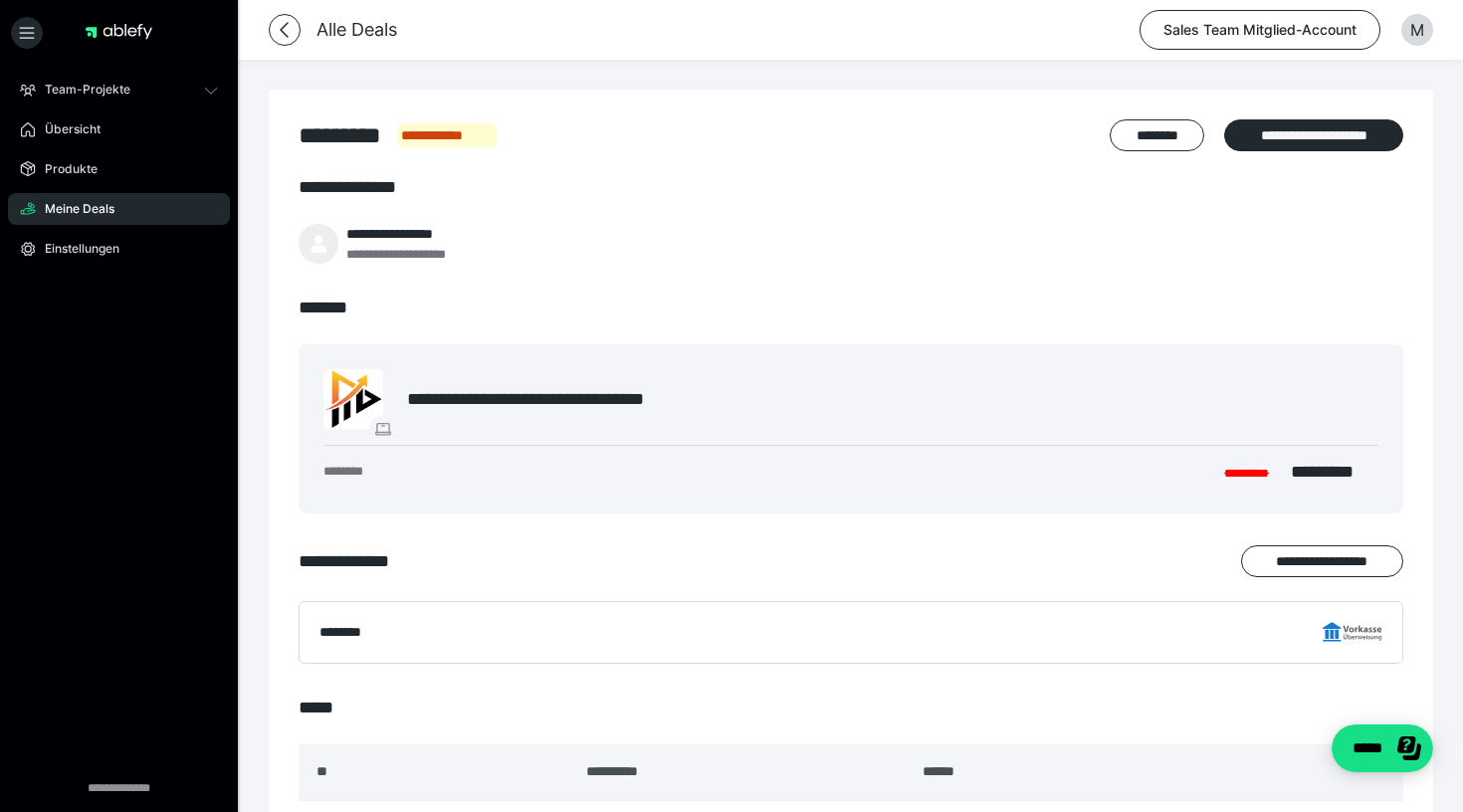 click on "**********" at bounding box center [851, 611] 